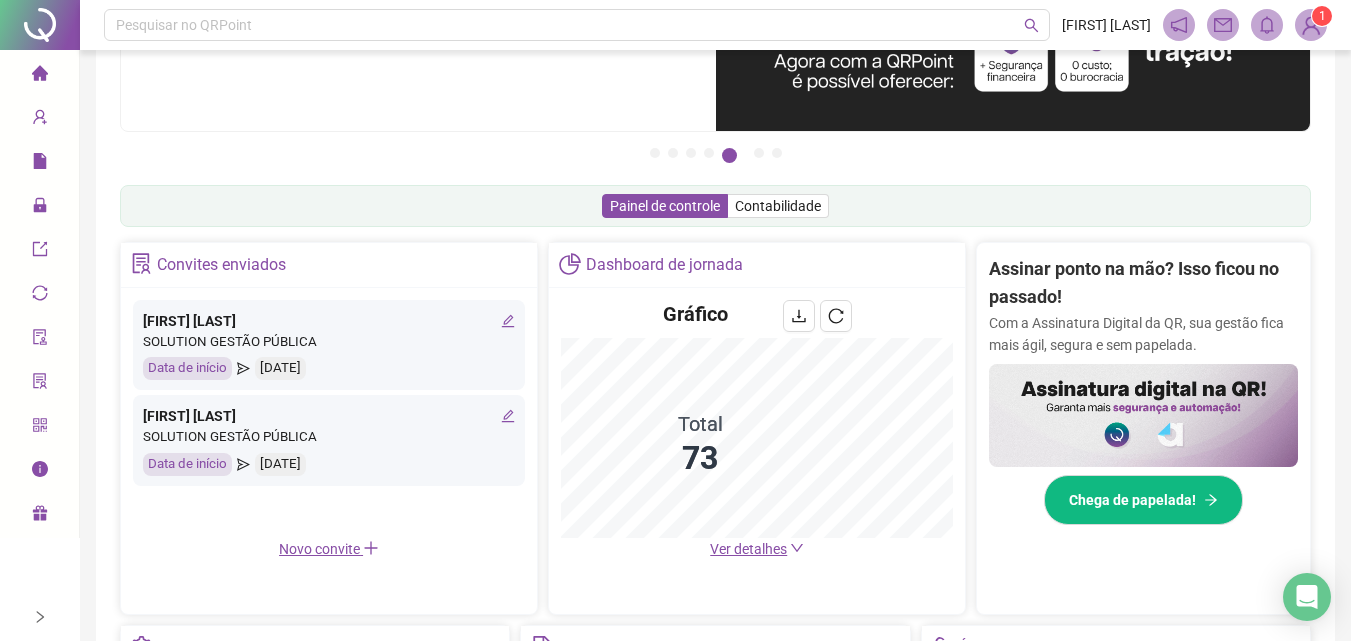 scroll, scrollTop: 400, scrollLeft: 0, axis: vertical 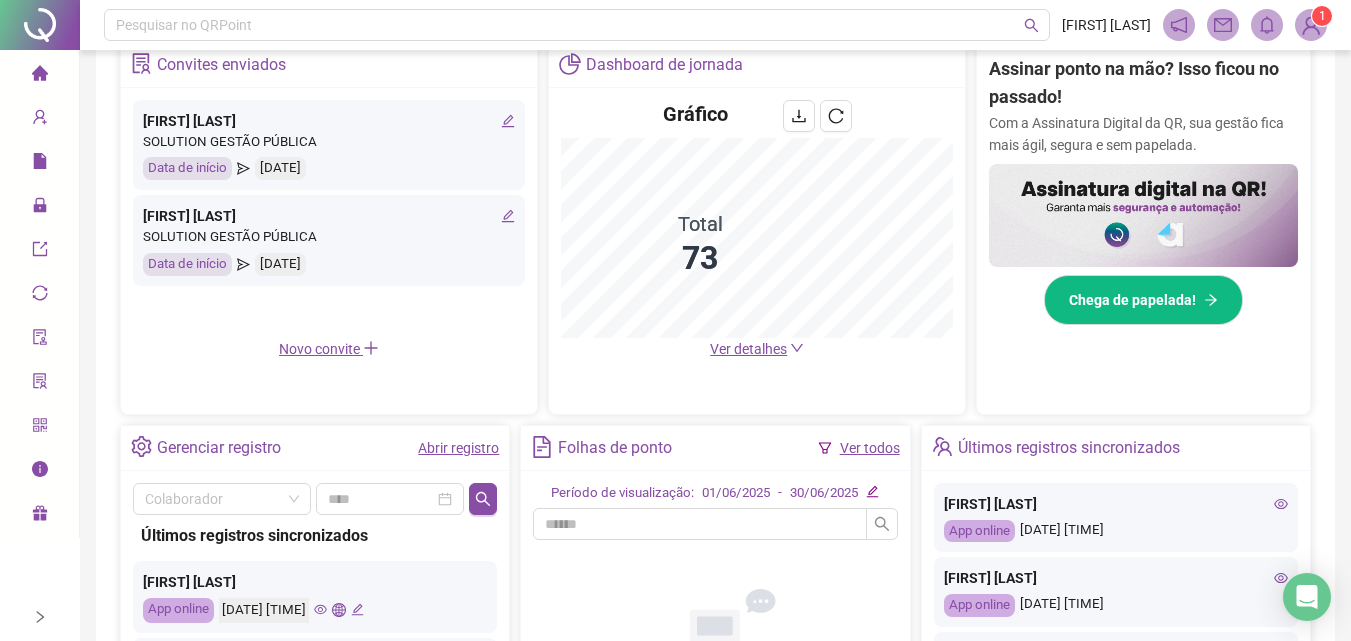 click on "Abrir registro" at bounding box center (458, 448) 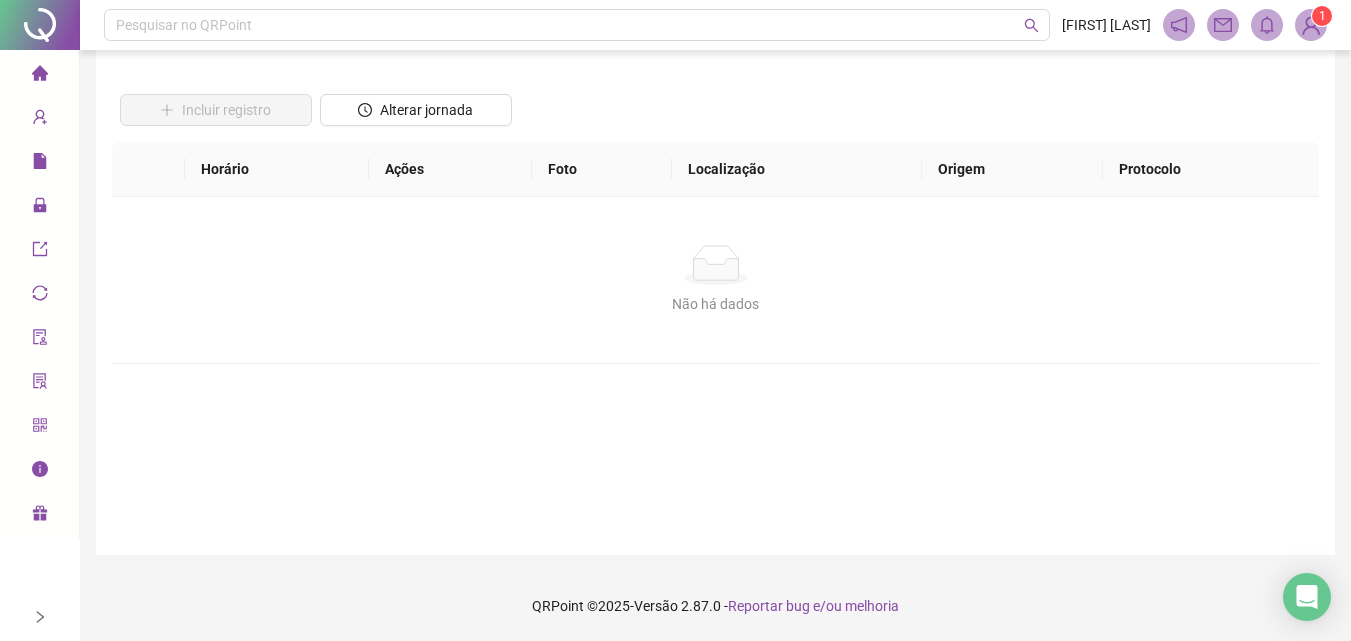 scroll, scrollTop: 112, scrollLeft: 0, axis: vertical 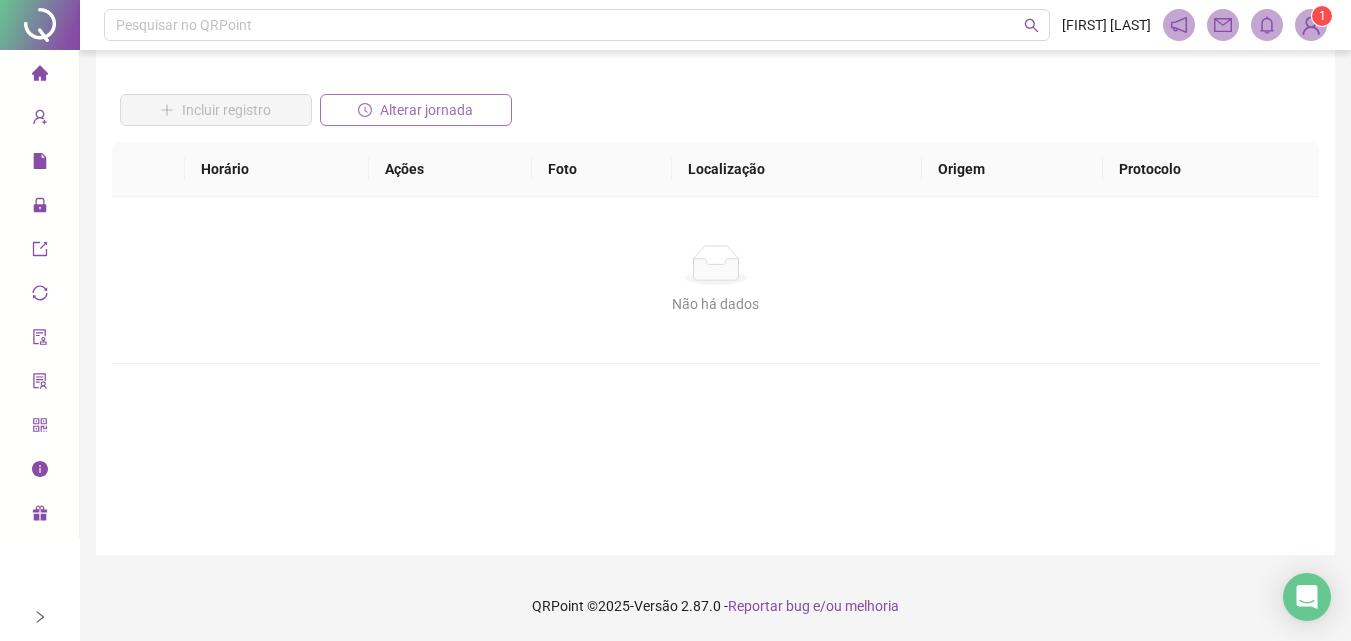 click on "Alterar jornada" at bounding box center [416, 110] 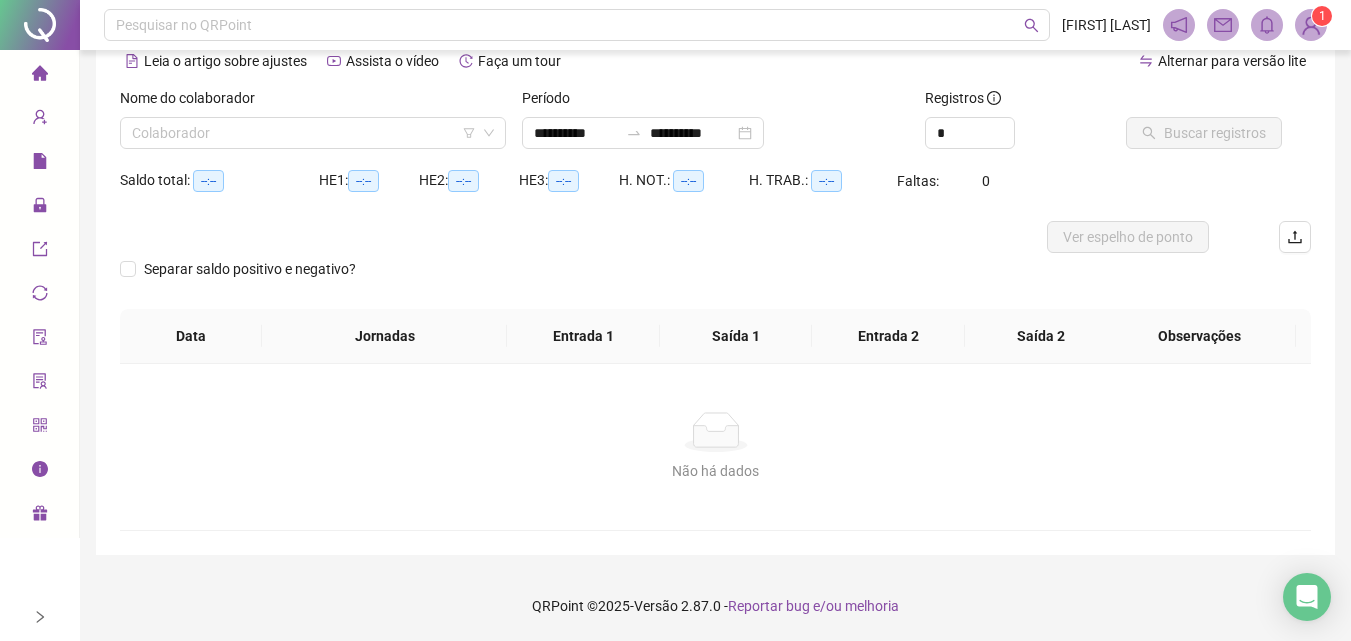 scroll, scrollTop: 97, scrollLeft: 0, axis: vertical 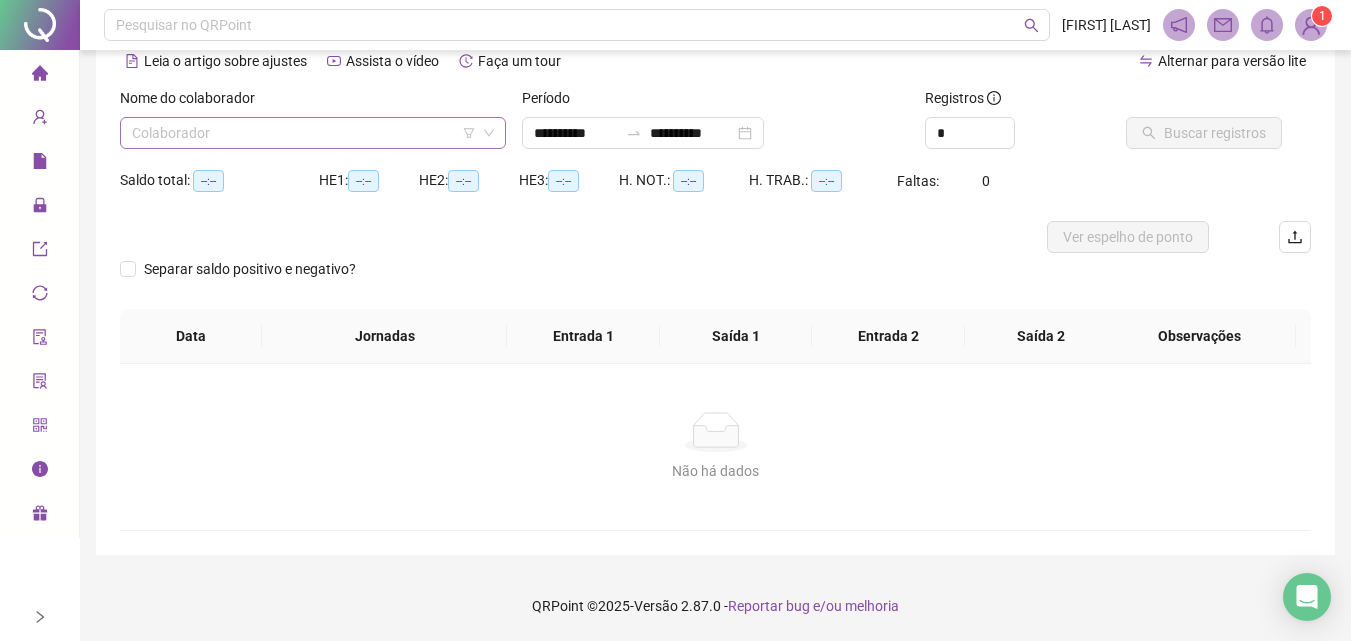 click 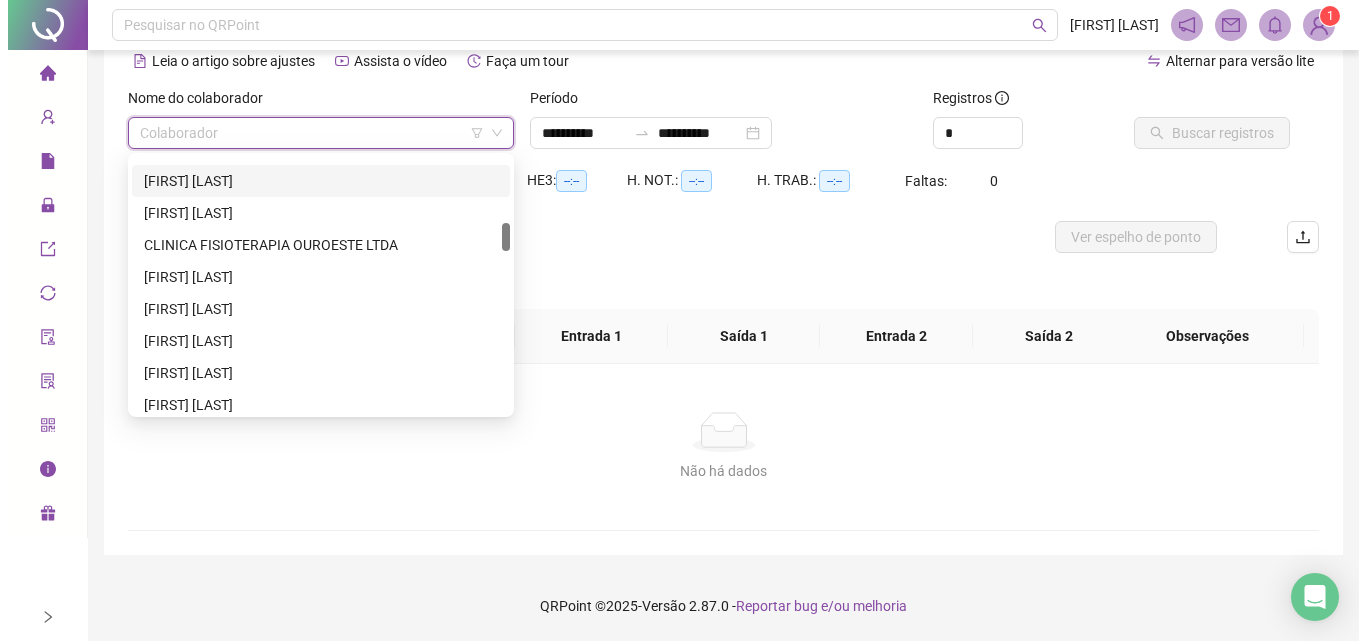 scroll, scrollTop: 500, scrollLeft: 0, axis: vertical 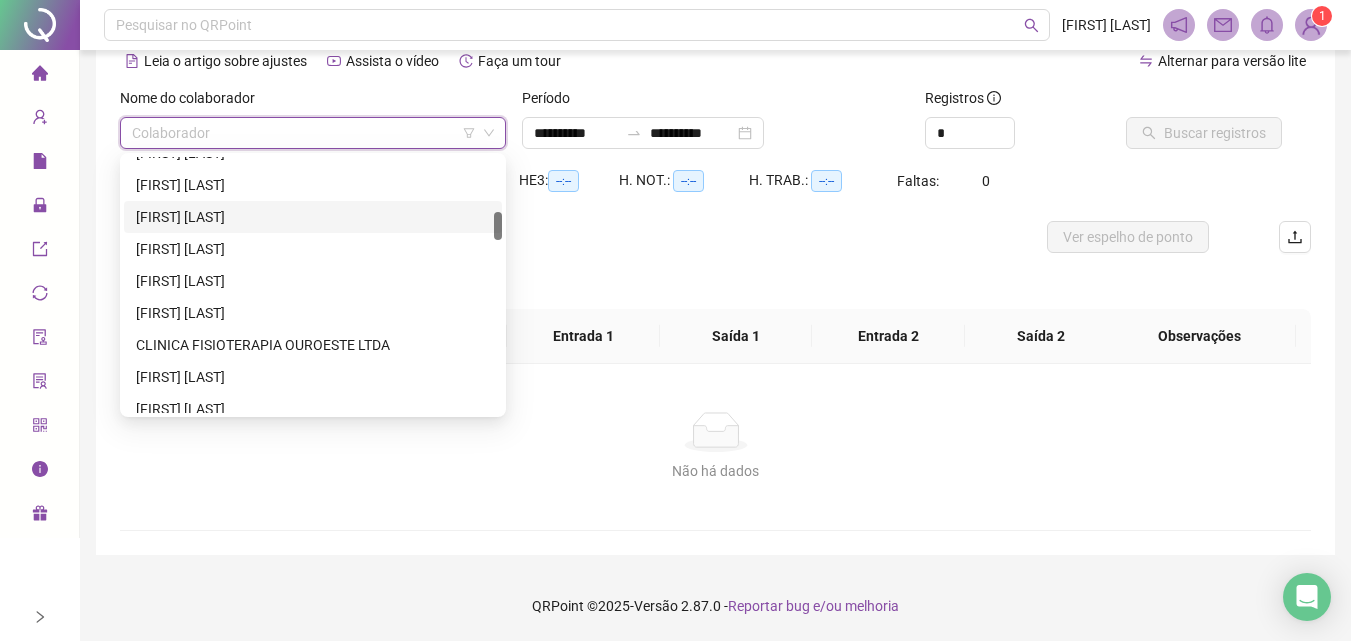 click on "[FIRST] [LAST]" at bounding box center [313, 217] 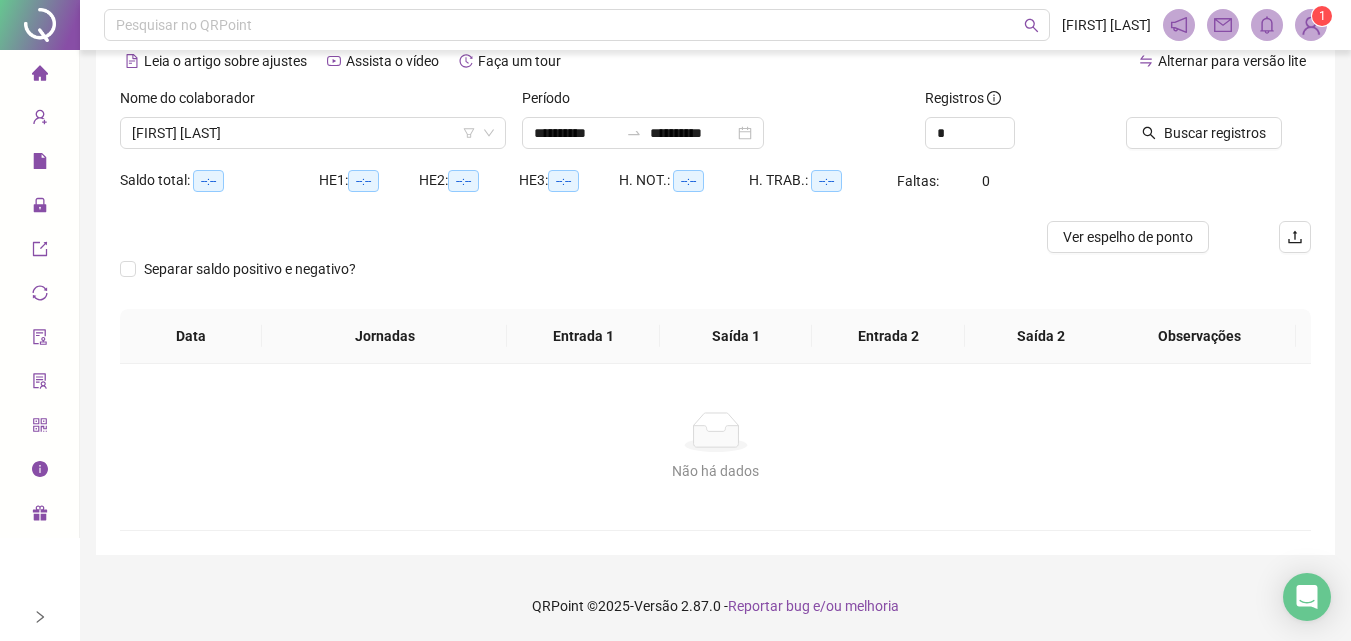 click on "Período" at bounding box center [715, 102] 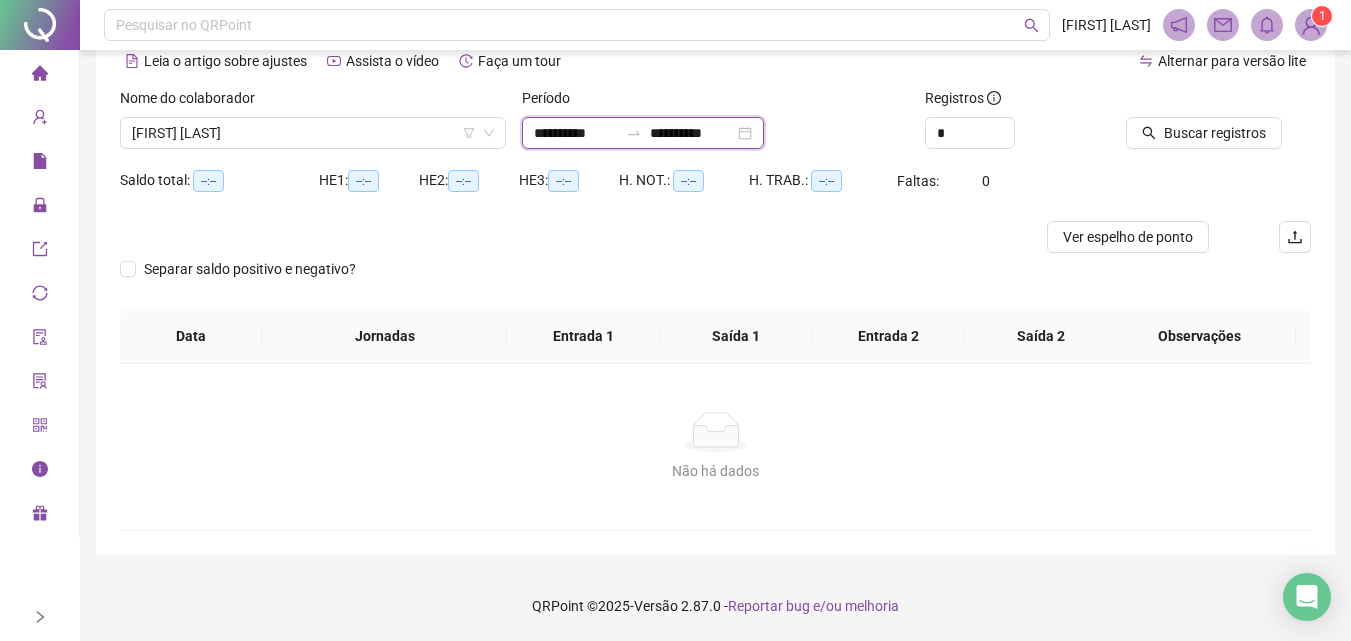 click on "**********" at bounding box center [576, 133] 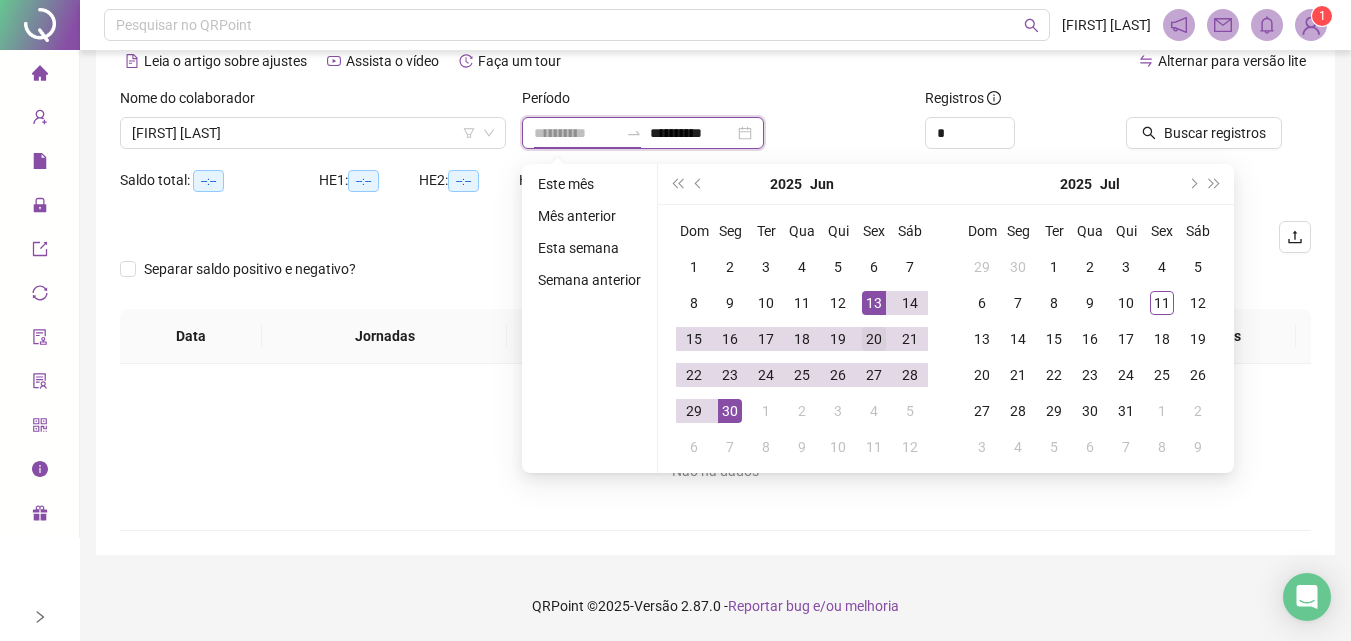 type on "**********" 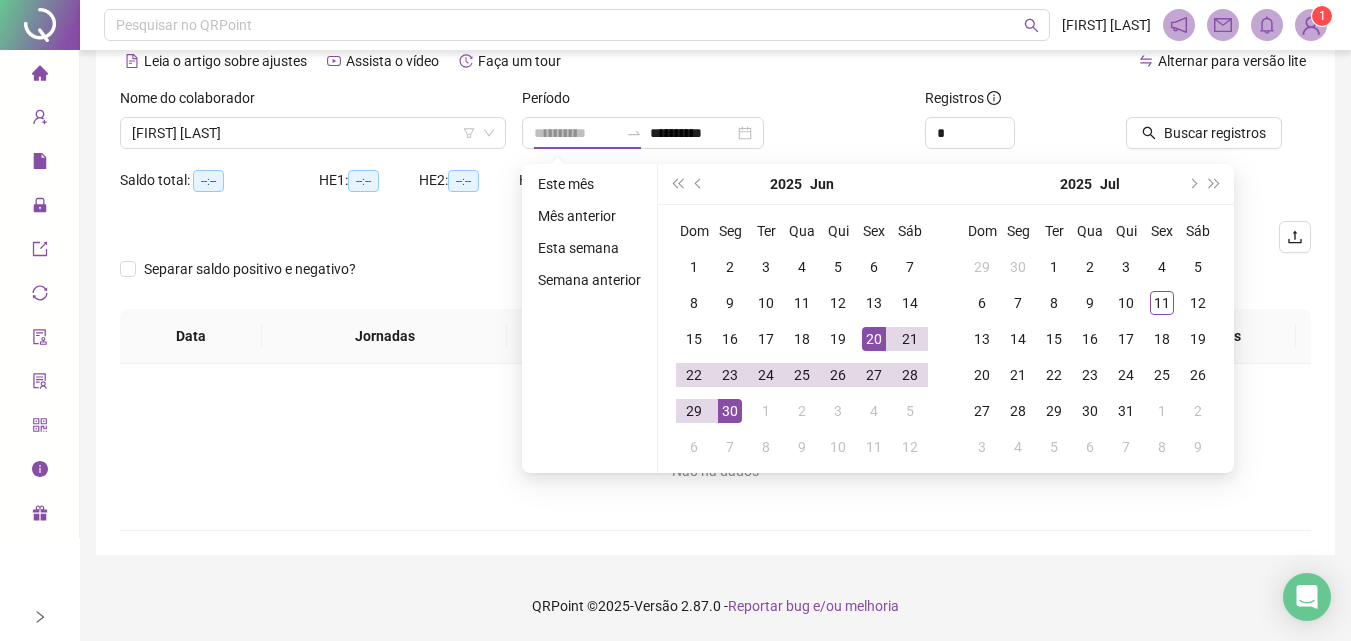 click on "20" at bounding box center [874, 339] 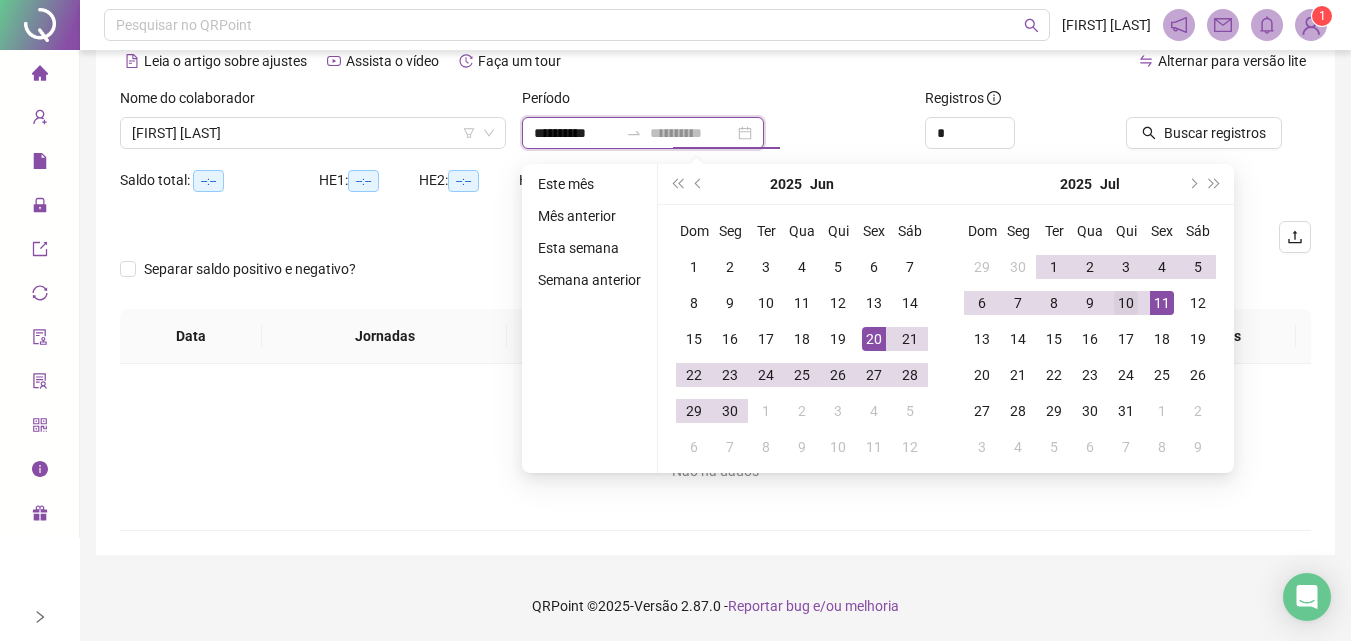 type on "**********" 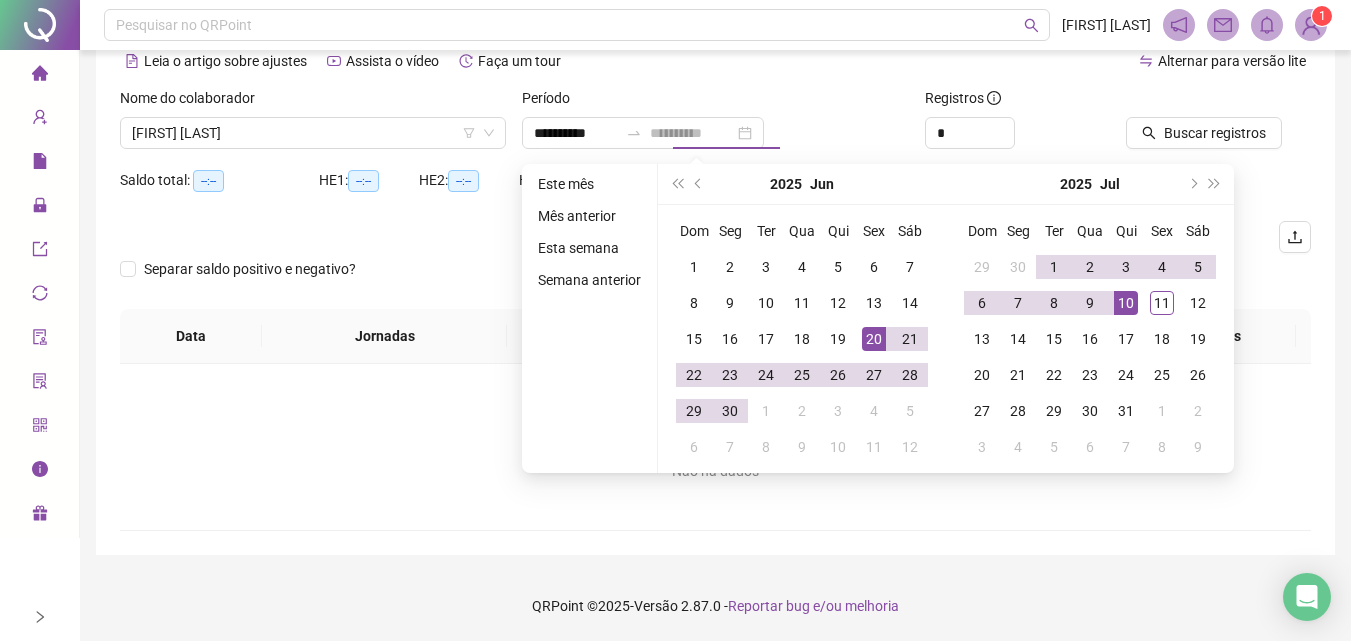 click on "10" at bounding box center [1126, 303] 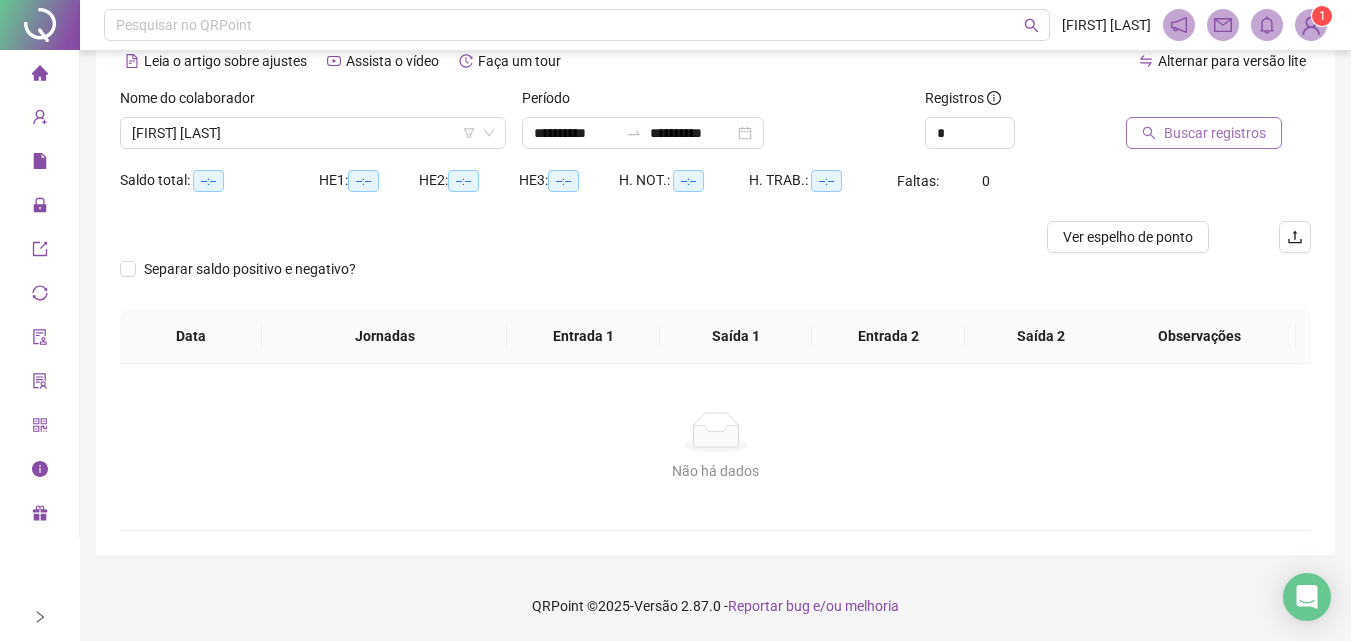 click on "Buscar registros" at bounding box center (1215, 133) 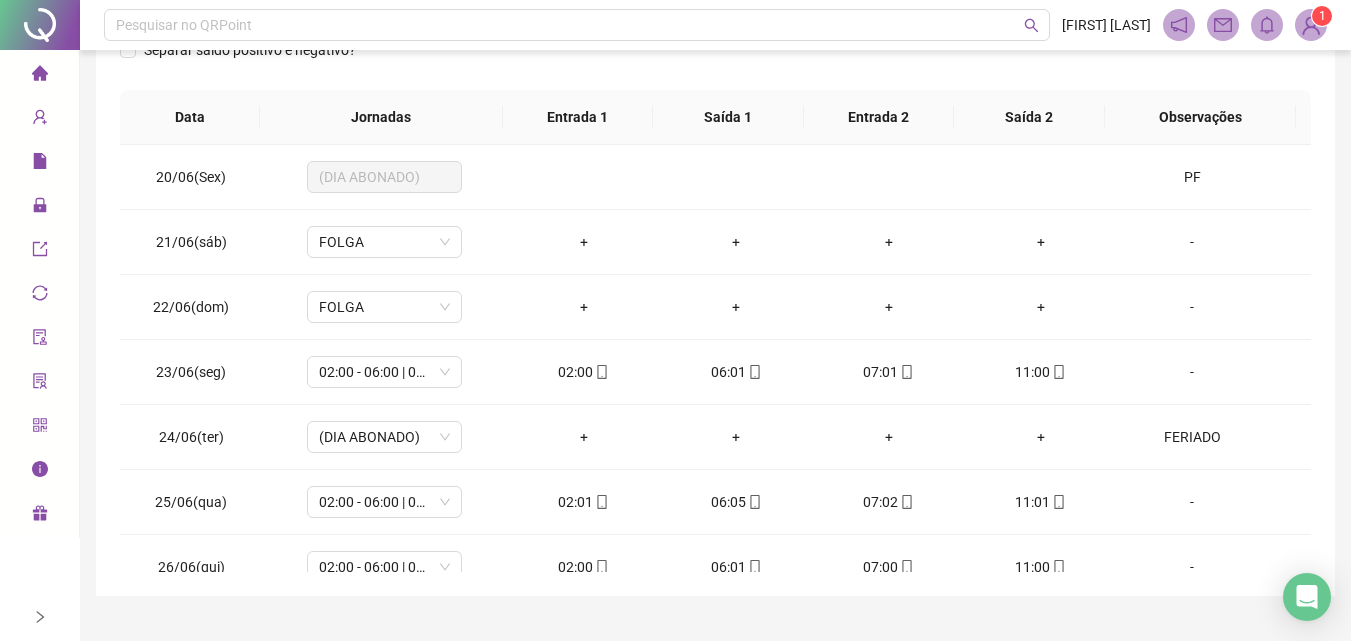 scroll, scrollTop: 381, scrollLeft: 0, axis: vertical 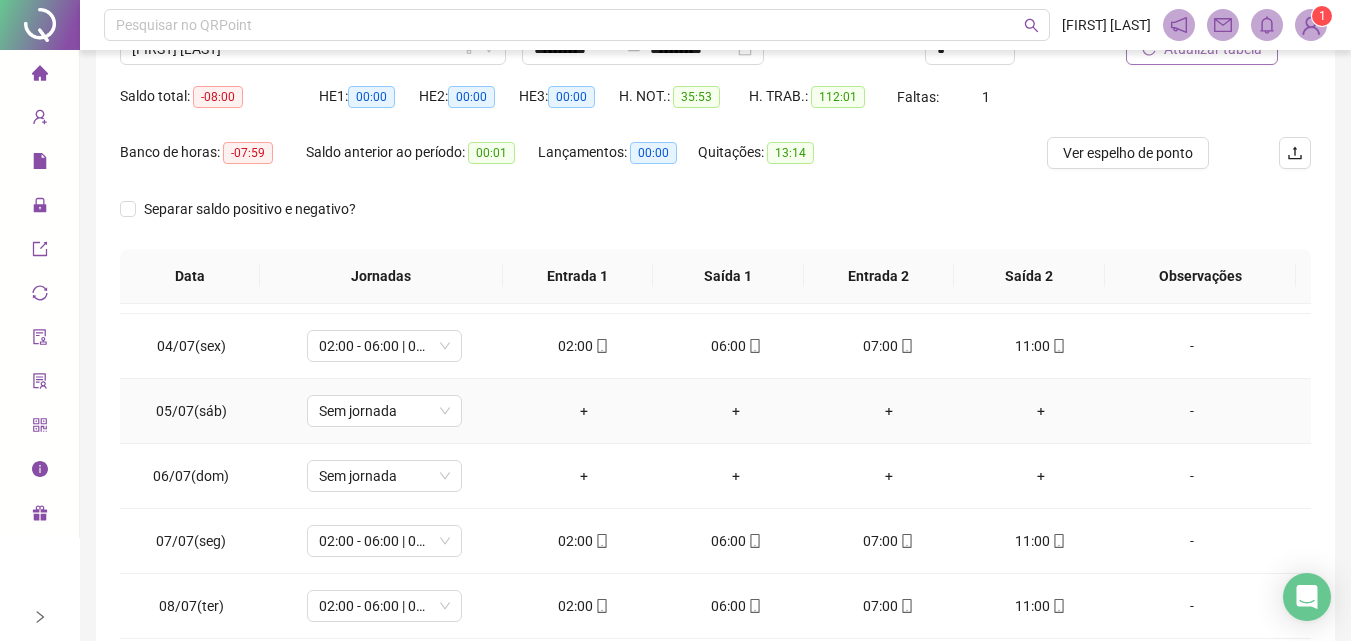 drag, startPoint x: 414, startPoint y: 405, endPoint x: 440, endPoint y: 317, distance: 91.76056 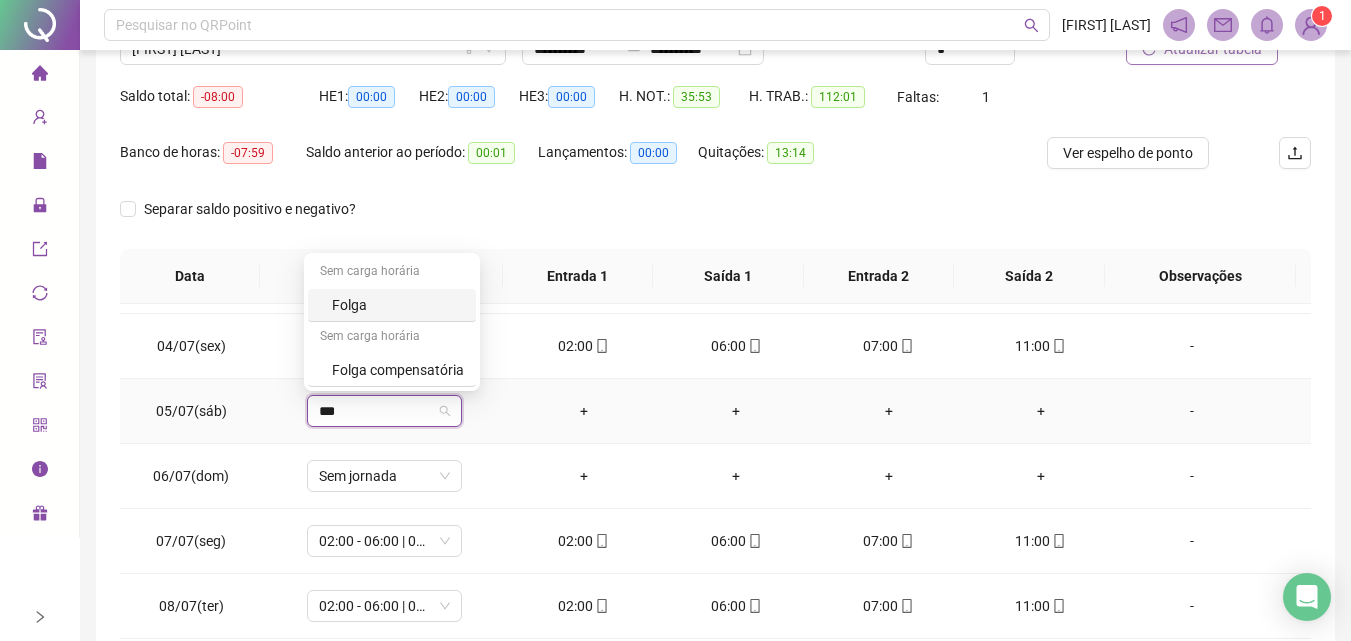 type on "****" 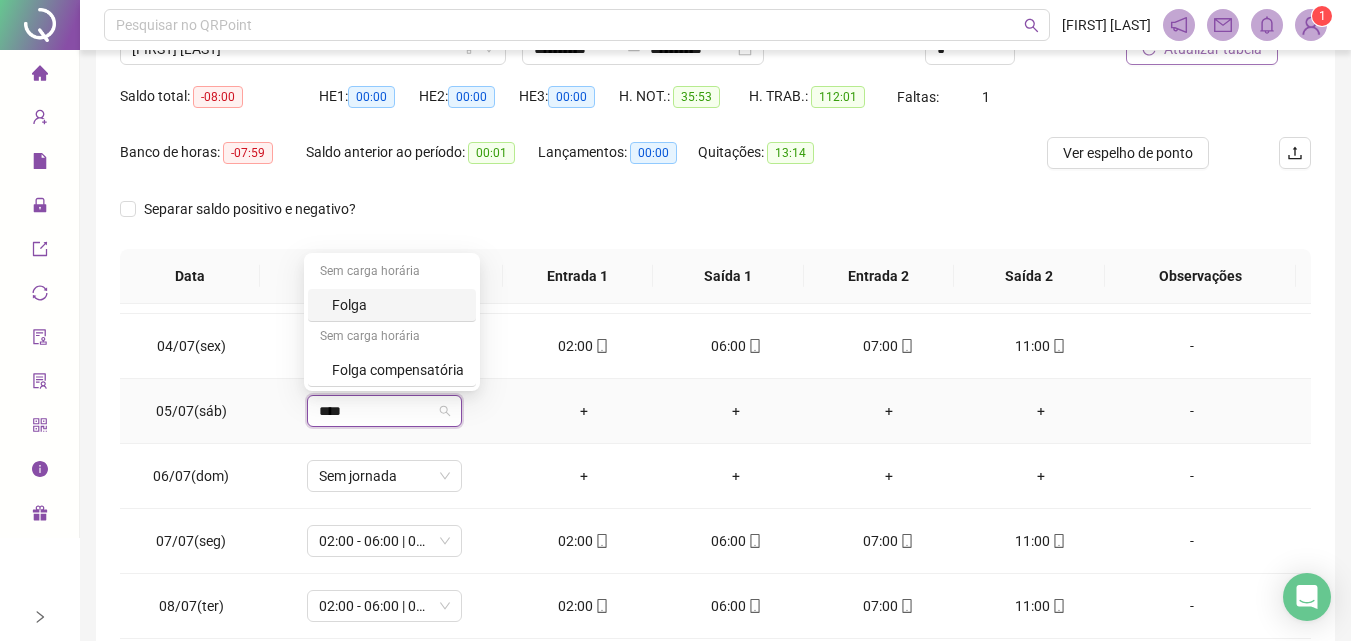 click on "Folga" at bounding box center [398, 305] 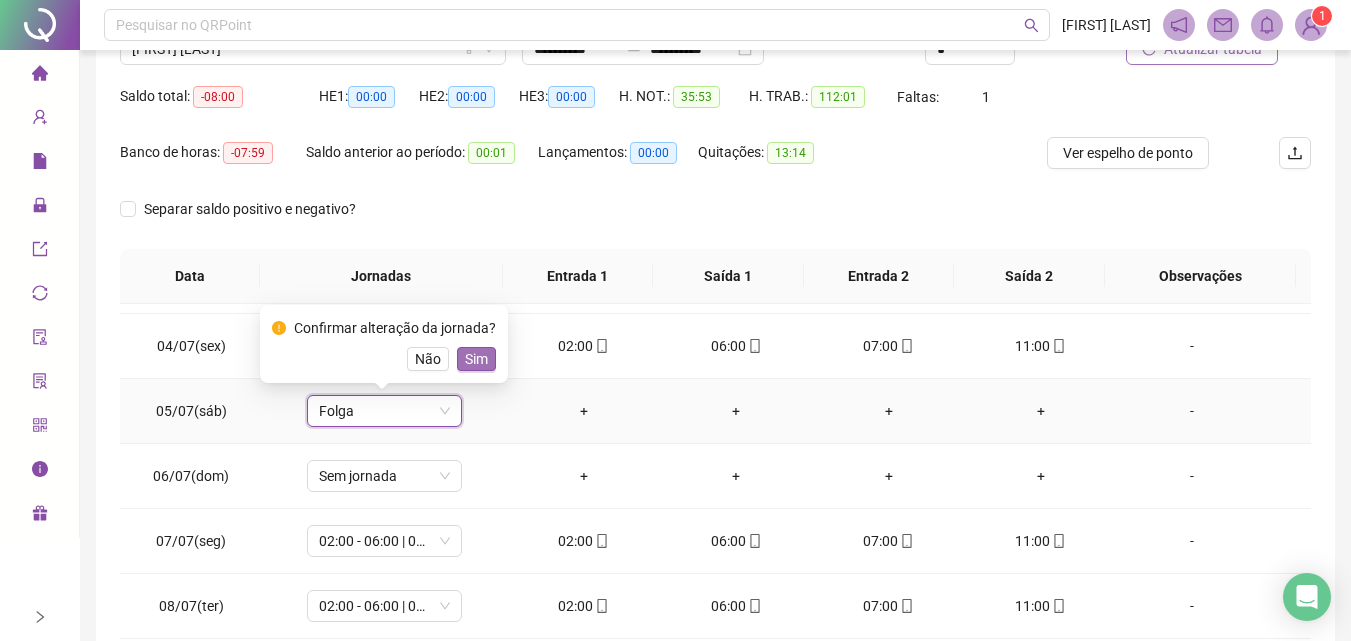 click on "Sim" at bounding box center (476, 359) 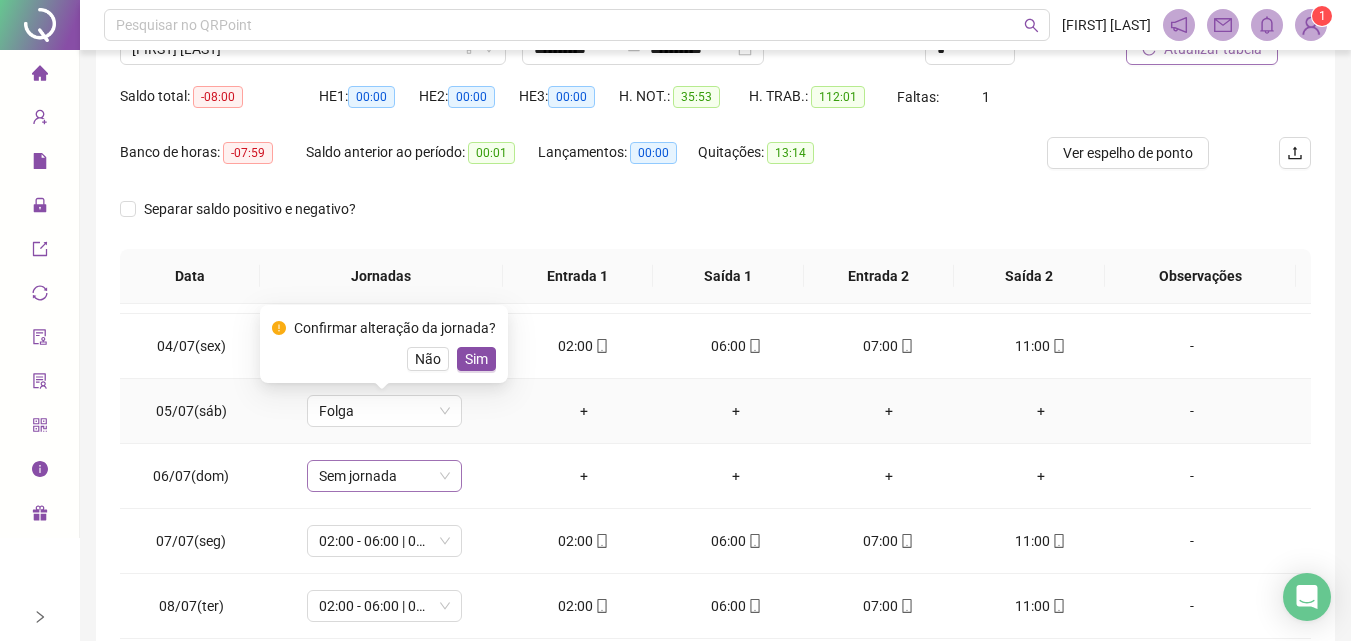 click on "Sem jornada" at bounding box center (384, 476) 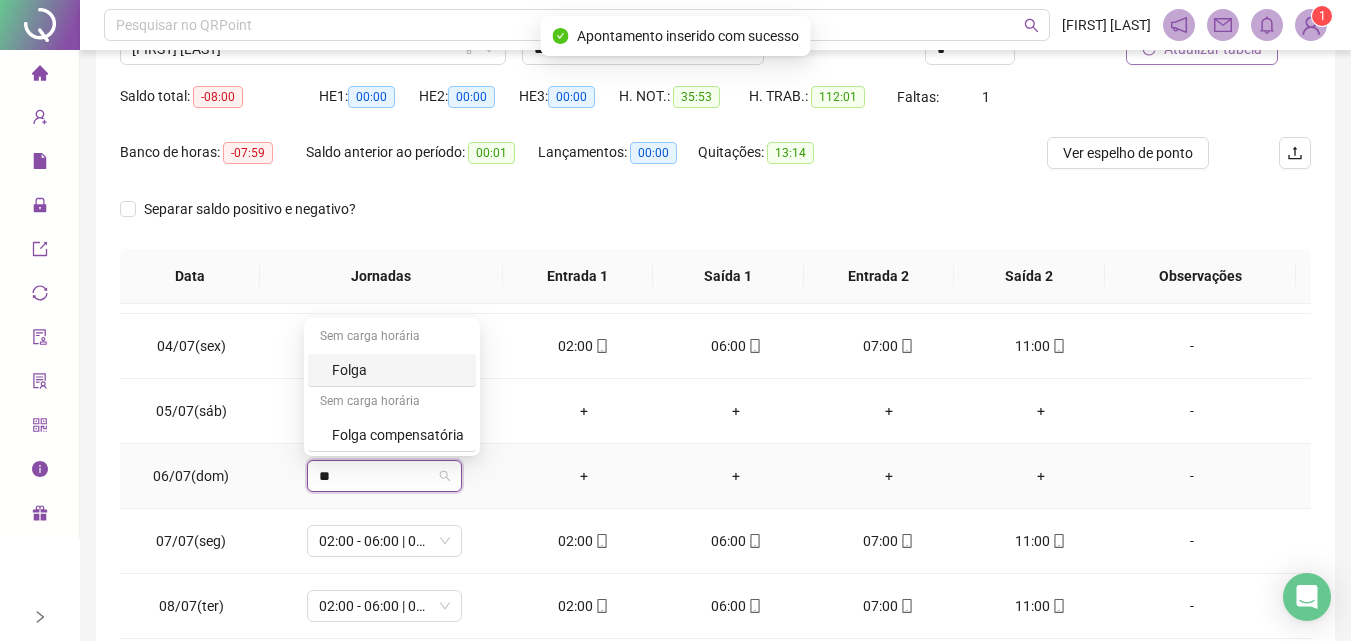 type on "***" 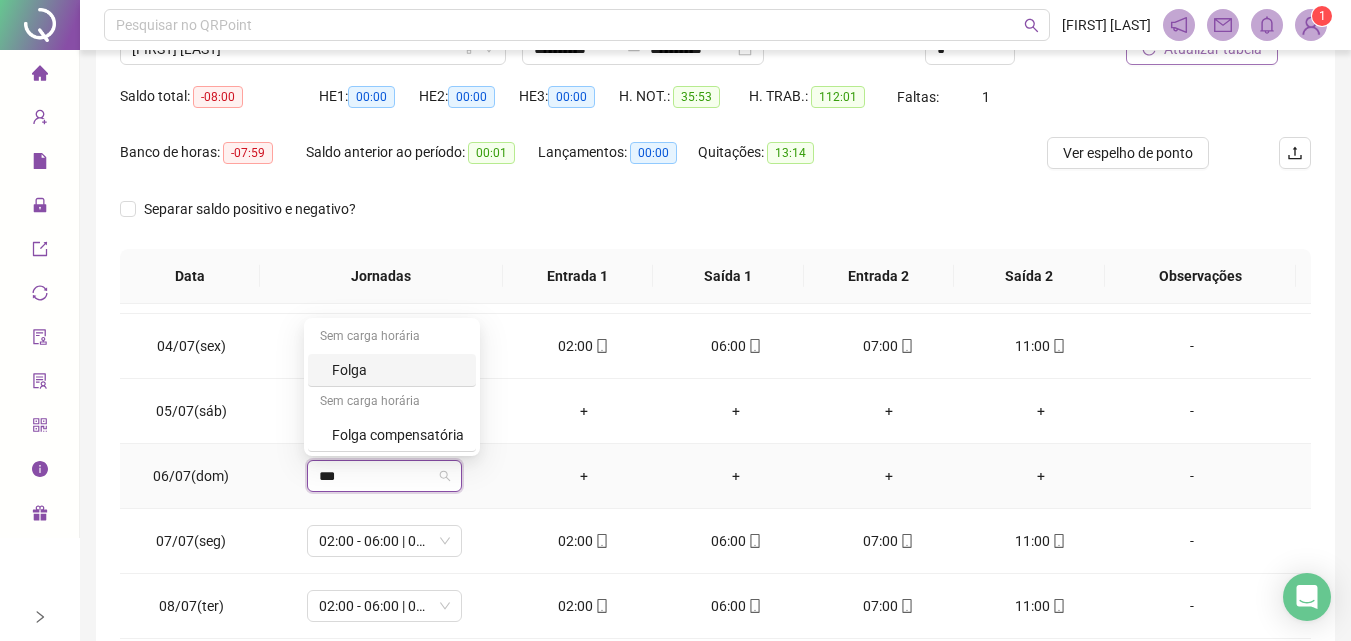 click on "Folga" at bounding box center [398, 370] 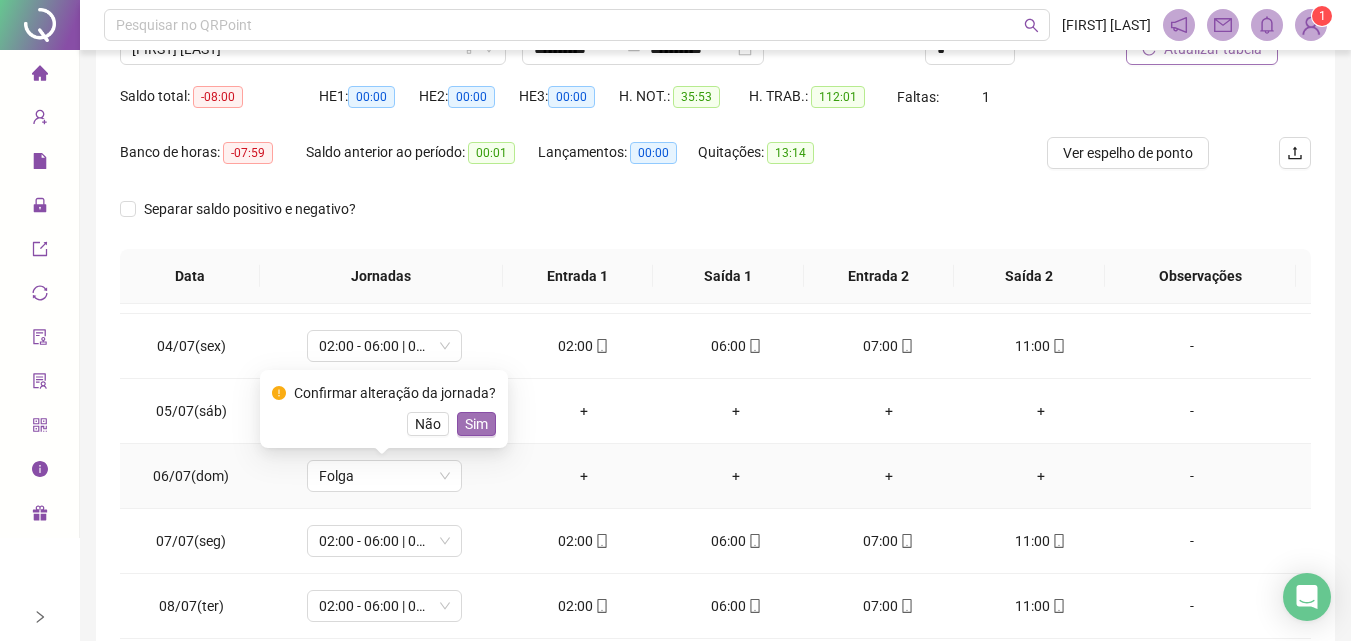 click on "Sim" at bounding box center [476, 424] 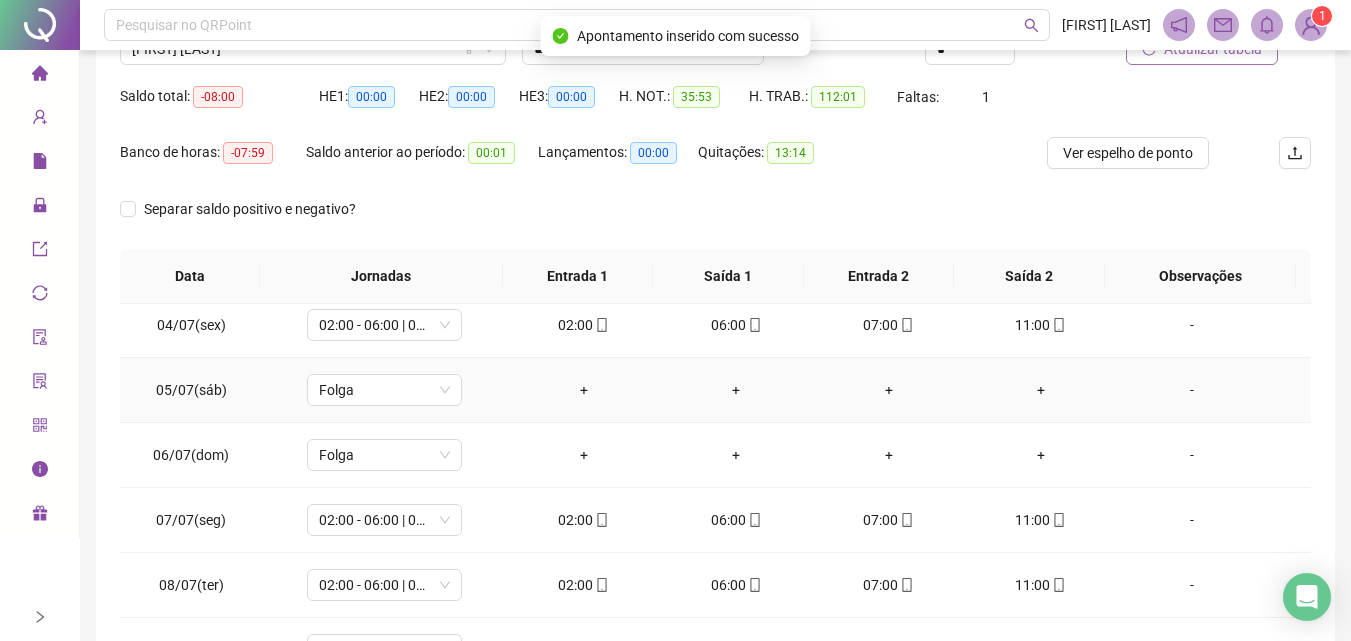 scroll, scrollTop: 938, scrollLeft: 0, axis: vertical 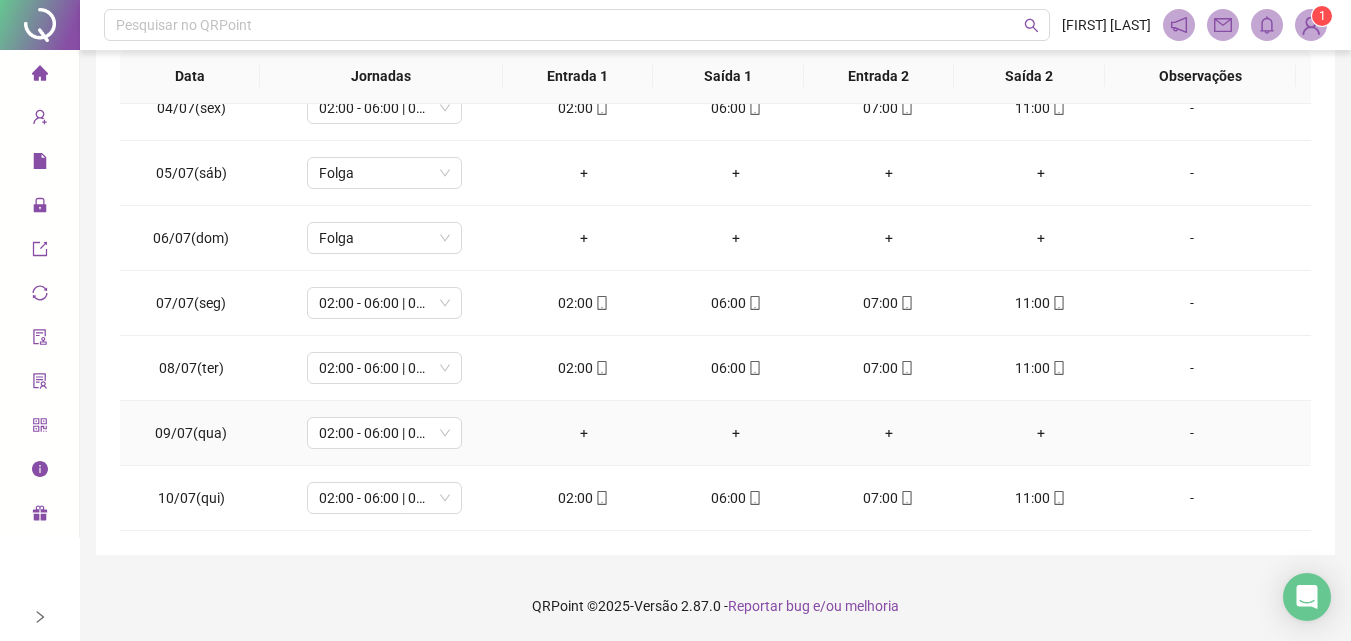 click on "-" at bounding box center [1192, 433] 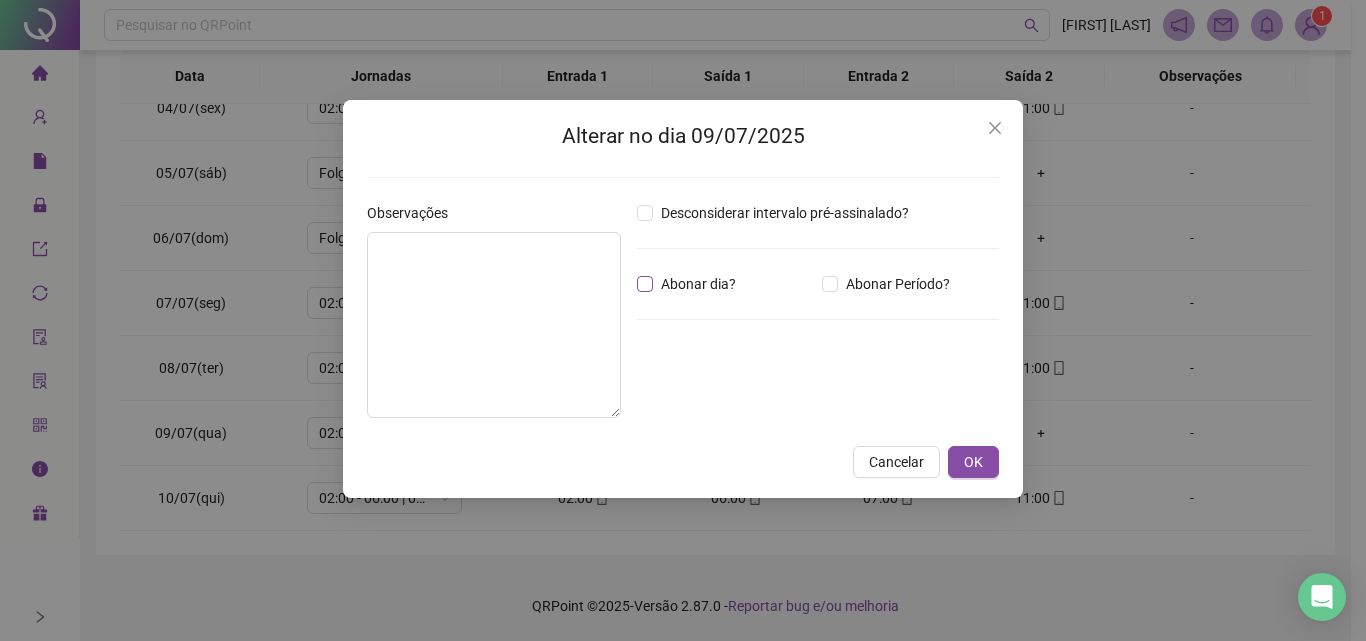click on "Abonar dia?" at bounding box center [698, 284] 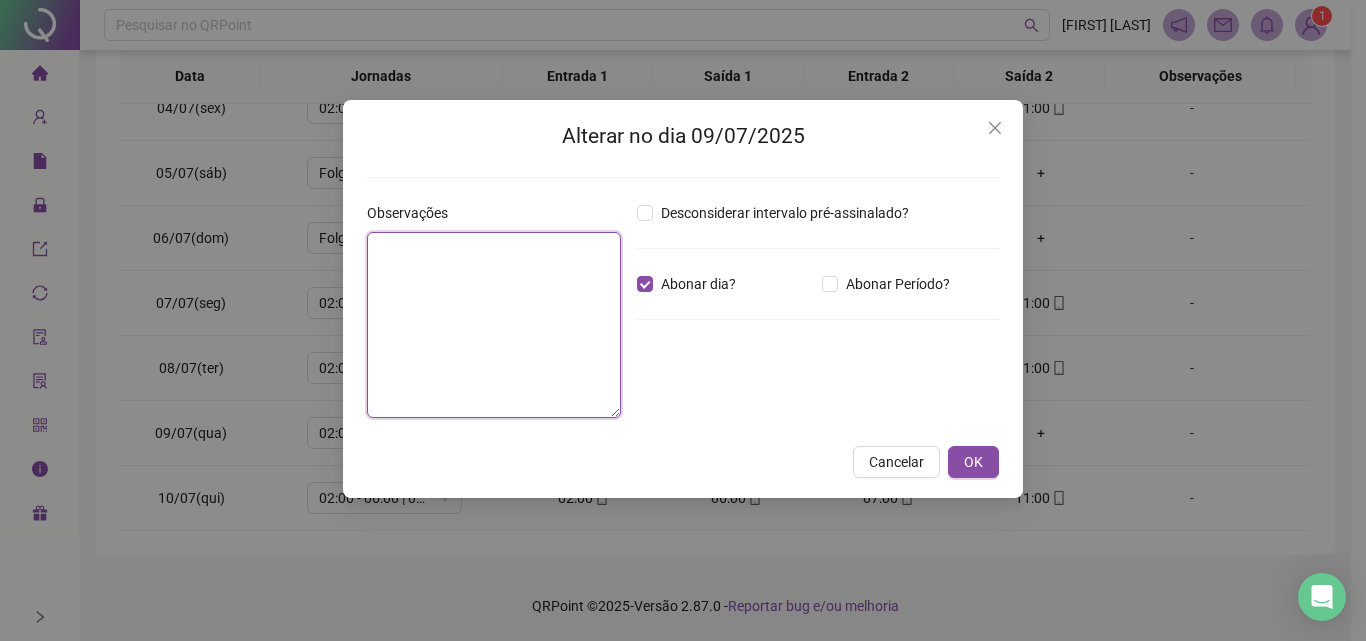 click at bounding box center (494, 325) 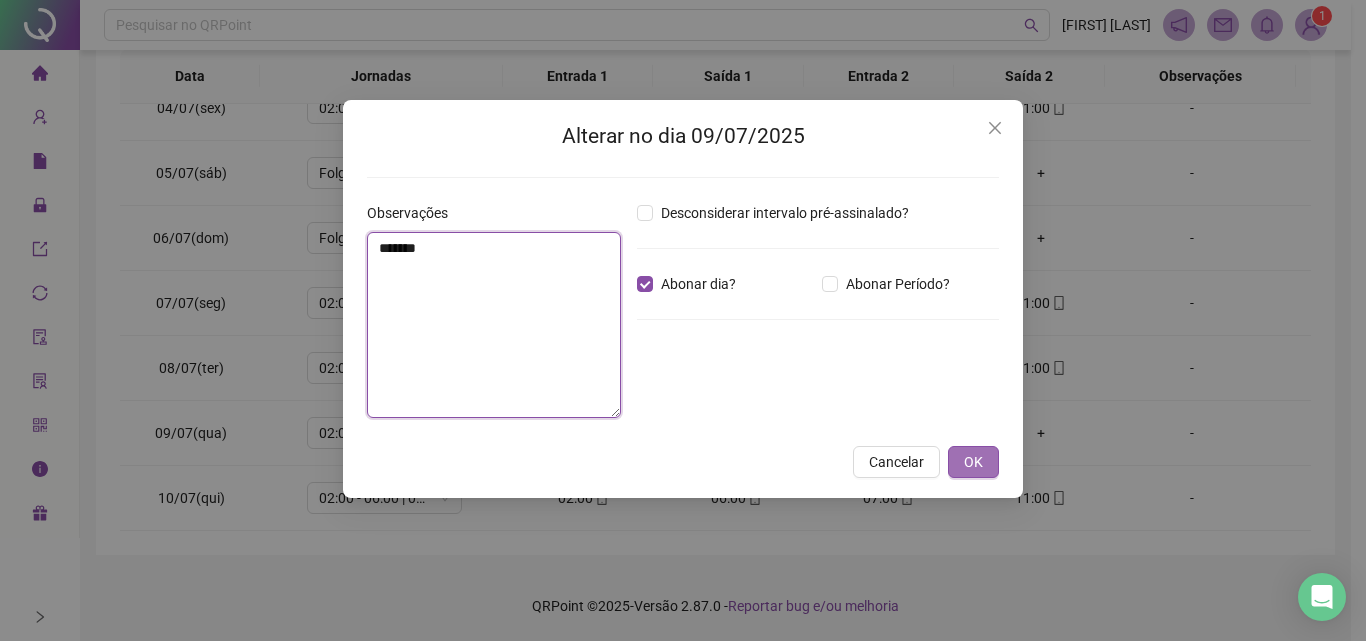 type on "*******" 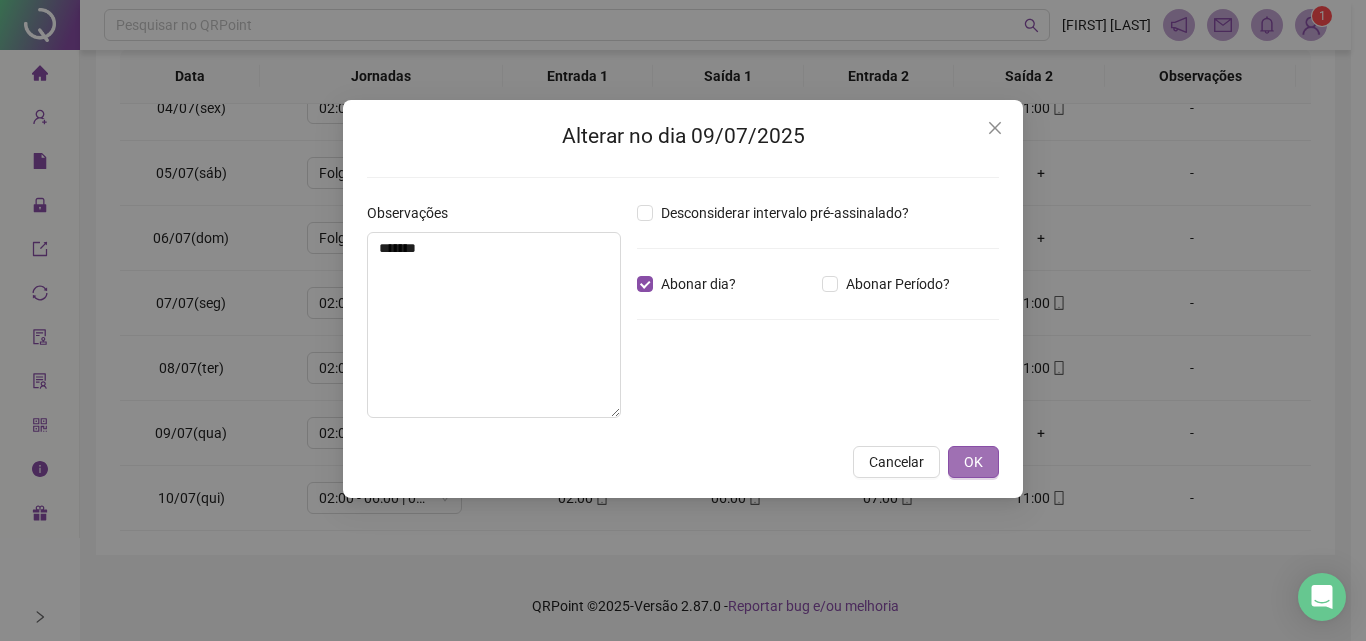 click on "OK" at bounding box center (973, 462) 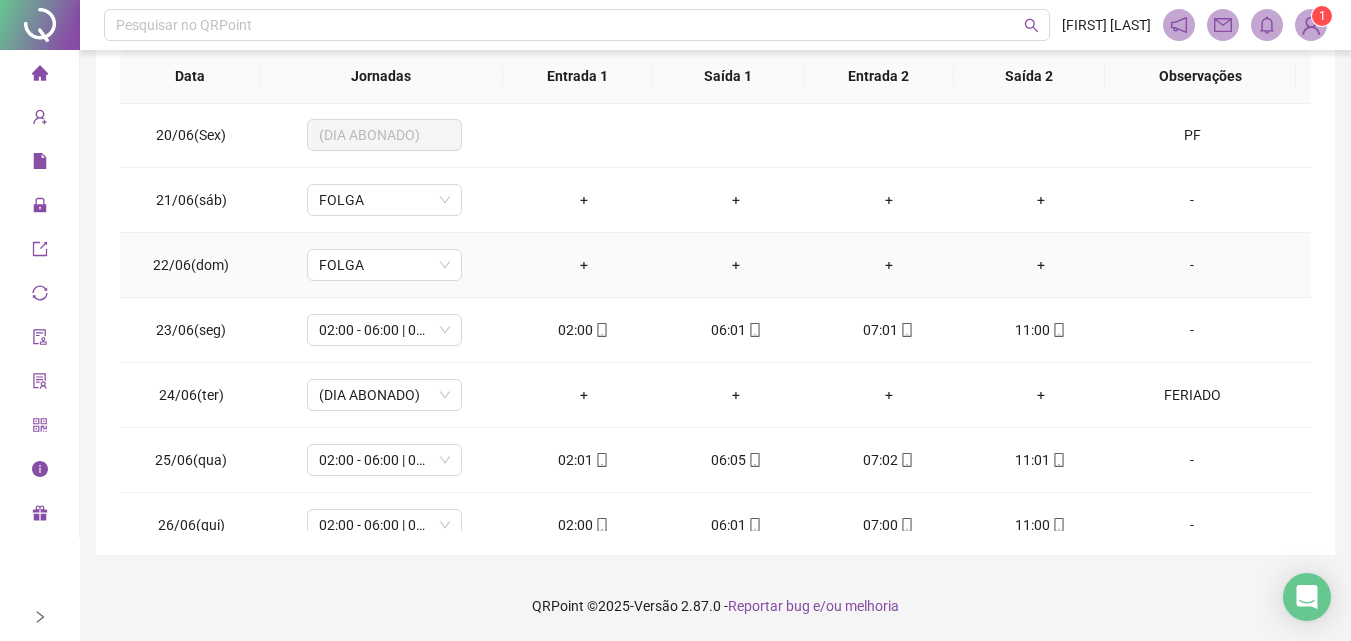 scroll, scrollTop: 0, scrollLeft: 0, axis: both 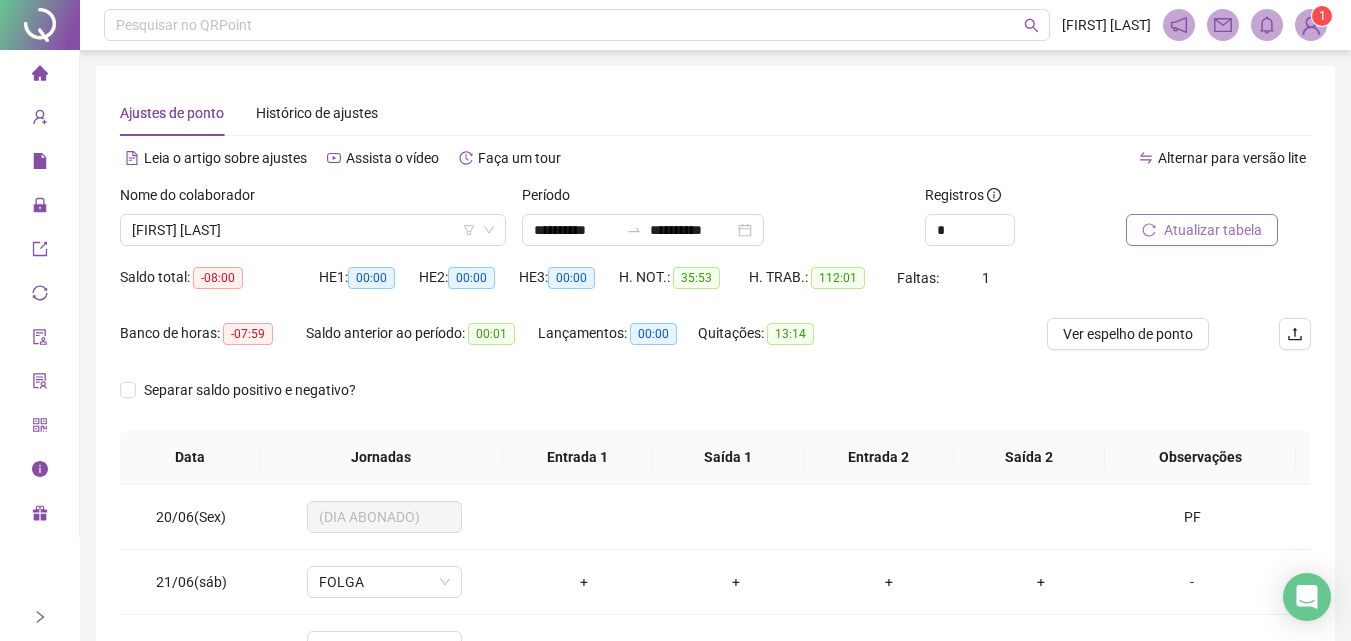 click on "Atualizar tabela" at bounding box center [1213, 230] 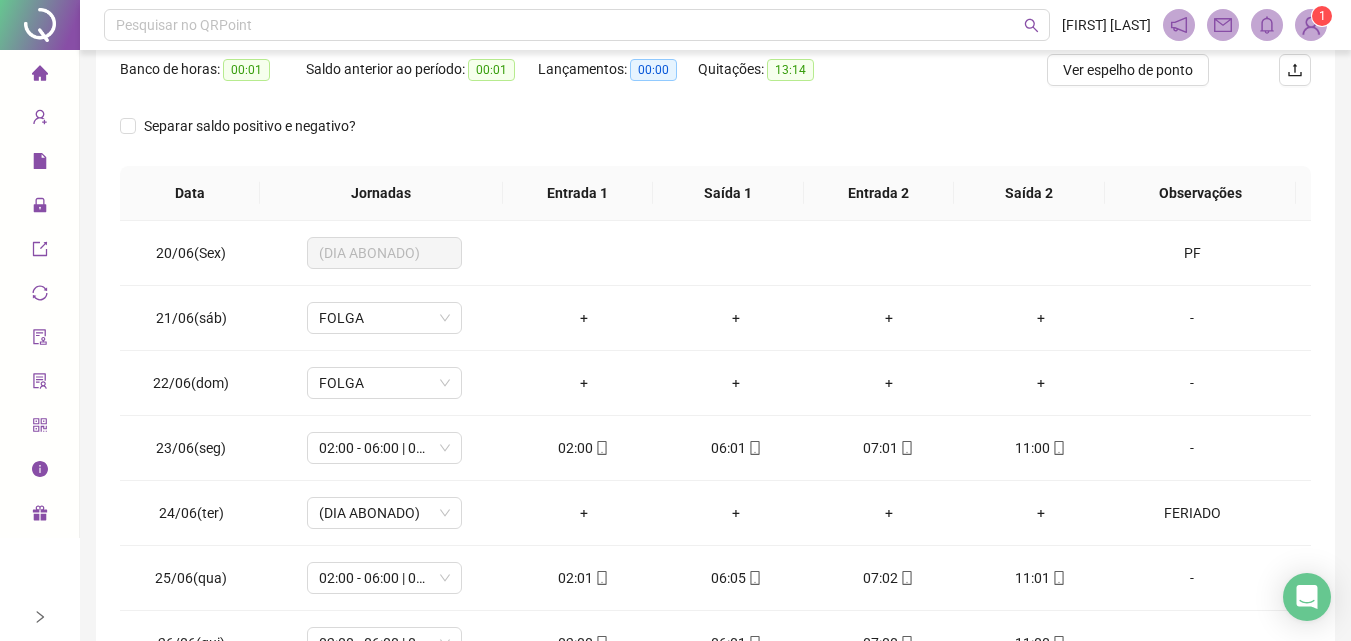 scroll, scrollTop: 300, scrollLeft: 0, axis: vertical 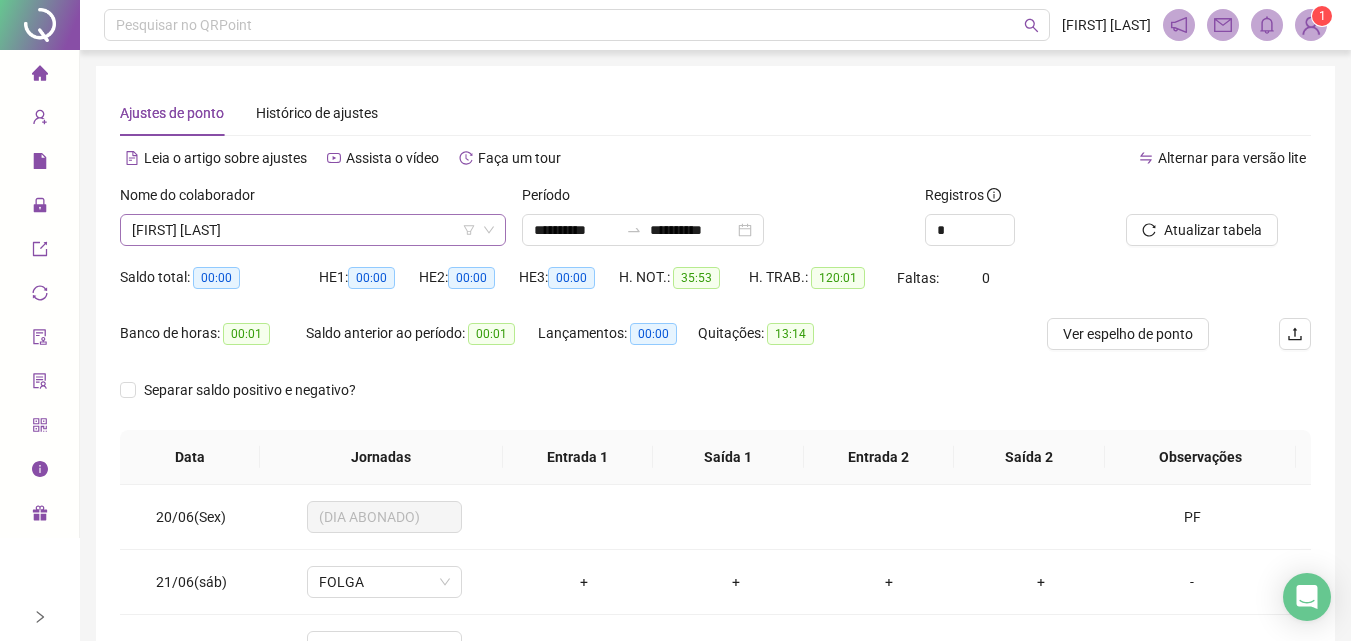click on "[FIRST] [LAST]" at bounding box center [313, 230] 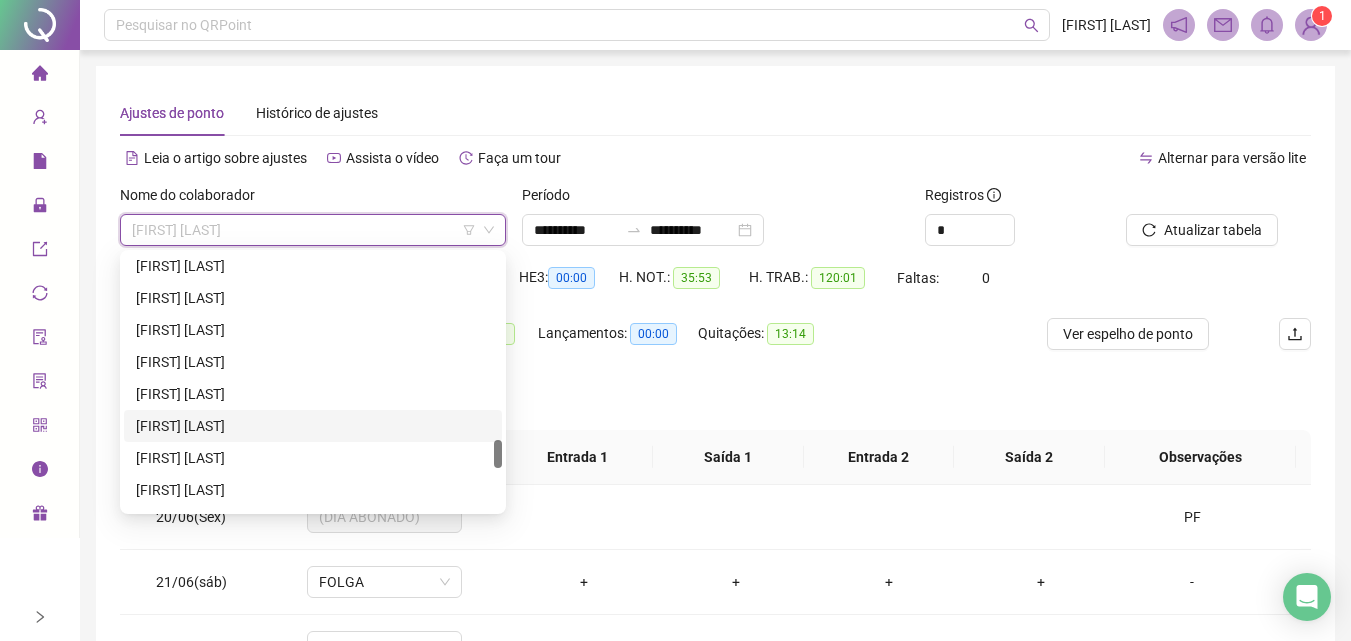 scroll, scrollTop: 2080, scrollLeft: 0, axis: vertical 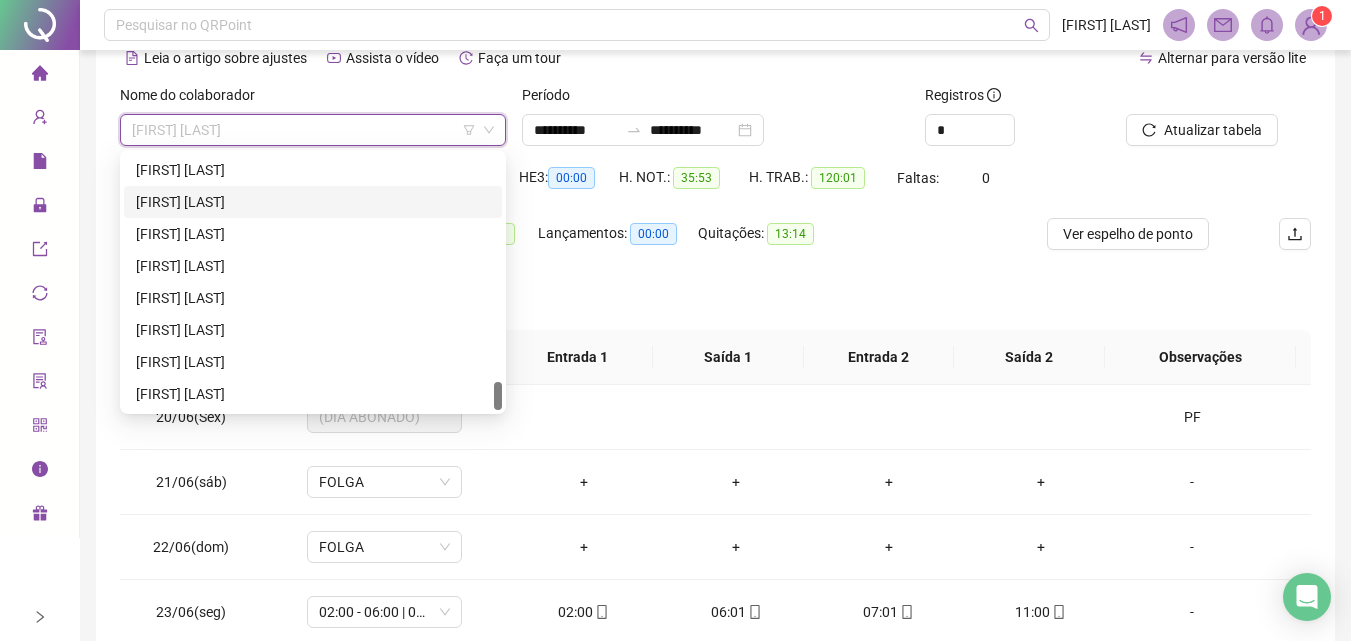 click on "[FIRST] [LAST]" at bounding box center [313, 202] 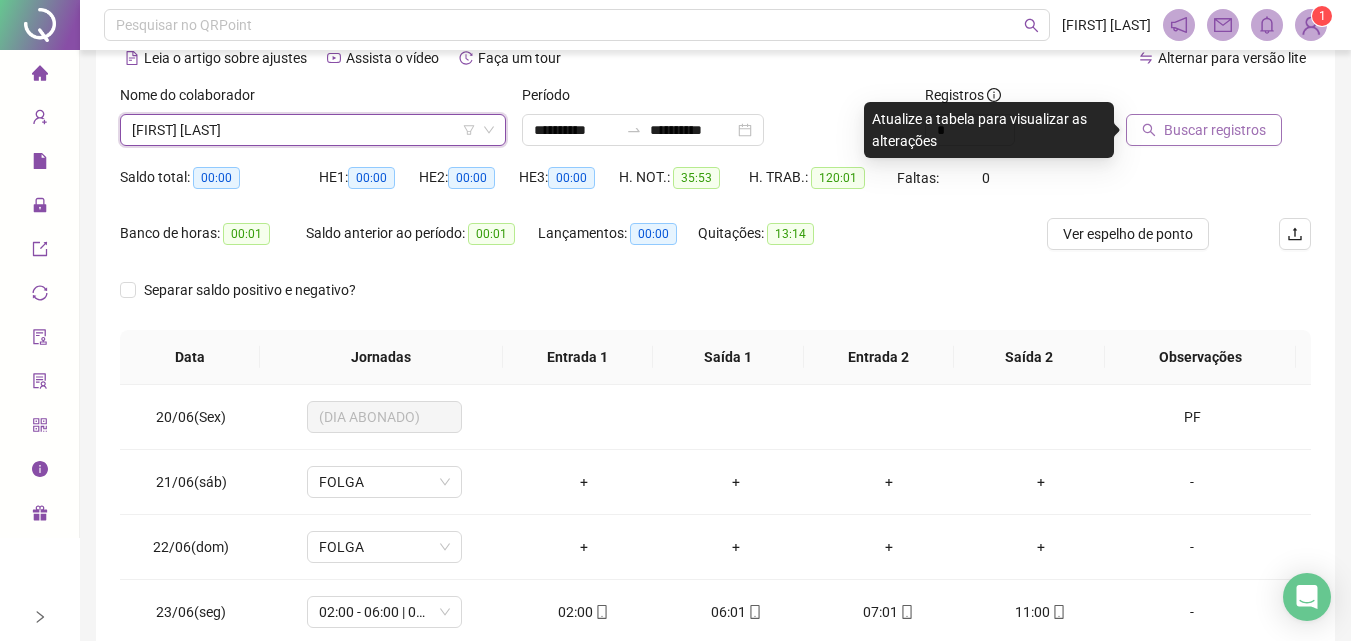 click on "Buscar registros" at bounding box center (1215, 130) 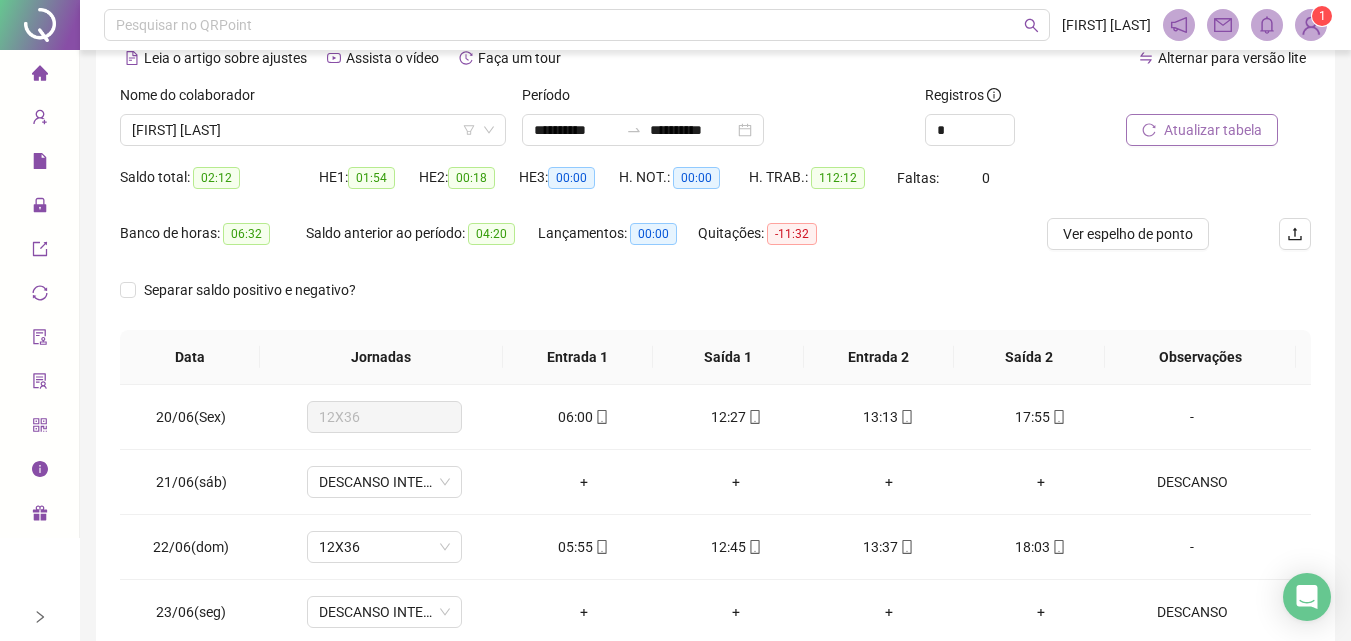 scroll, scrollTop: 381, scrollLeft: 0, axis: vertical 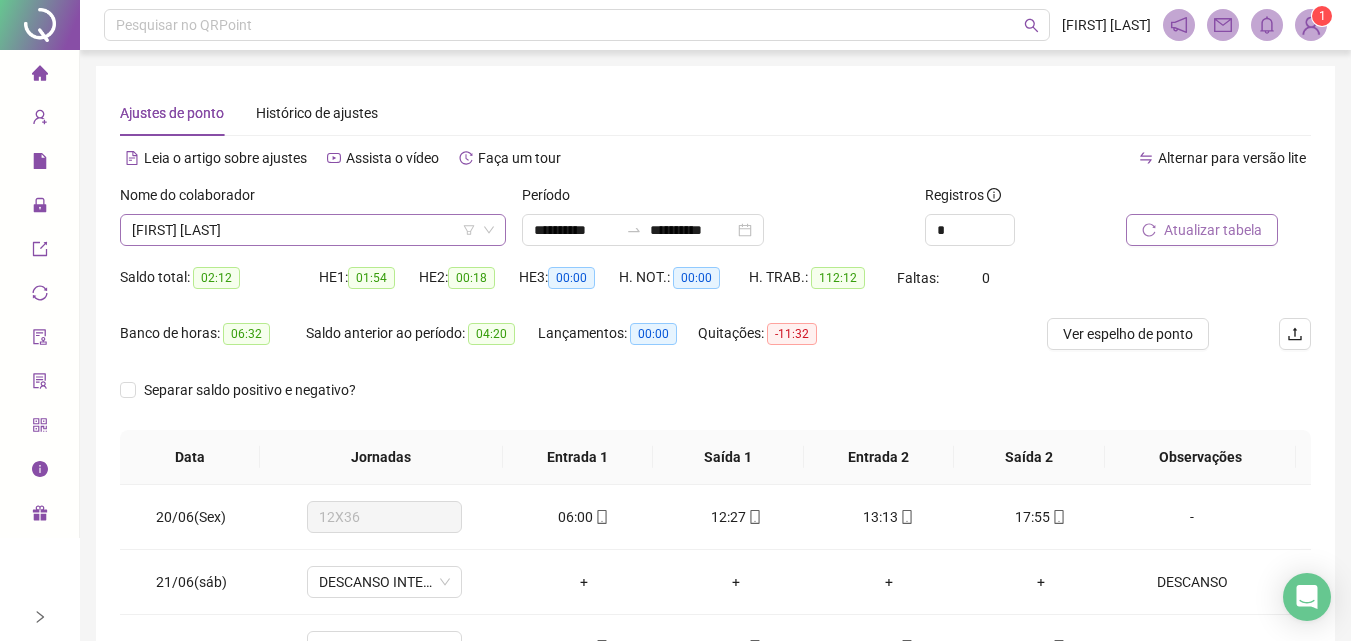 click on "[FIRST] [LAST]" at bounding box center [313, 230] 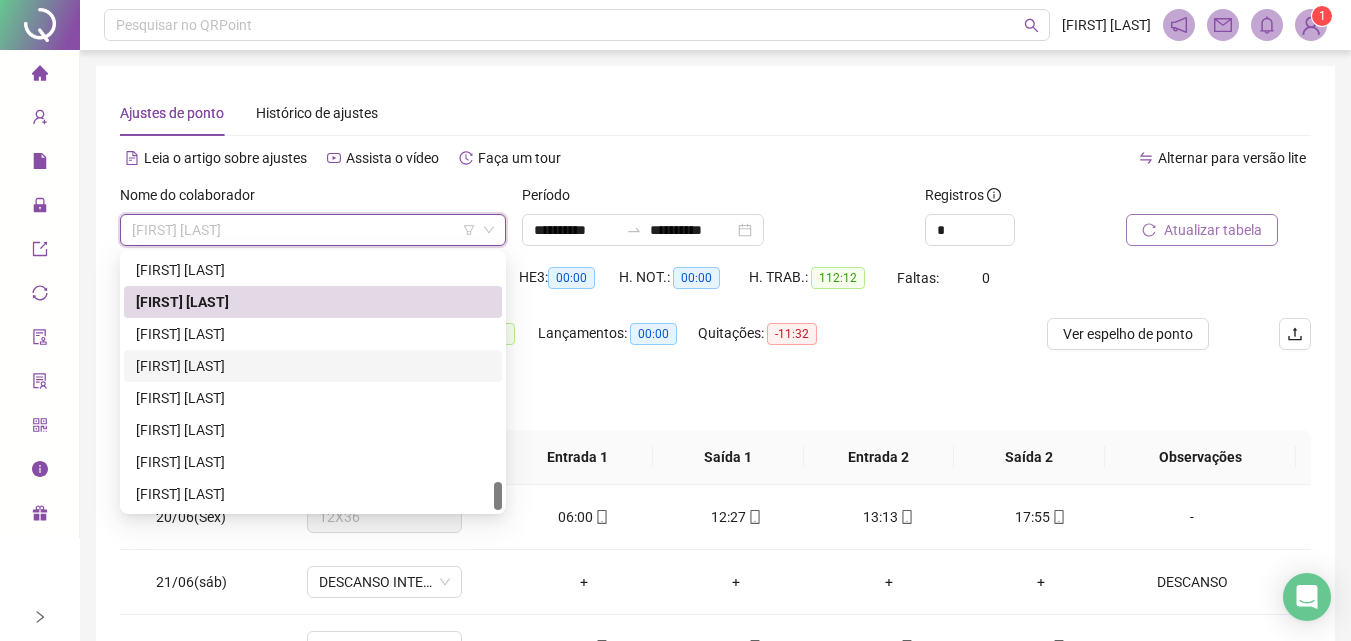 scroll, scrollTop: 1680, scrollLeft: 0, axis: vertical 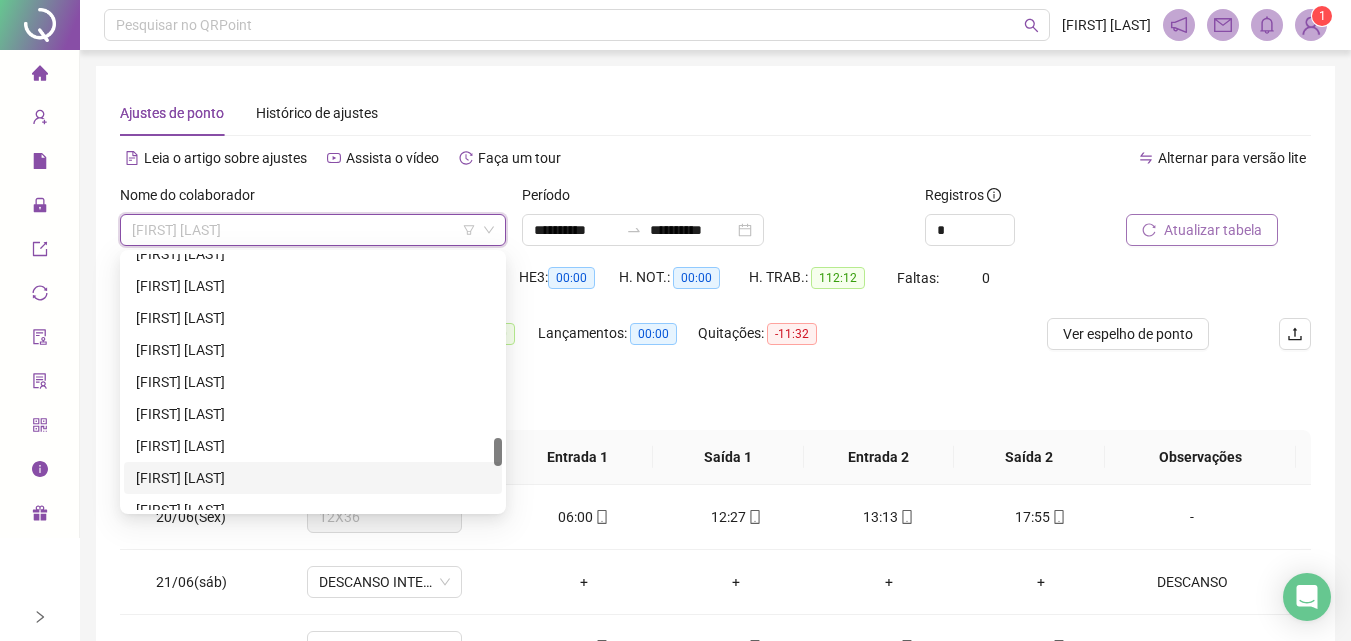 drag, startPoint x: 189, startPoint y: 471, endPoint x: 1190, endPoint y: 139, distance: 1054.6207 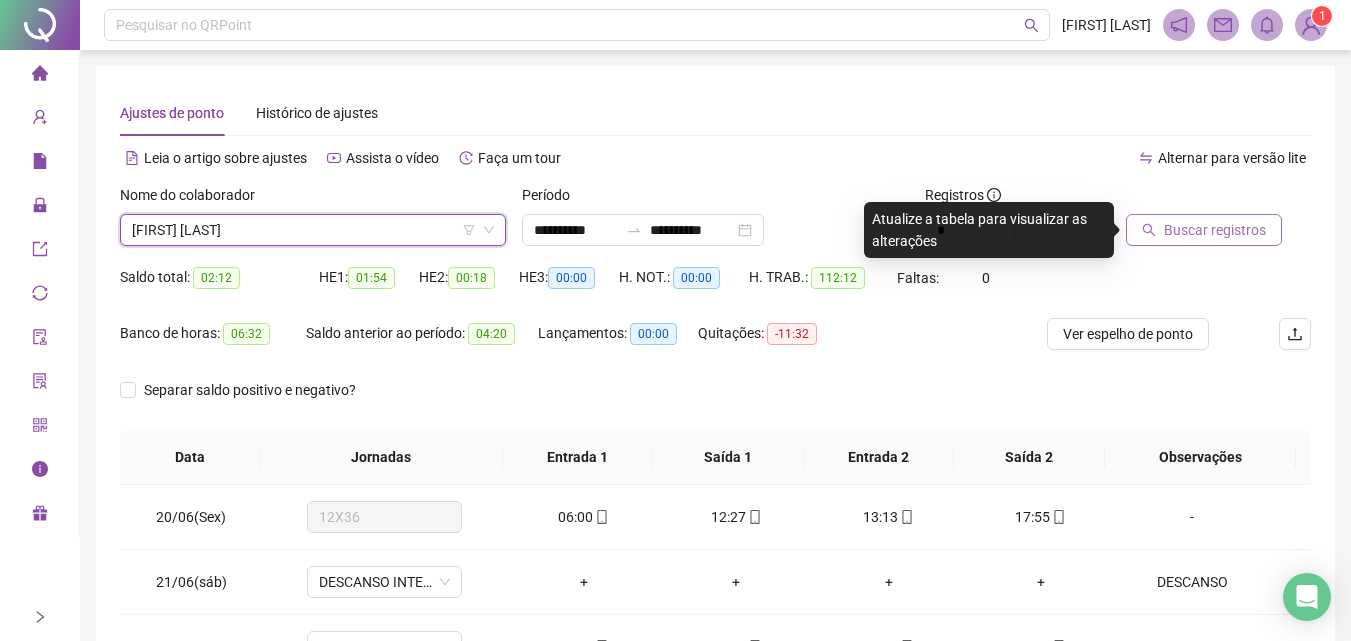 click on "Buscar registros" at bounding box center [1218, 223] 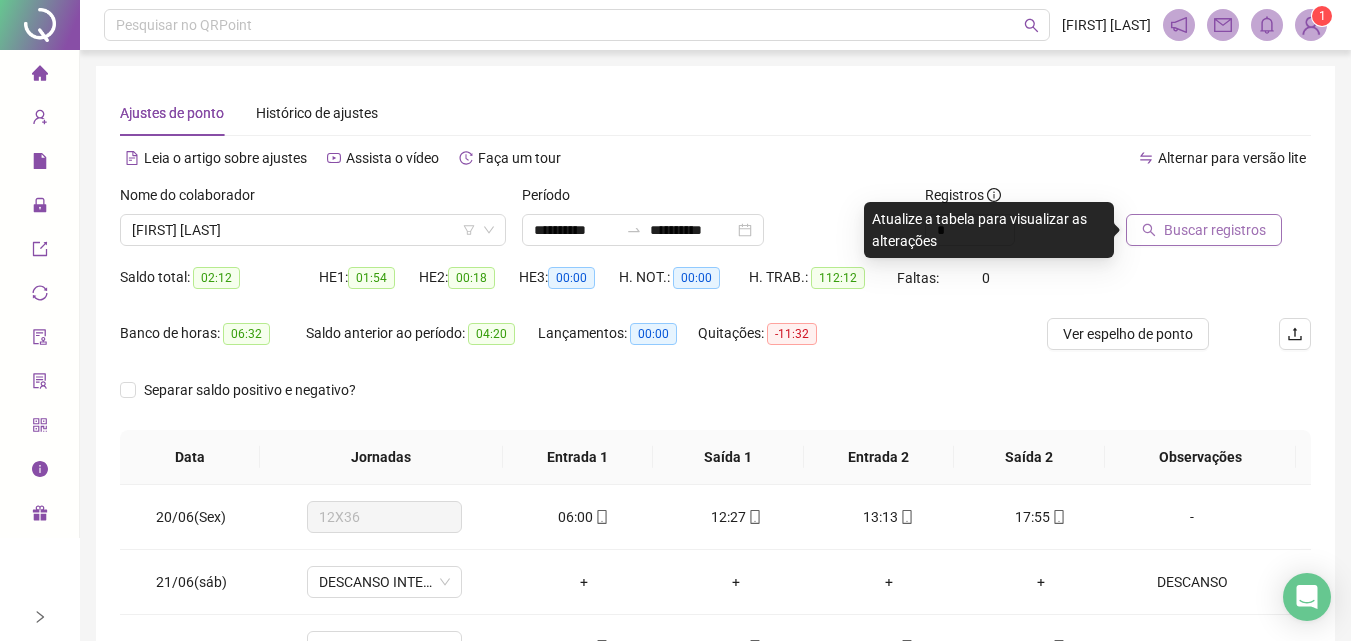 click on "Buscar registros" at bounding box center (1215, 230) 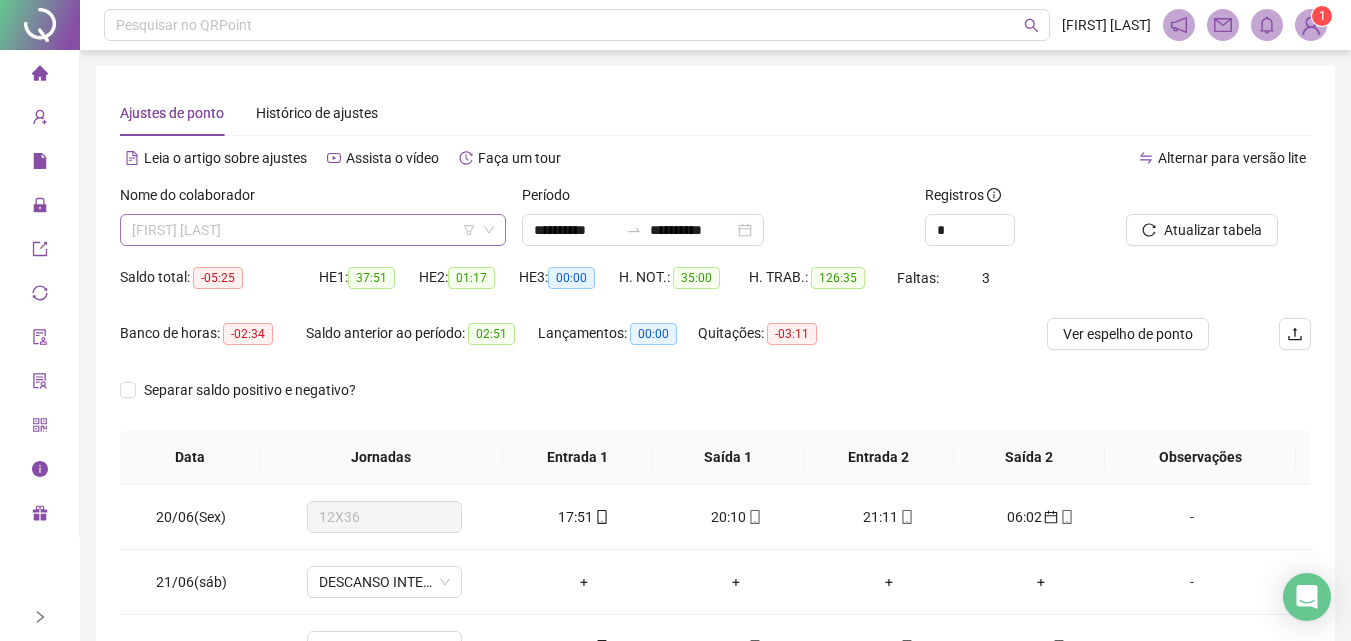 click on "[FIRST] [LAST]" at bounding box center (313, 230) 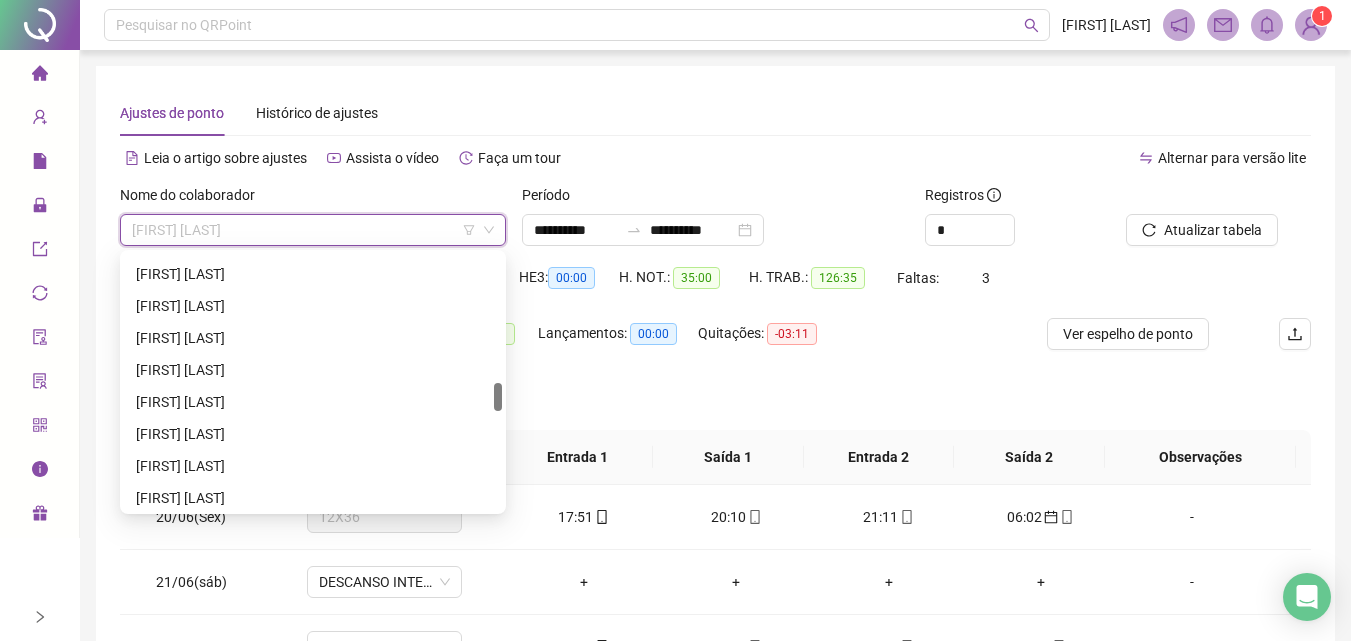 scroll, scrollTop: 1080, scrollLeft: 0, axis: vertical 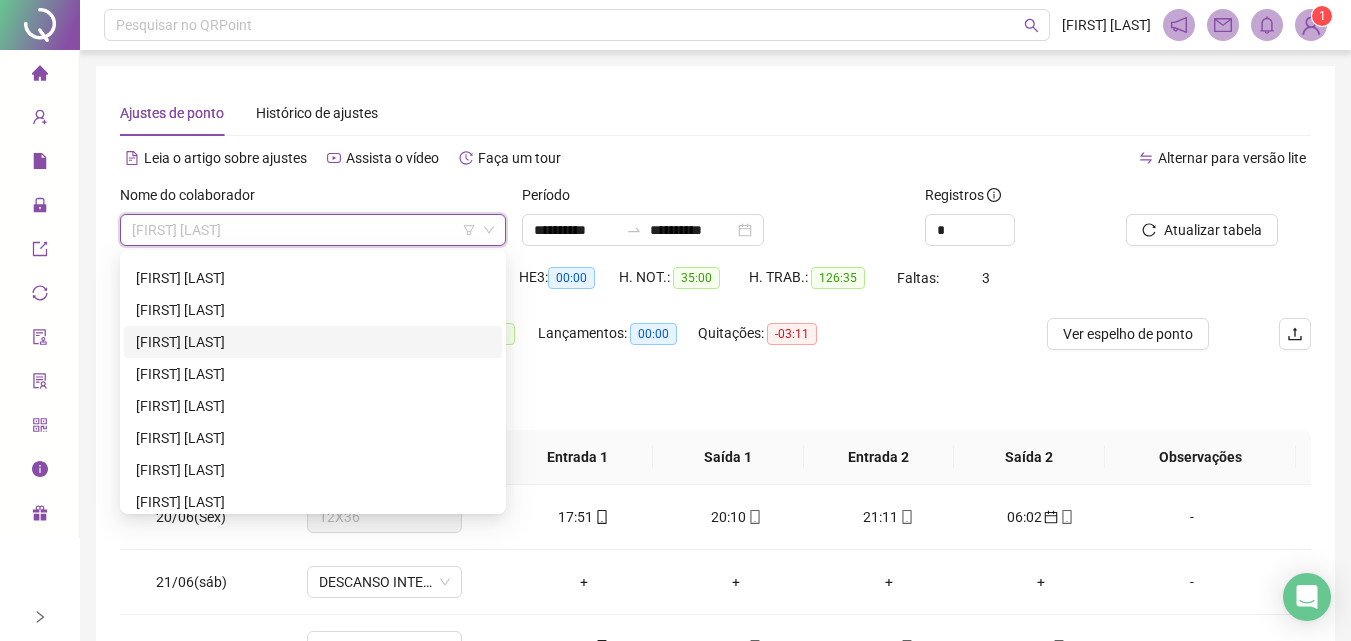 click on "[FIRST] [LAST]" at bounding box center [313, 342] 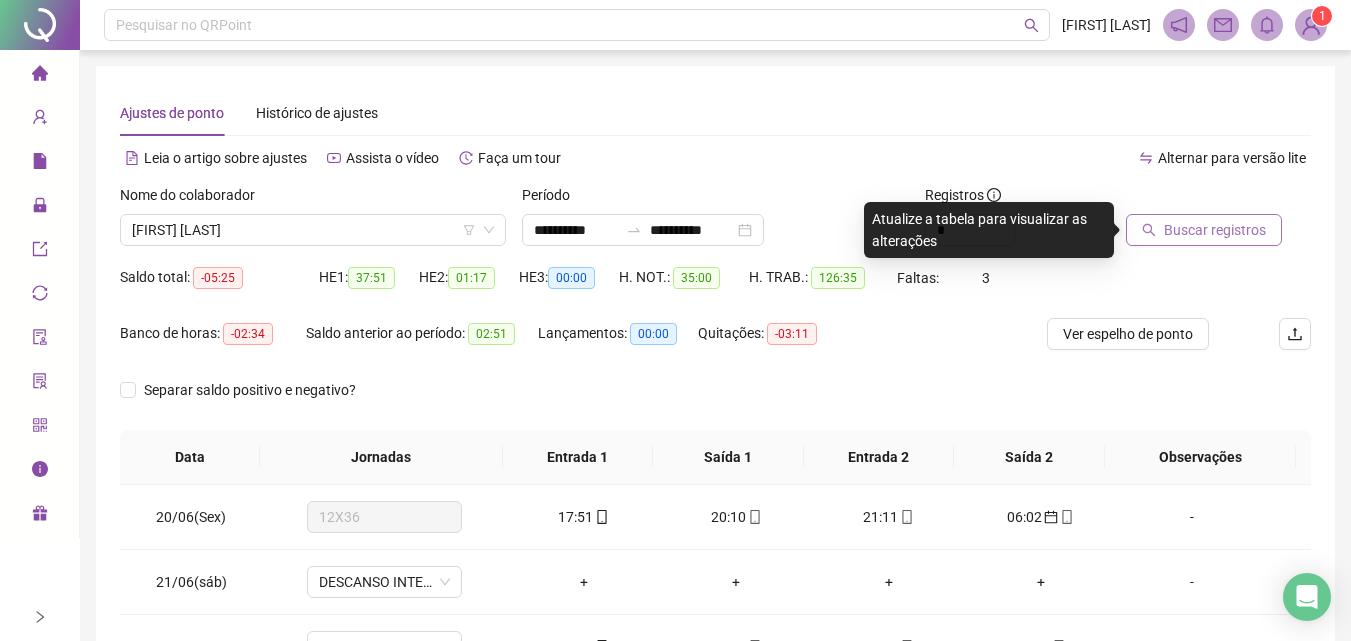 click on "Buscar registros" at bounding box center [1215, 230] 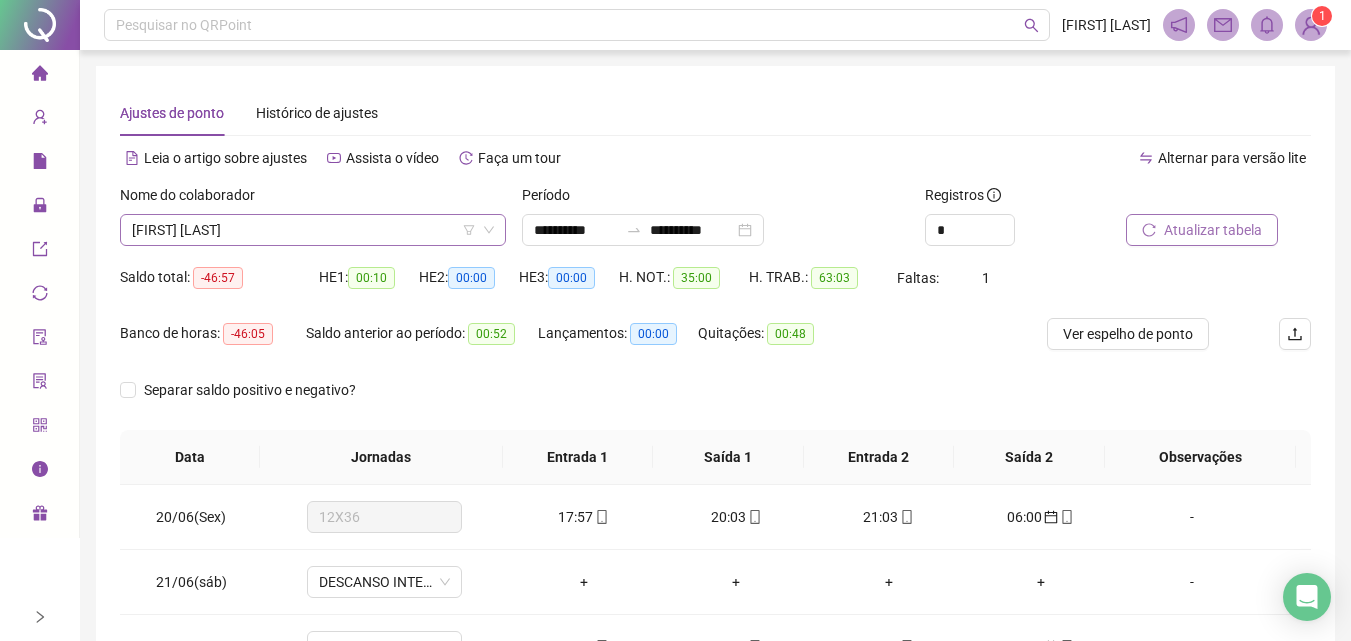 scroll, scrollTop: 300, scrollLeft: 0, axis: vertical 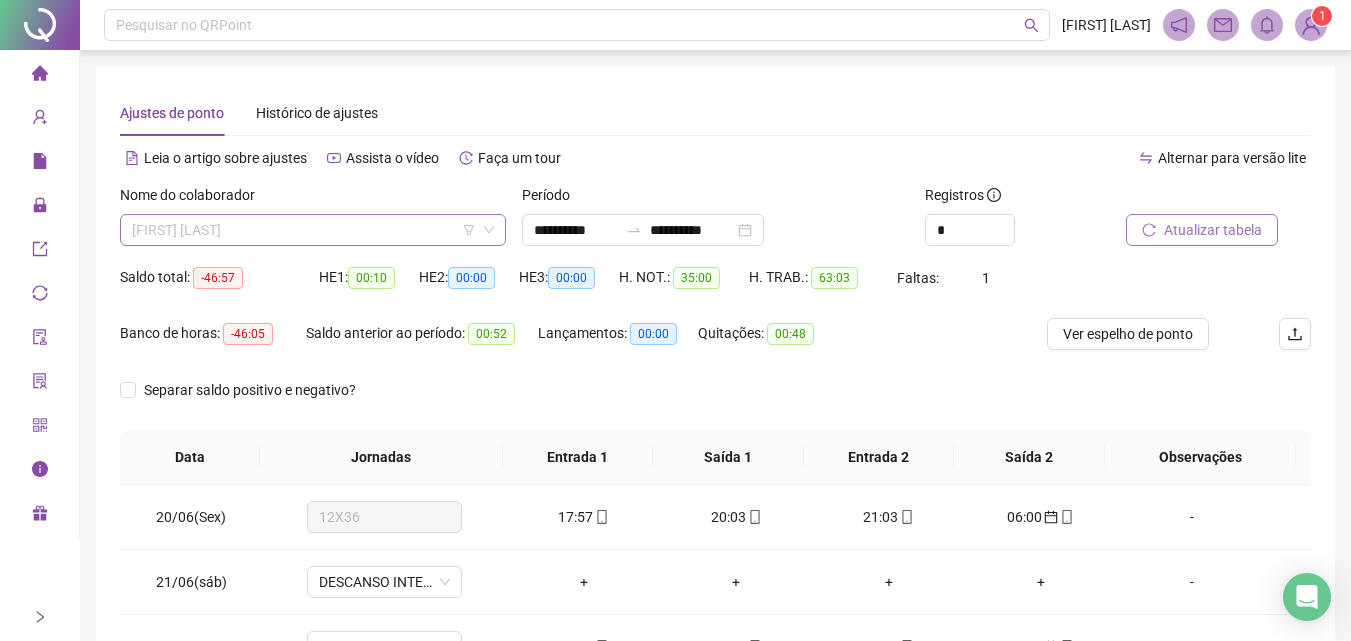 click on "[FIRST] [LAST]" at bounding box center [313, 230] 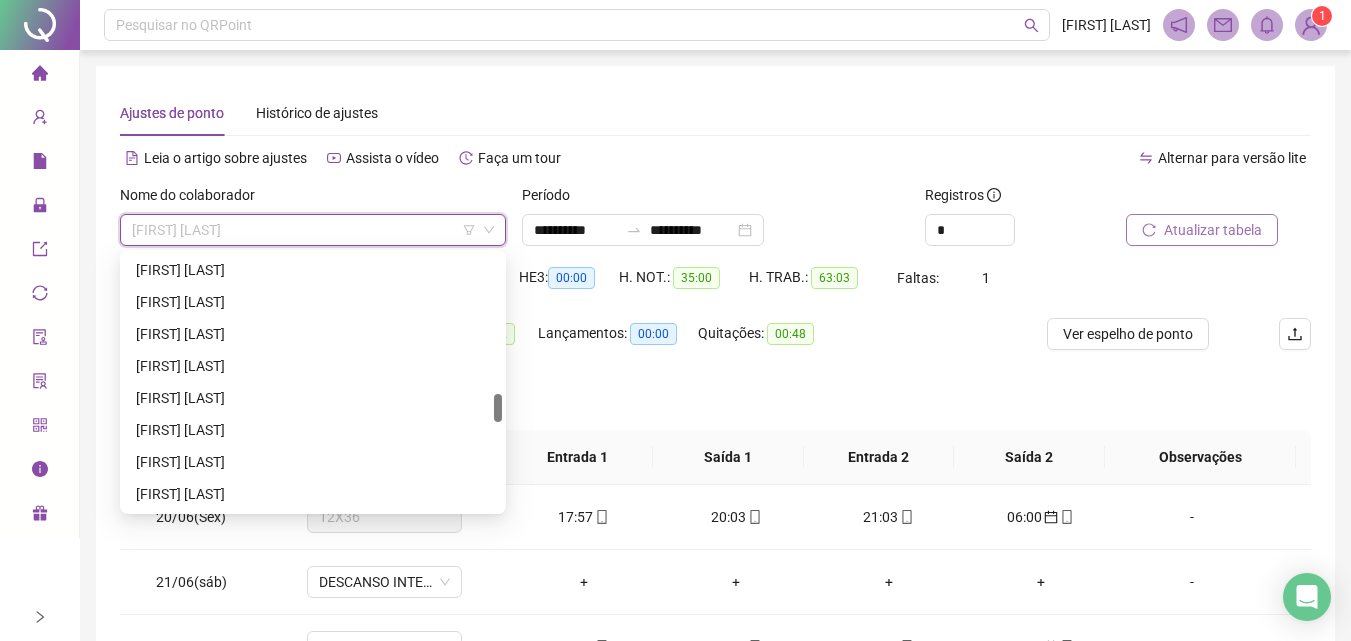 scroll, scrollTop: 1380, scrollLeft: 0, axis: vertical 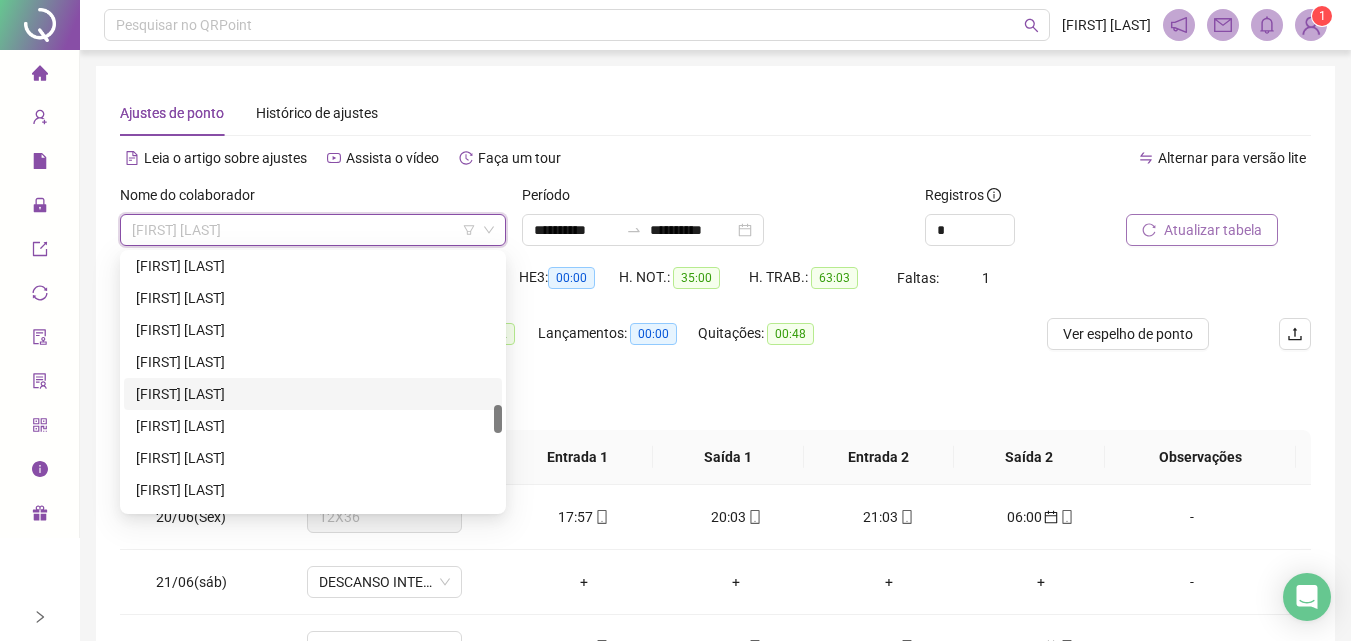 click on "[FIRST] [LAST]" at bounding box center [313, 394] 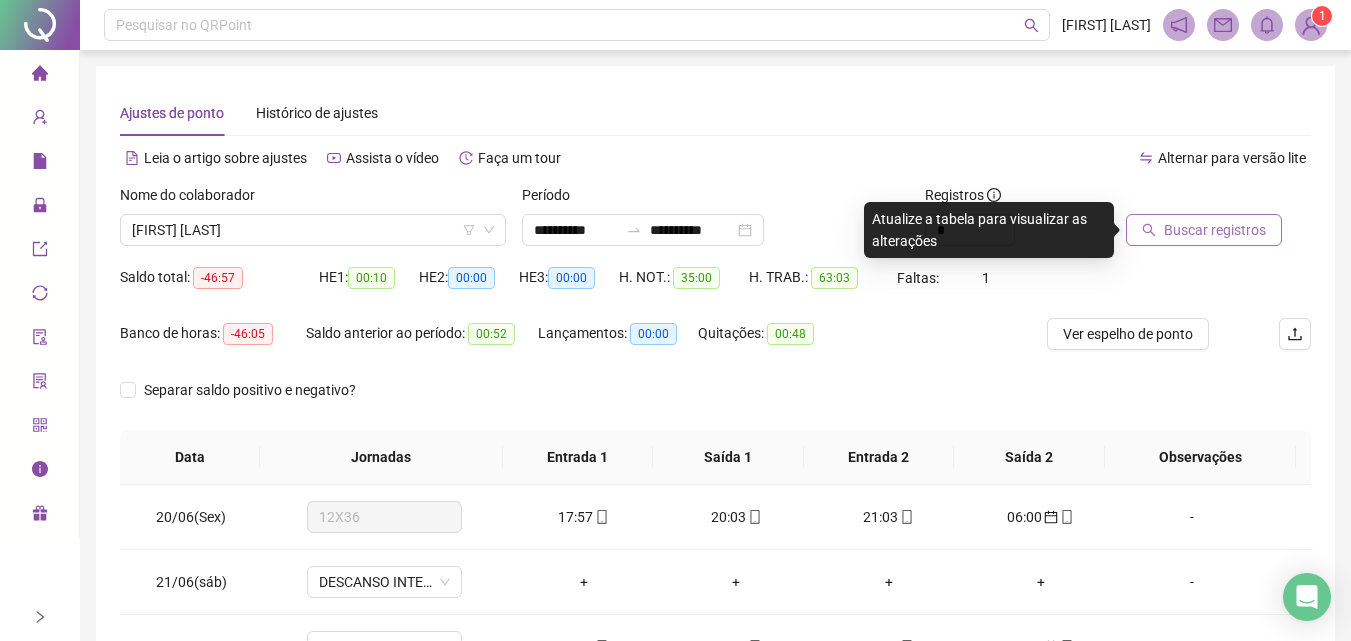 click on "Buscar registros" at bounding box center [1215, 230] 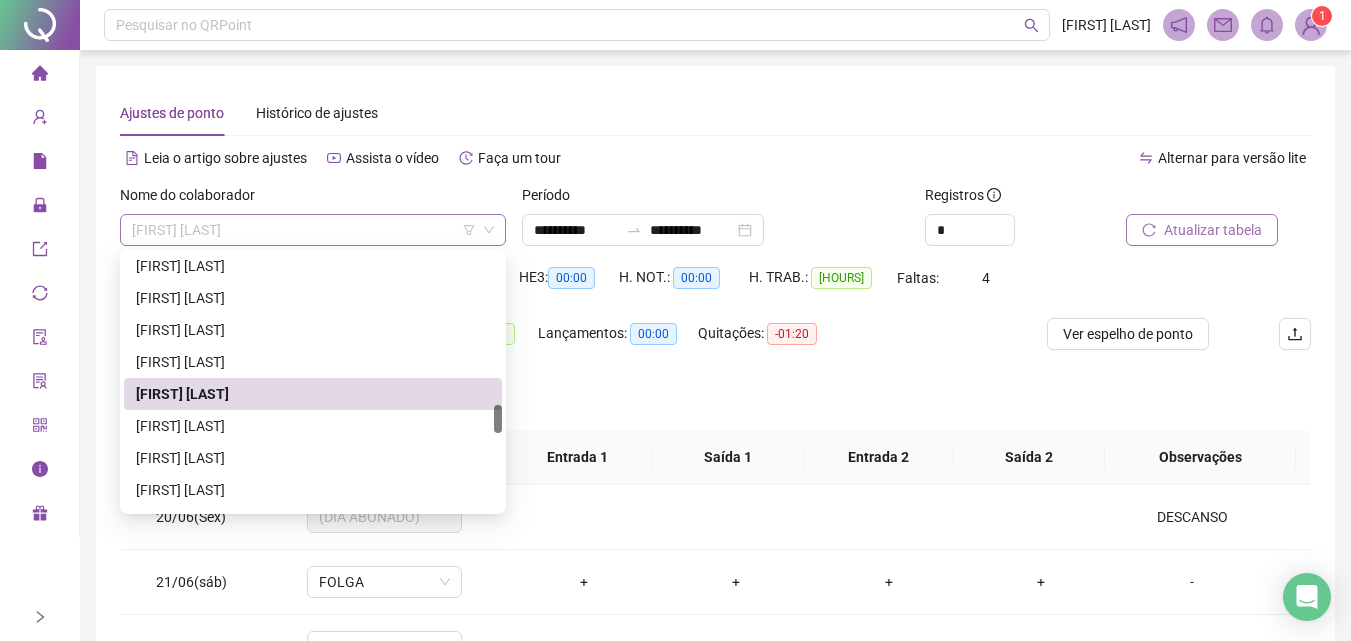 click on "[FIRST] [LAST]" at bounding box center (313, 230) 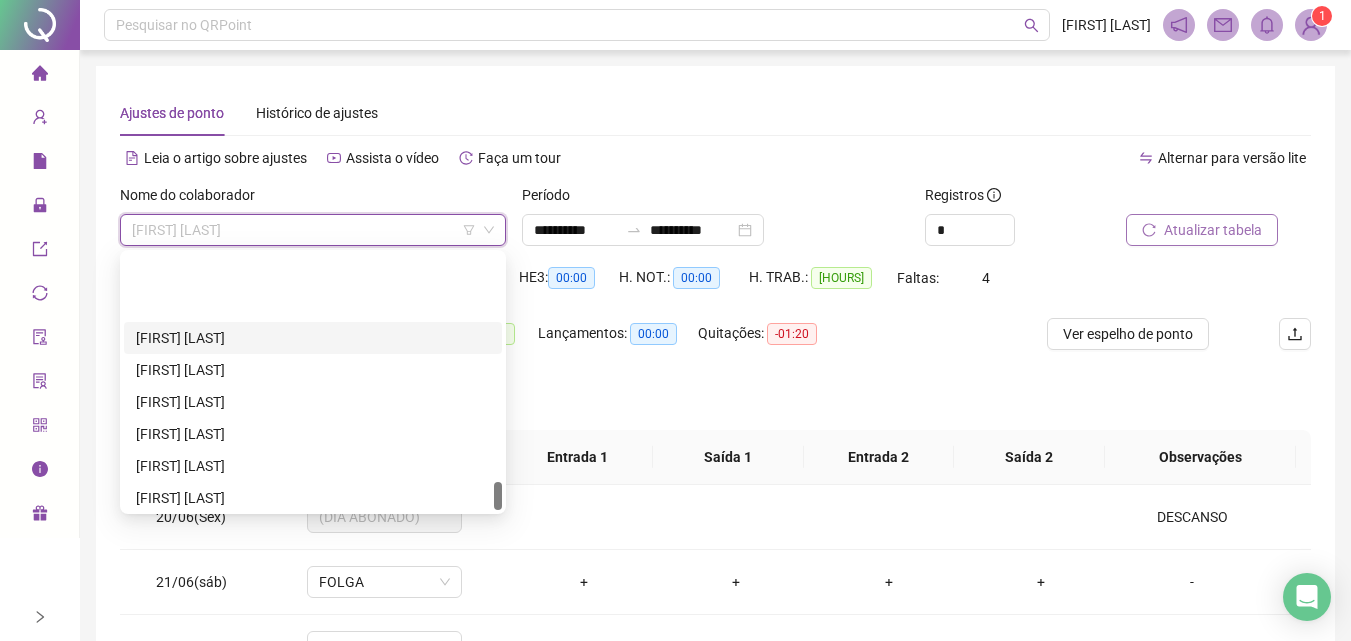 scroll, scrollTop: 2080, scrollLeft: 0, axis: vertical 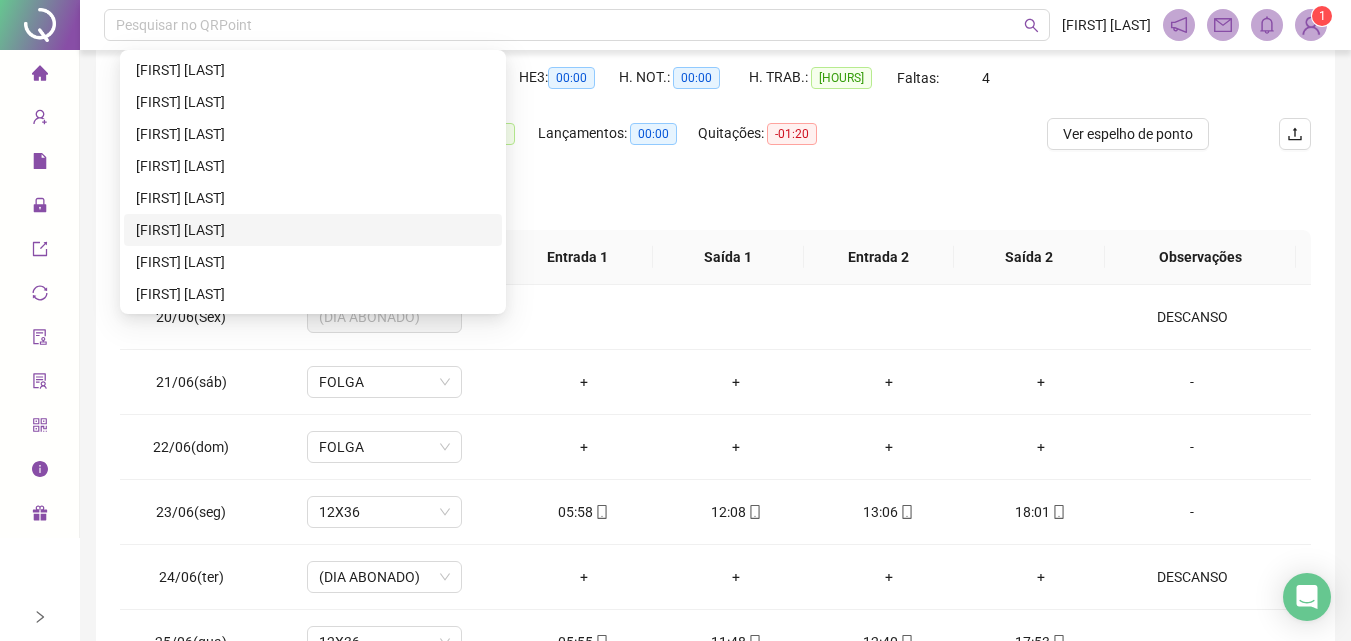 click on "[FIRST] [LAST]" at bounding box center [313, 230] 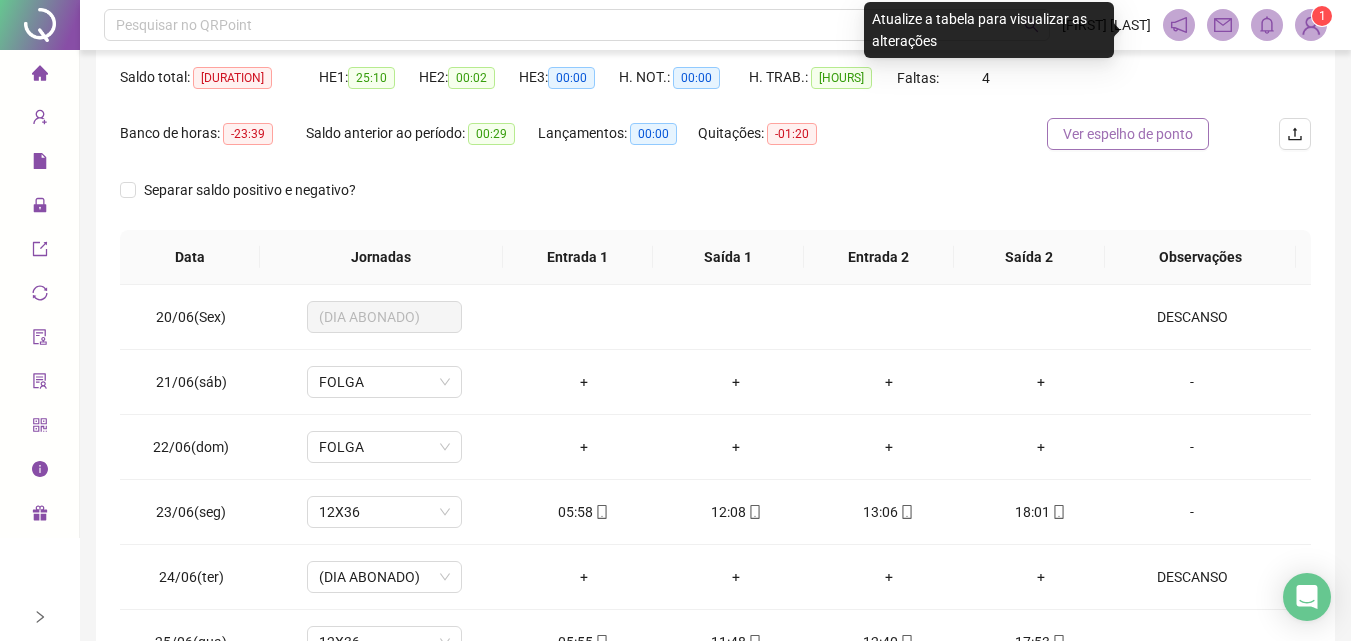 click on "Ver espelho de ponto" at bounding box center (1128, 134) 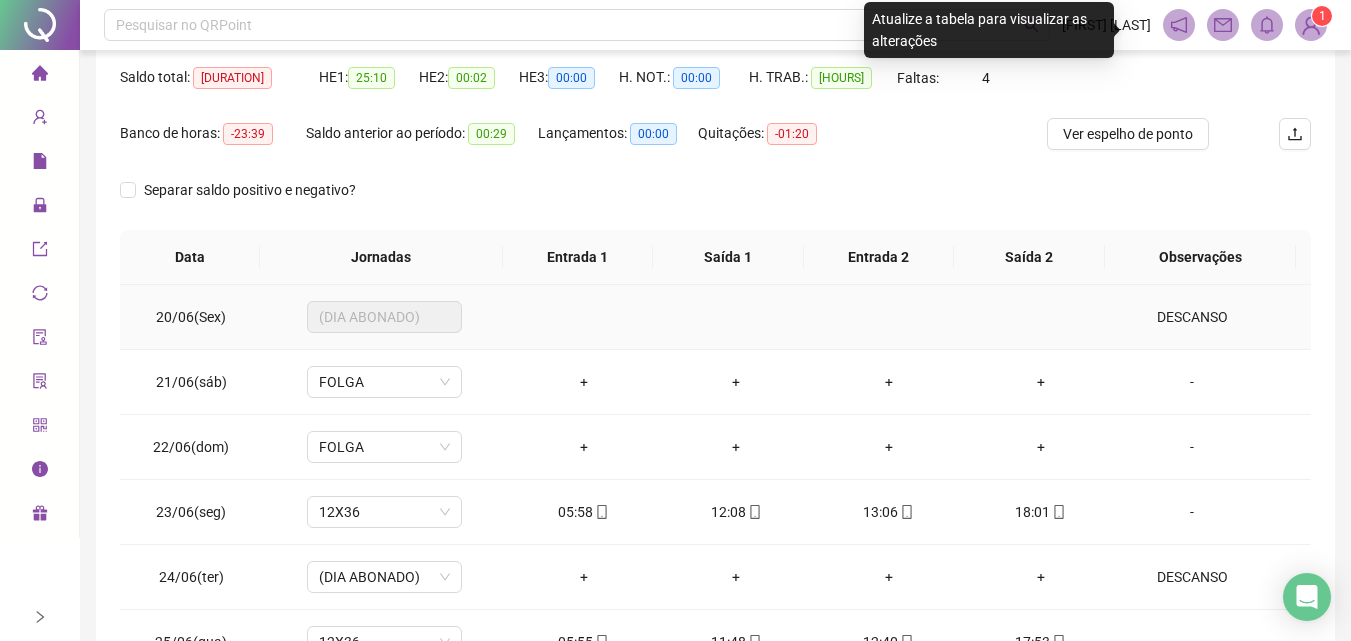 scroll, scrollTop: 0, scrollLeft: 0, axis: both 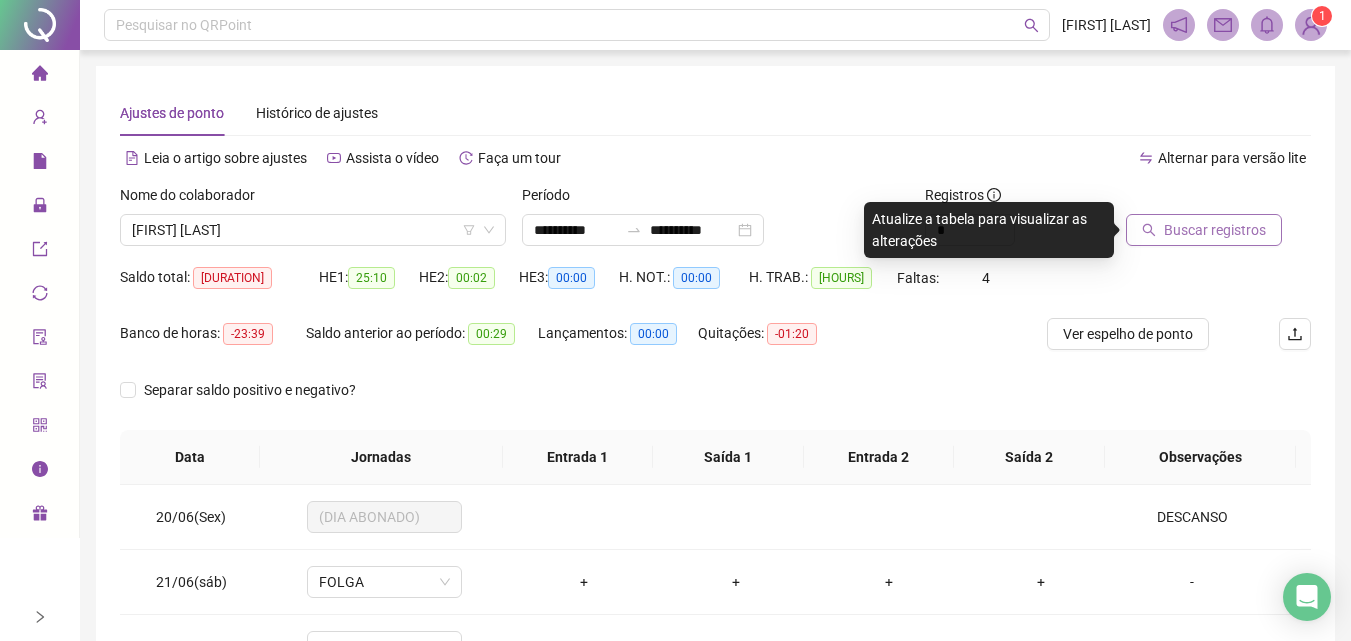 click on "Buscar registros" at bounding box center (1215, 230) 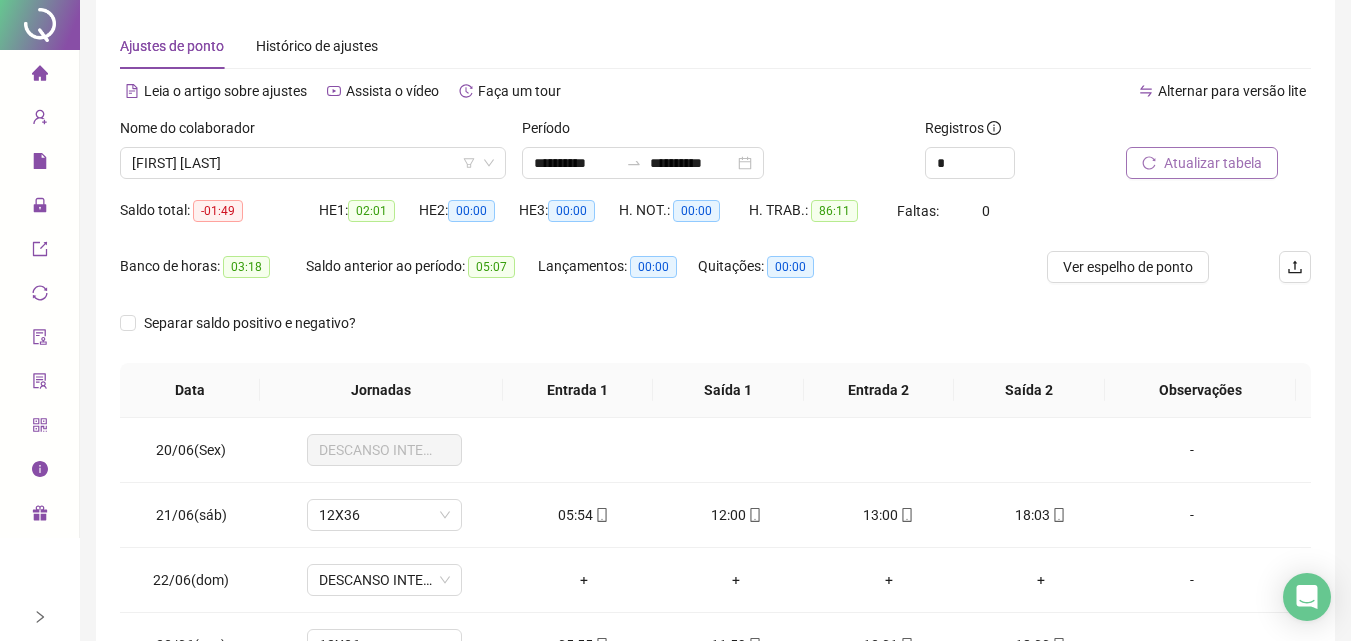 scroll, scrollTop: 0, scrollLeft: 0, axis: both 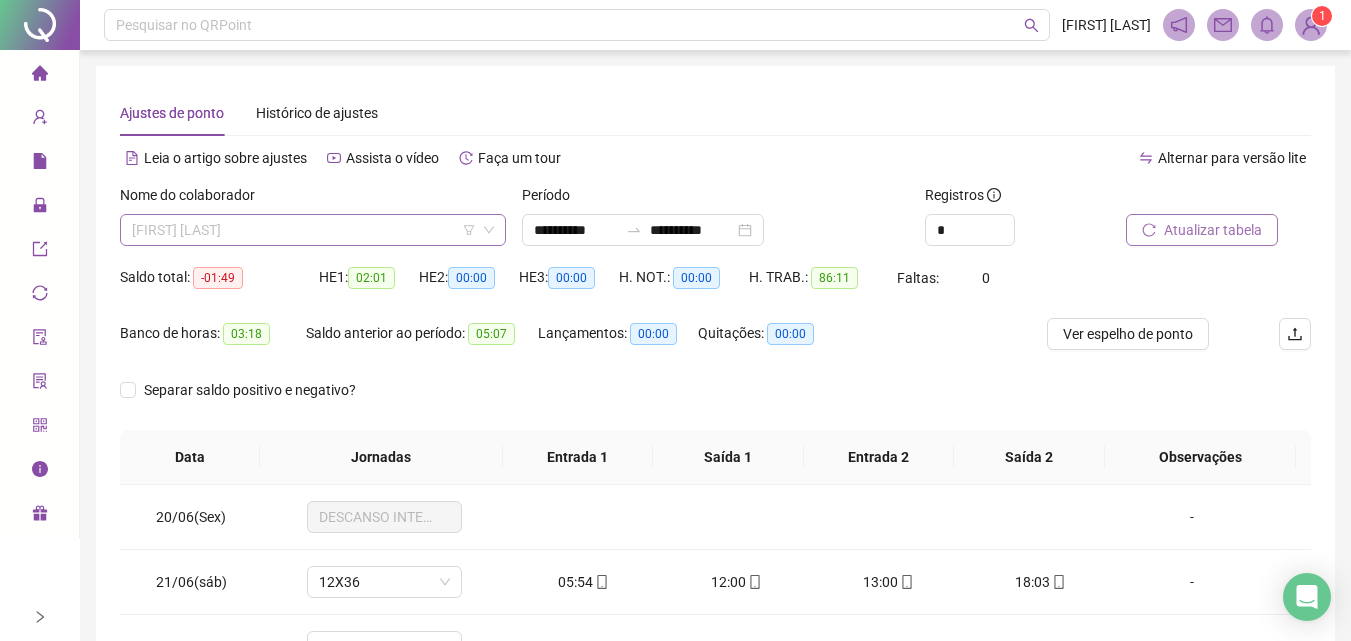 click on "[FIRST] [LAST]" at bounding box center [313, 230] 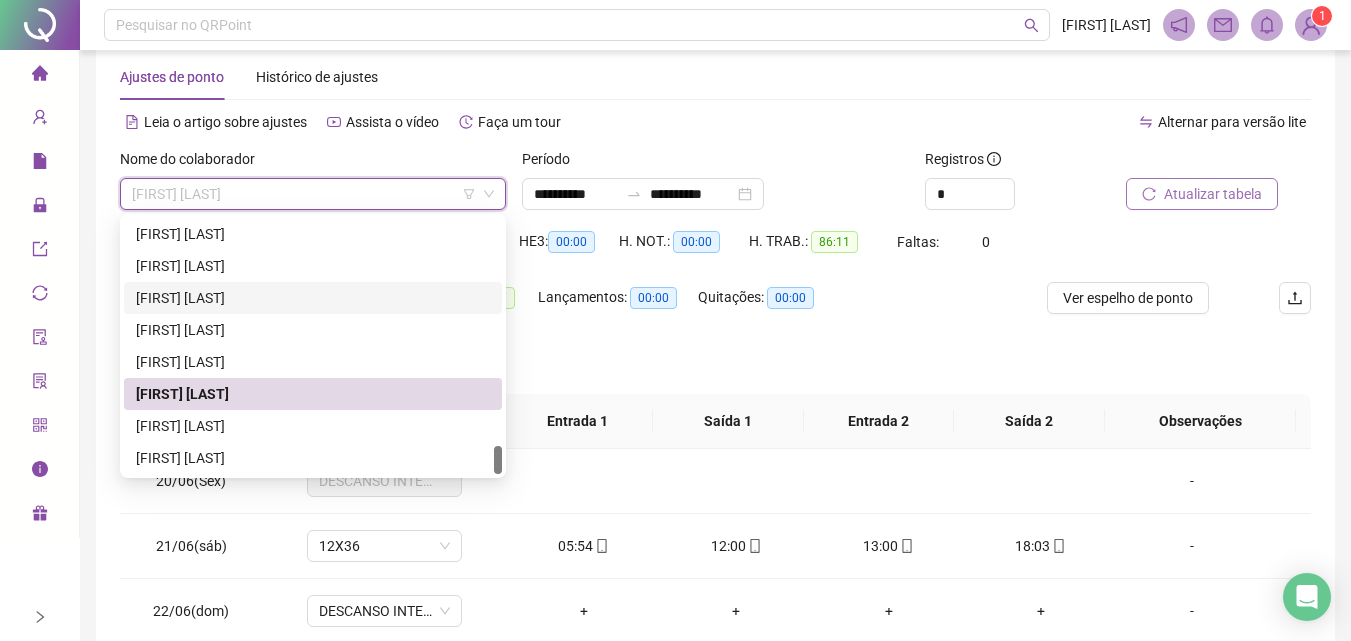 scroll, scrollTop: 100, scrollLeft: 0, axis: vertical 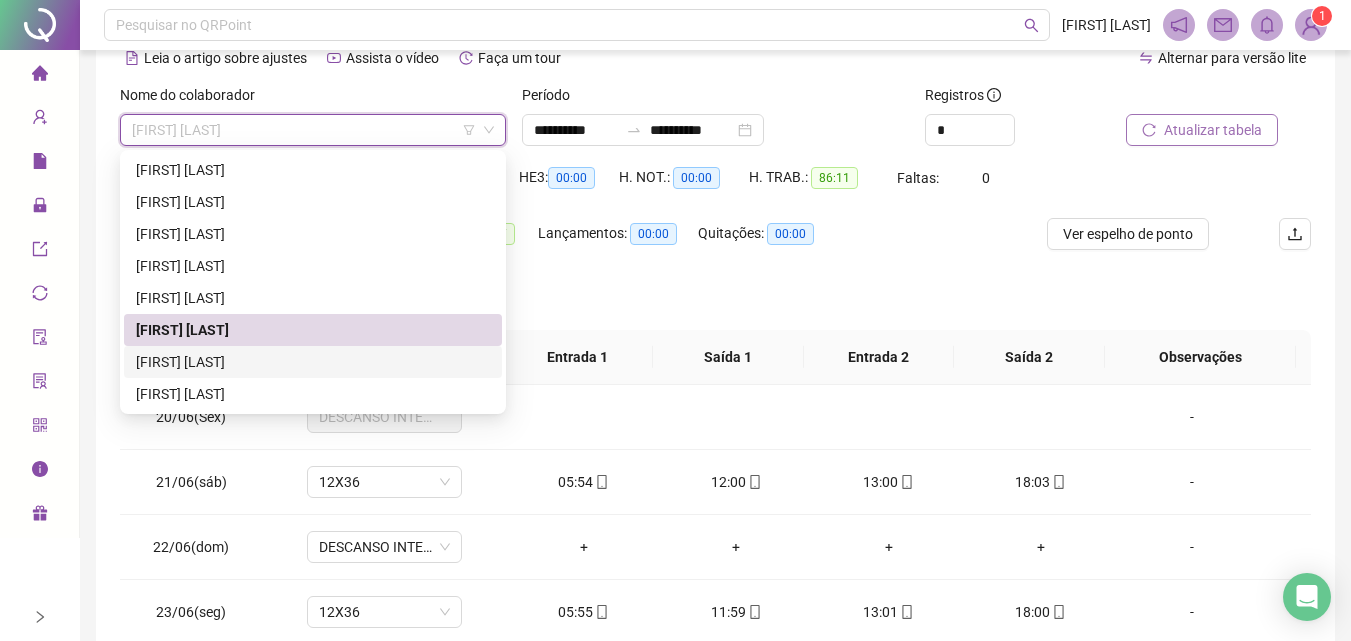 click on "[FIRST] [LAST]" at bounding box center (313, 362) 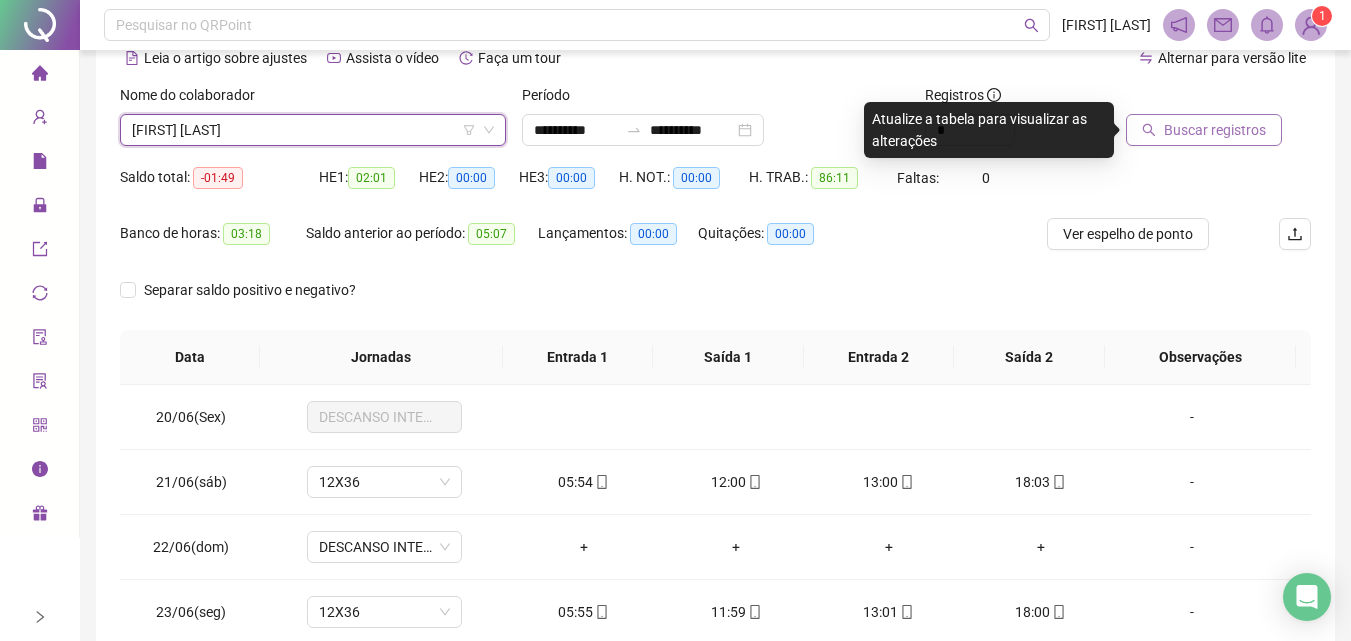 click on "Buscar registros" at bounding box center (1215, 130) 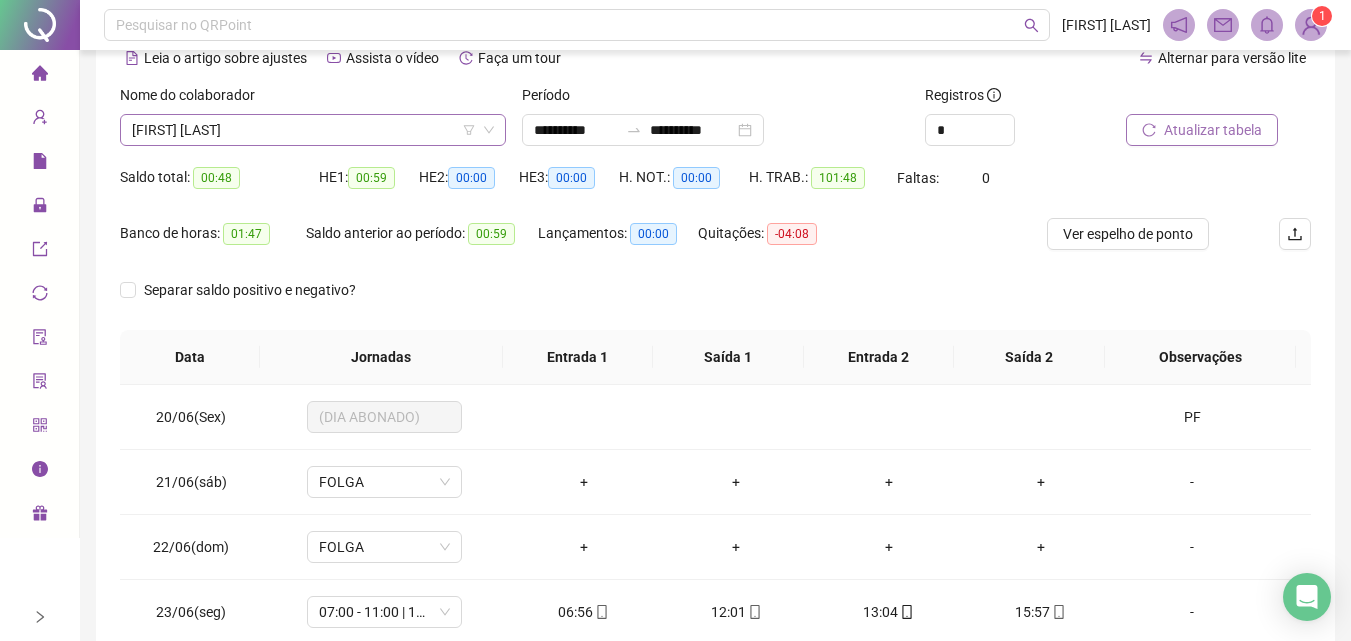 click on "[FIRST] [LAST]" at bounding box center [313, 130] 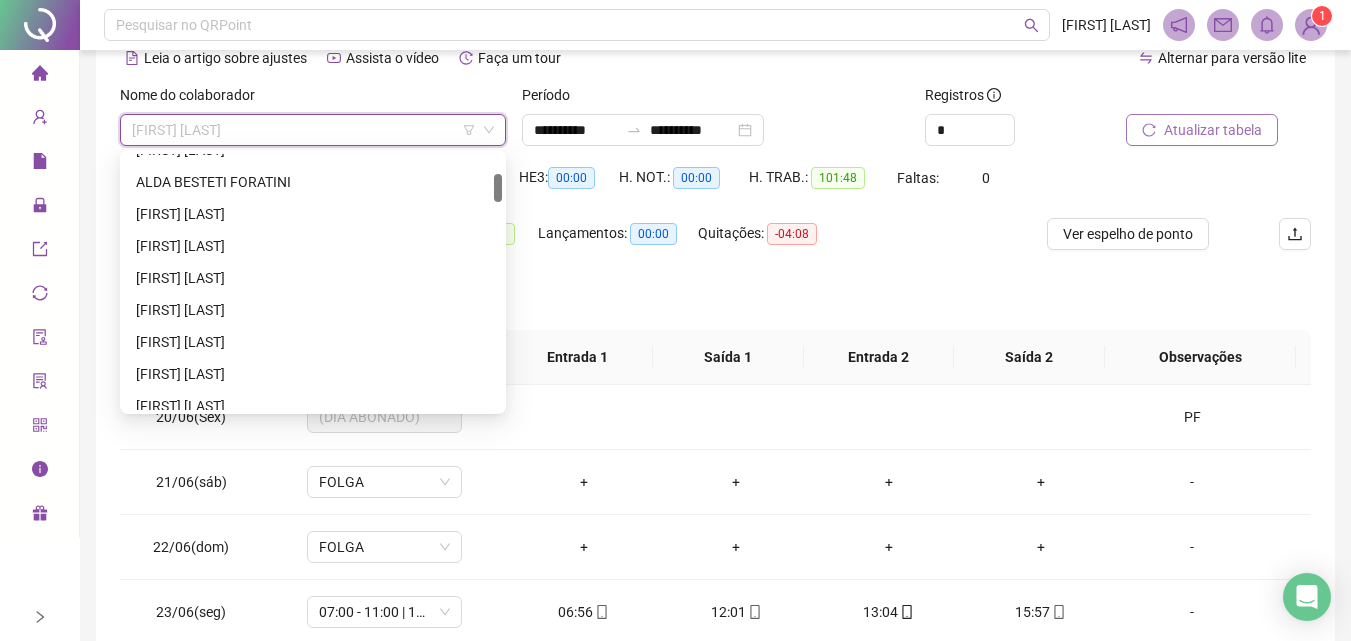 scroll, scrollTop: 0, scrollLeft: 0, axis: both 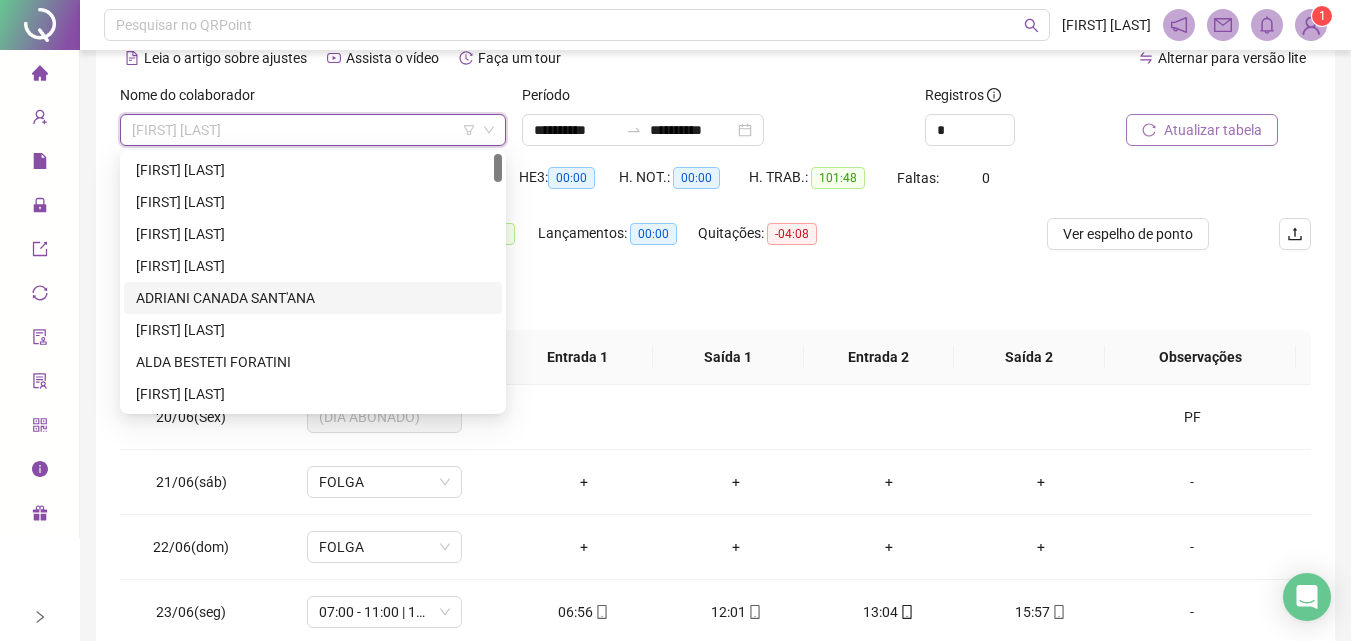 click on "ADRIANI CANADA SANT'ANA" at bounding box center [313, 298] 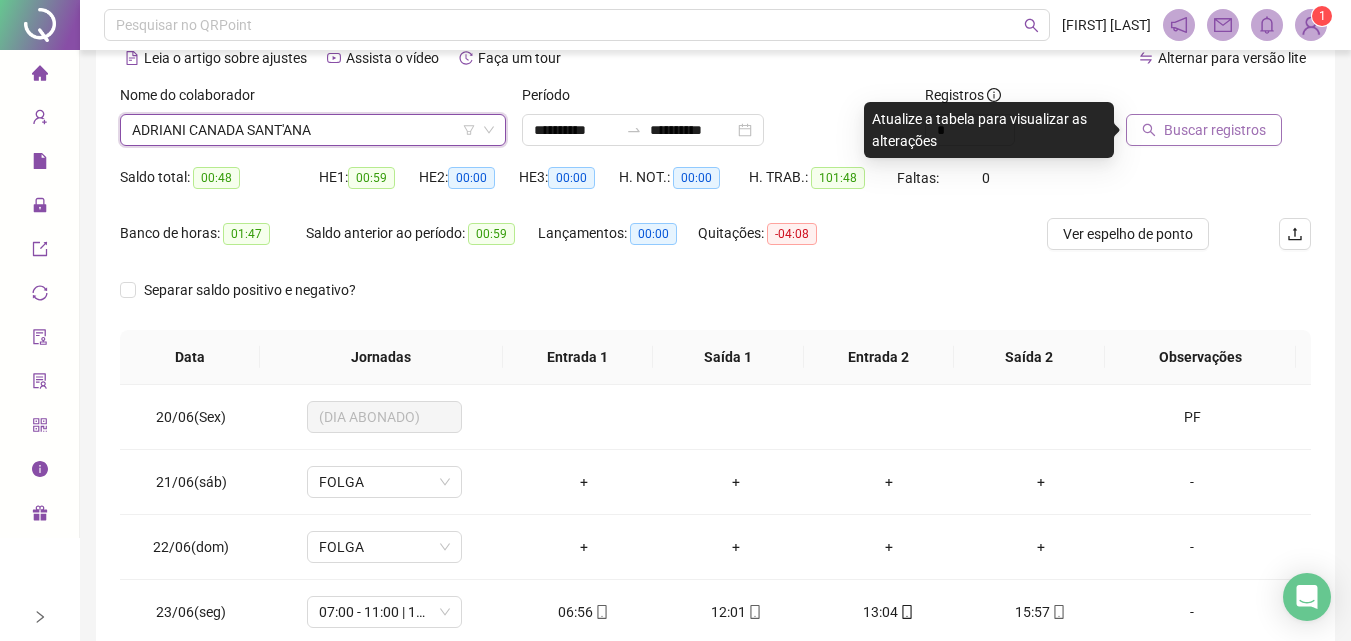 click on "Buscar registros" at bounding box center [1215, 130] 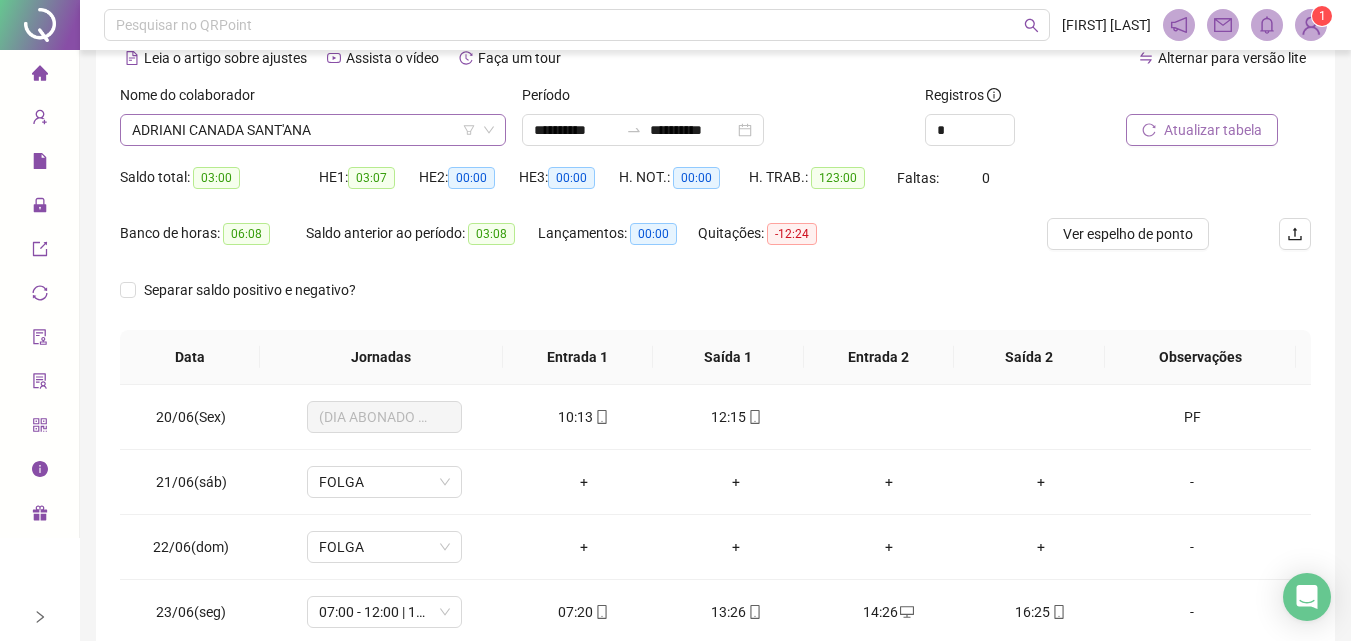 click on "ADRIANI CANADA SANT'ANA" at bounding box center [313, 130] 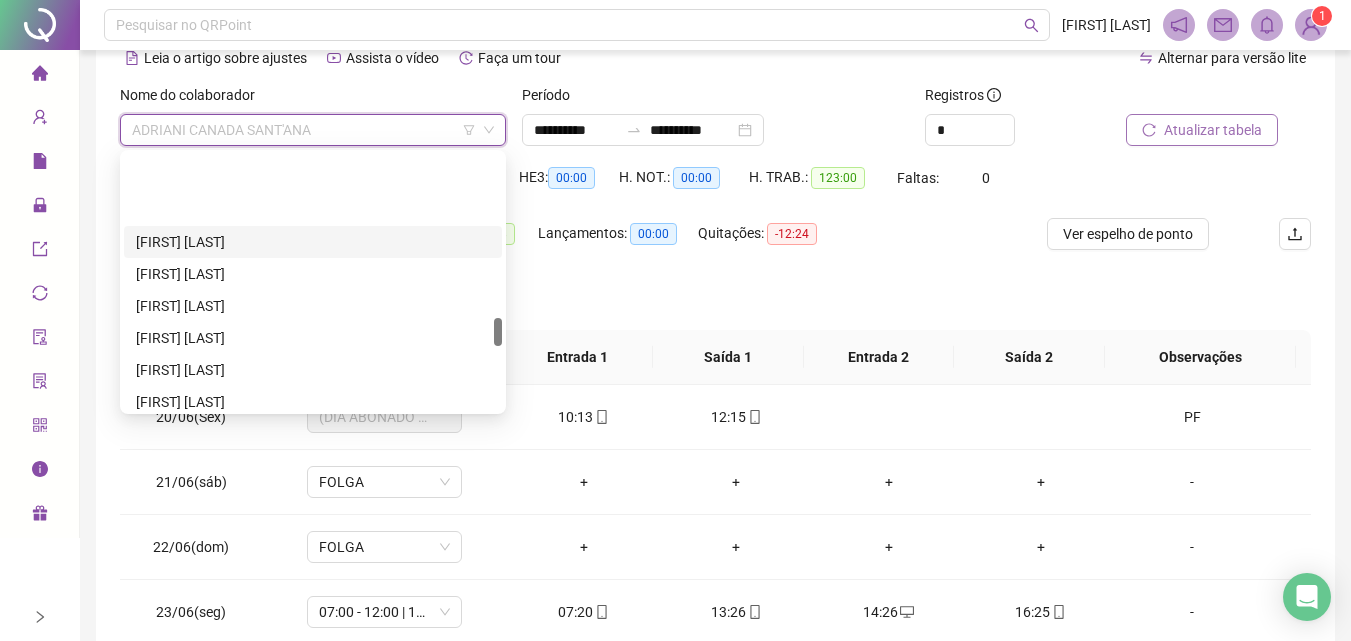 scroll, scrollTop: 1500, scrollLeft: 0, axis: vertical 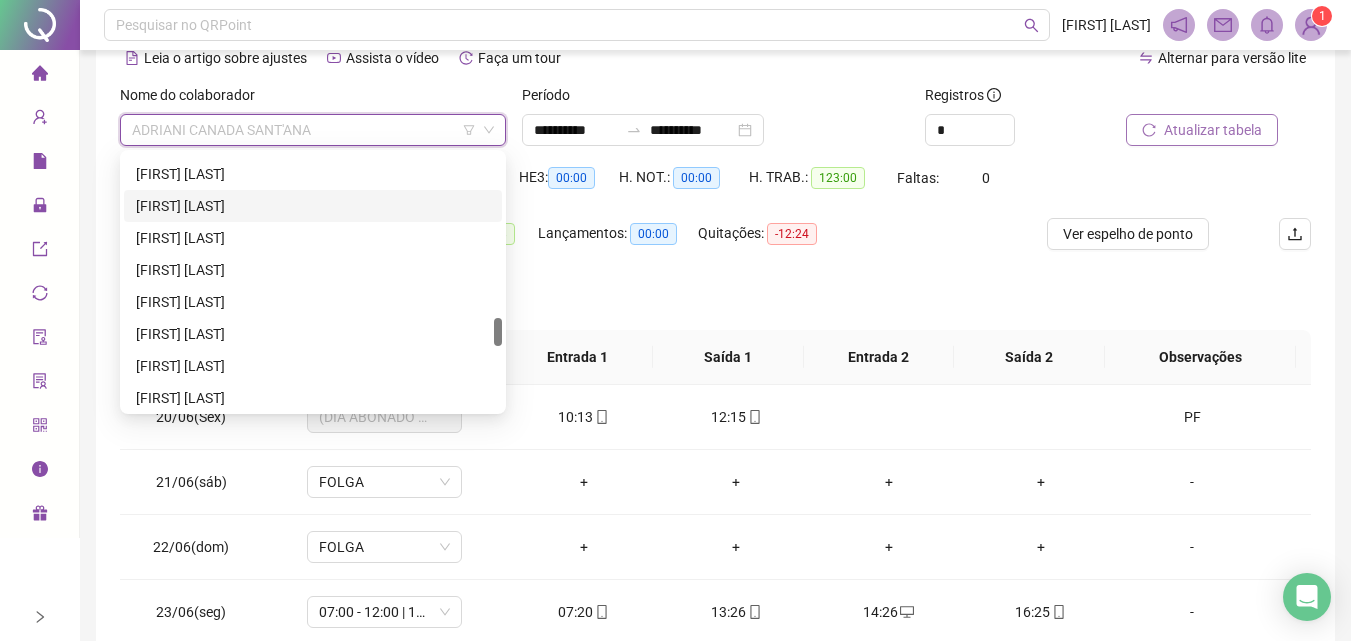 click on "[FIRST] [LAST]" at bounding box center [313, 206] 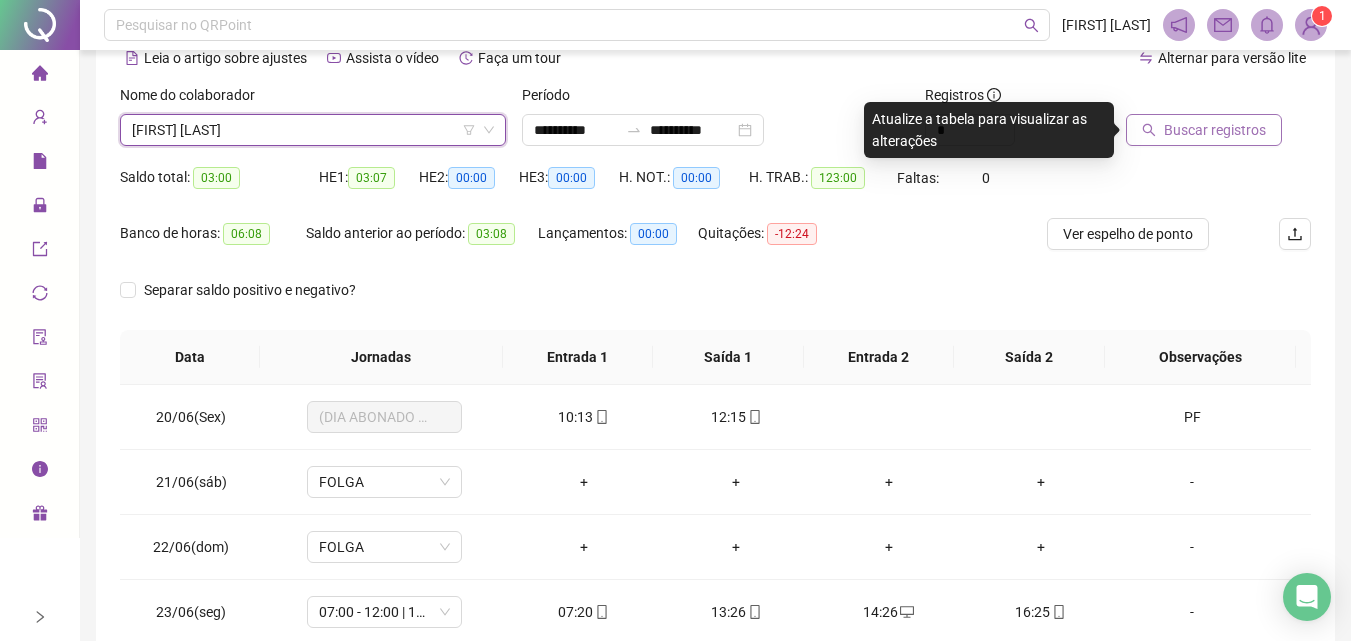 click on "Buscar registros" at bounding box center [1204, 130] 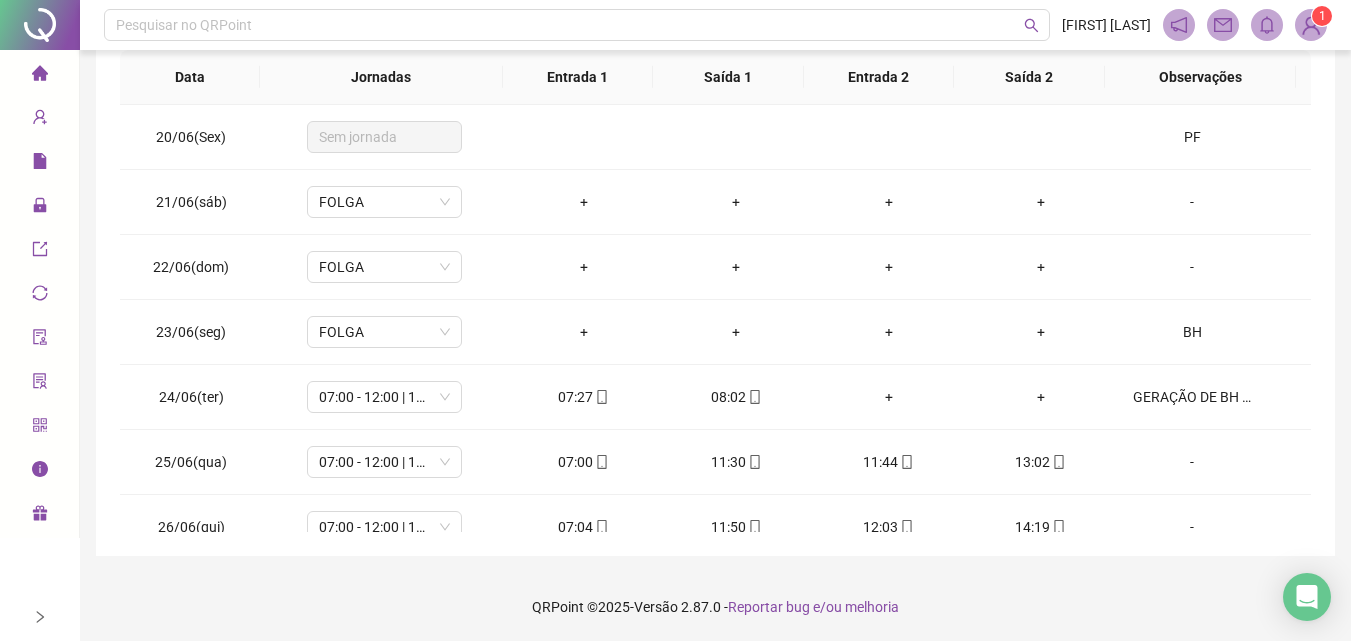 scroll, scrollTop: 381, scrollLeft: 0, axis: vertical 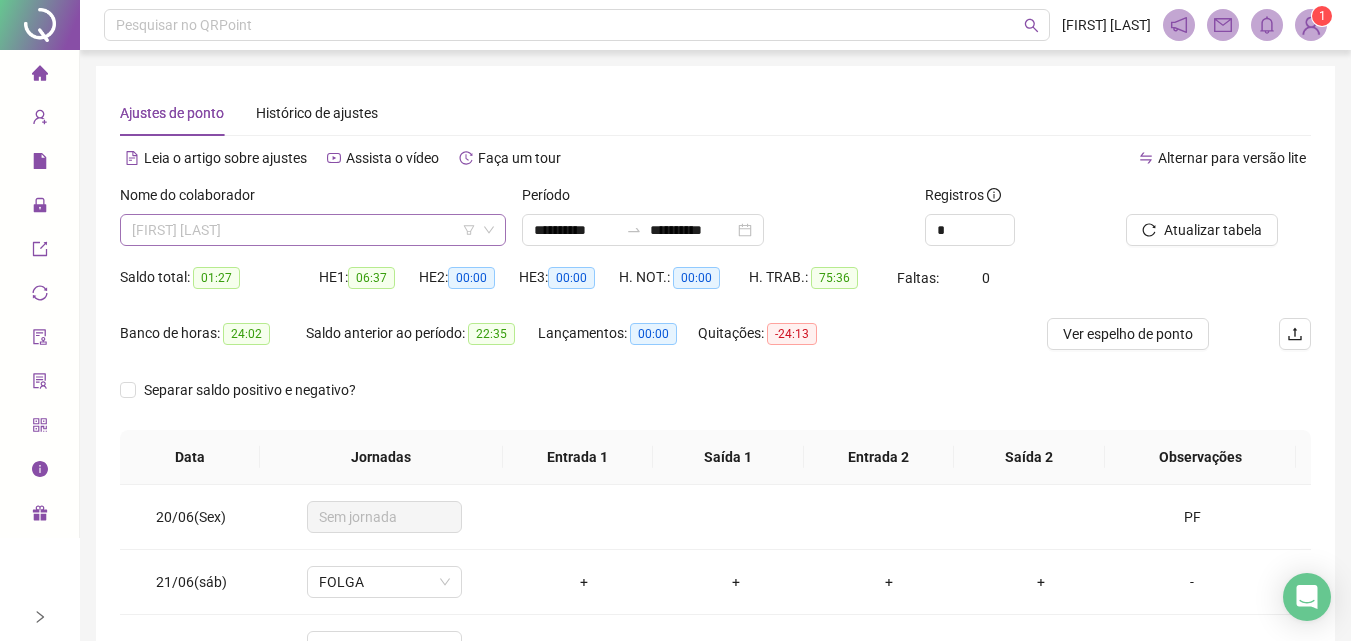 click on "[FIRST] [LAST]" at bounding box center [313, 230] 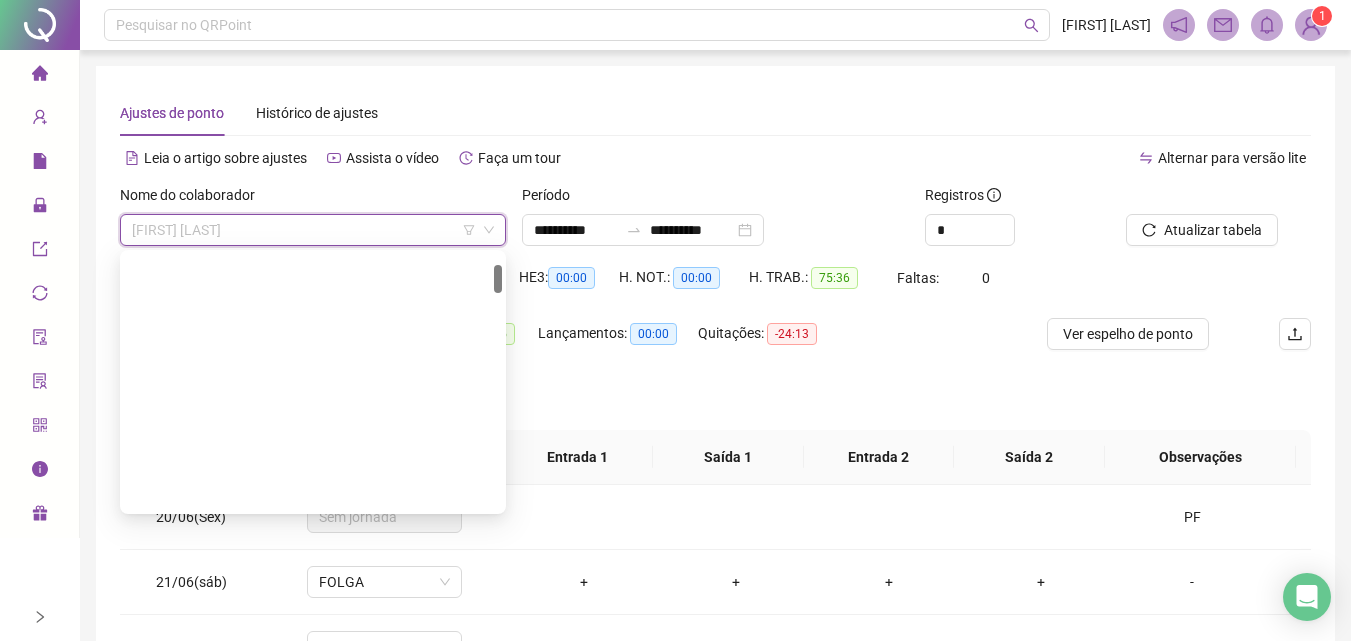 scroll, scrollTop: 0, scrollLeft: 0, axis: both 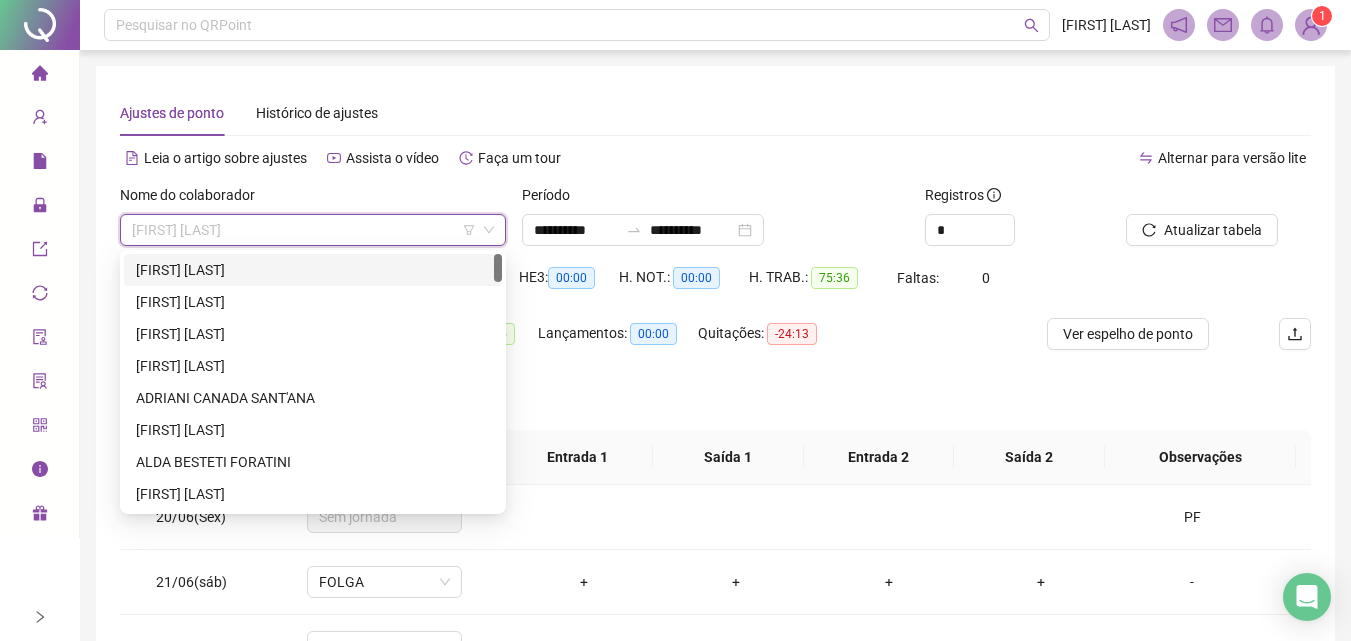 click on "[FIRST] [LAST]" at bounding box center [313, 270] 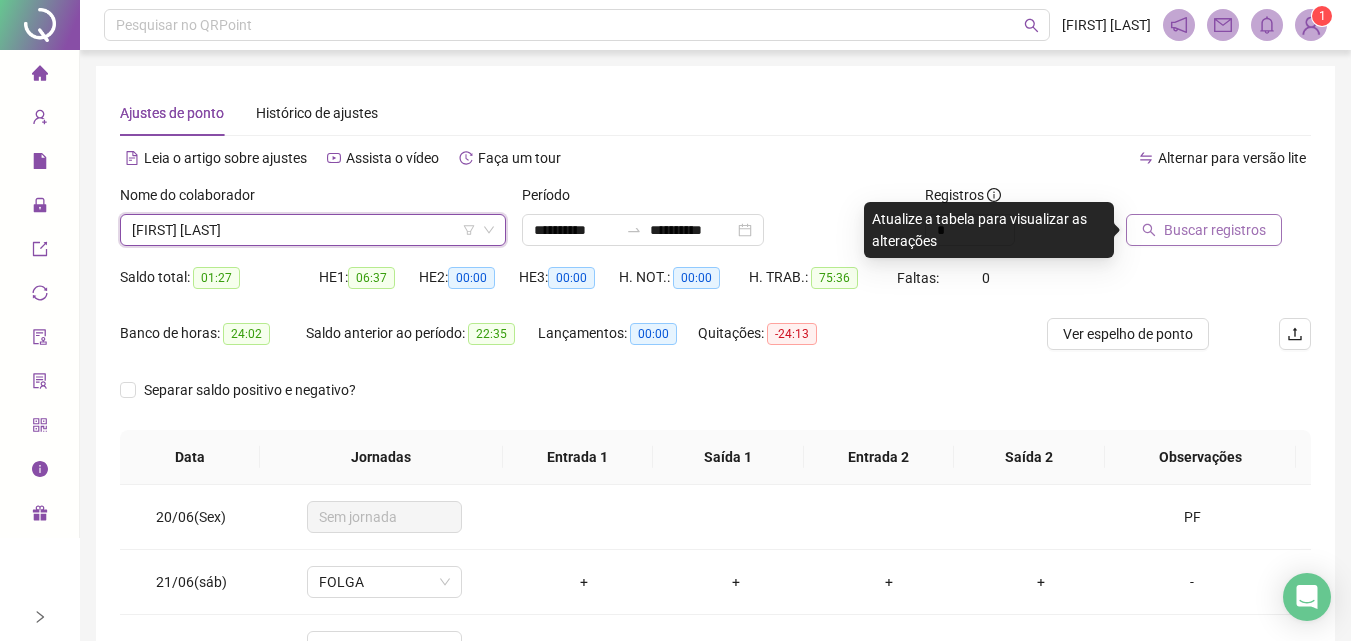 click on "Buscar registros" at bounding box center [1204, 230] 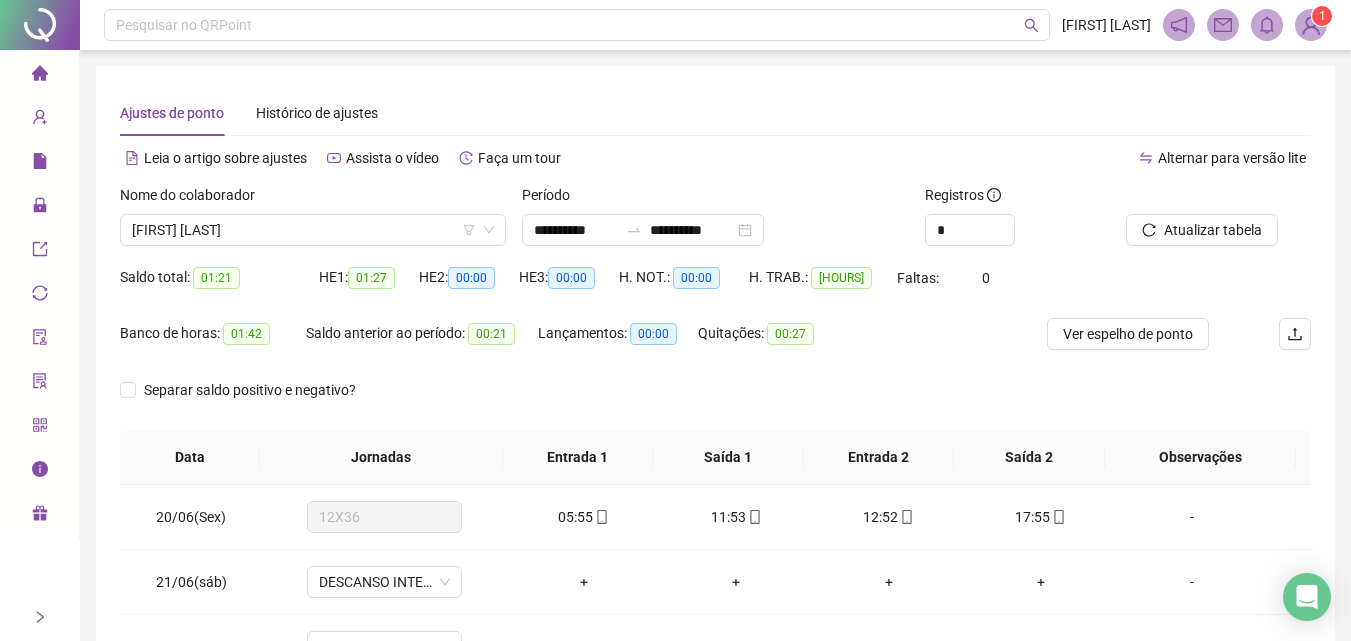 type 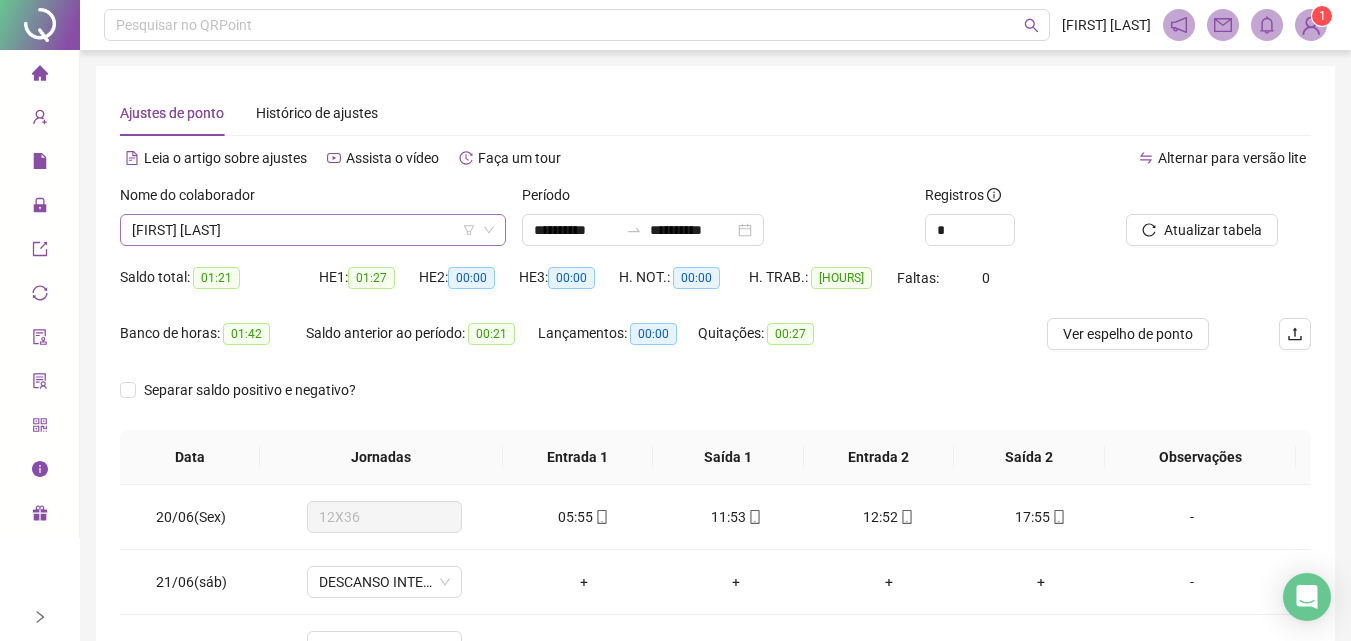 click on "[FIRST] [LAST]" at bounding box center [313, 230] 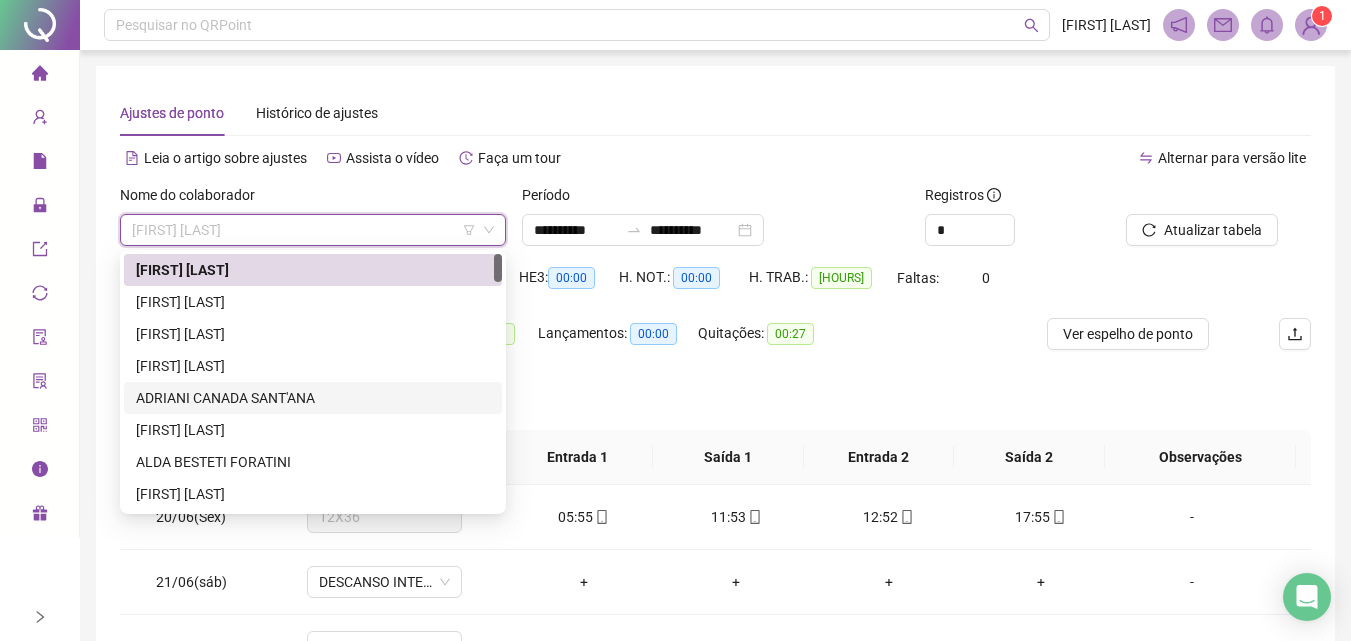 click on "ADRIANI CANADA SANT'ANA" at bounding box center (313, 398) 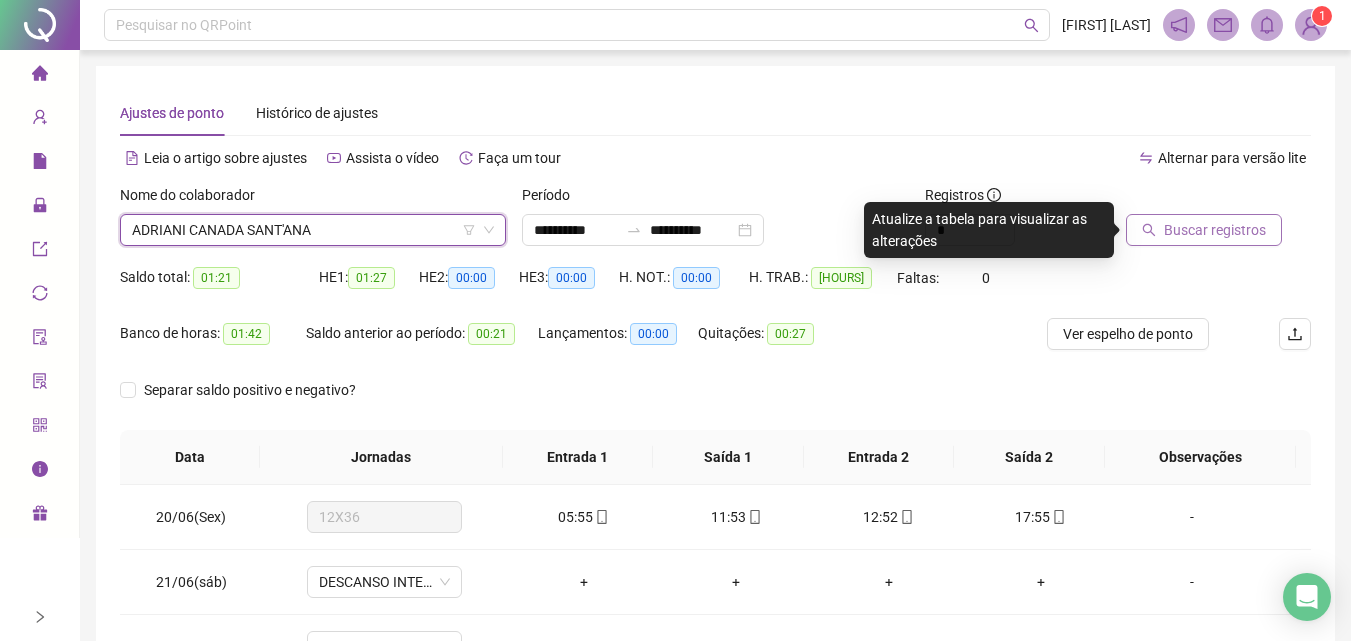 click on "Buscar registros" at bounding box center (1215, 230) 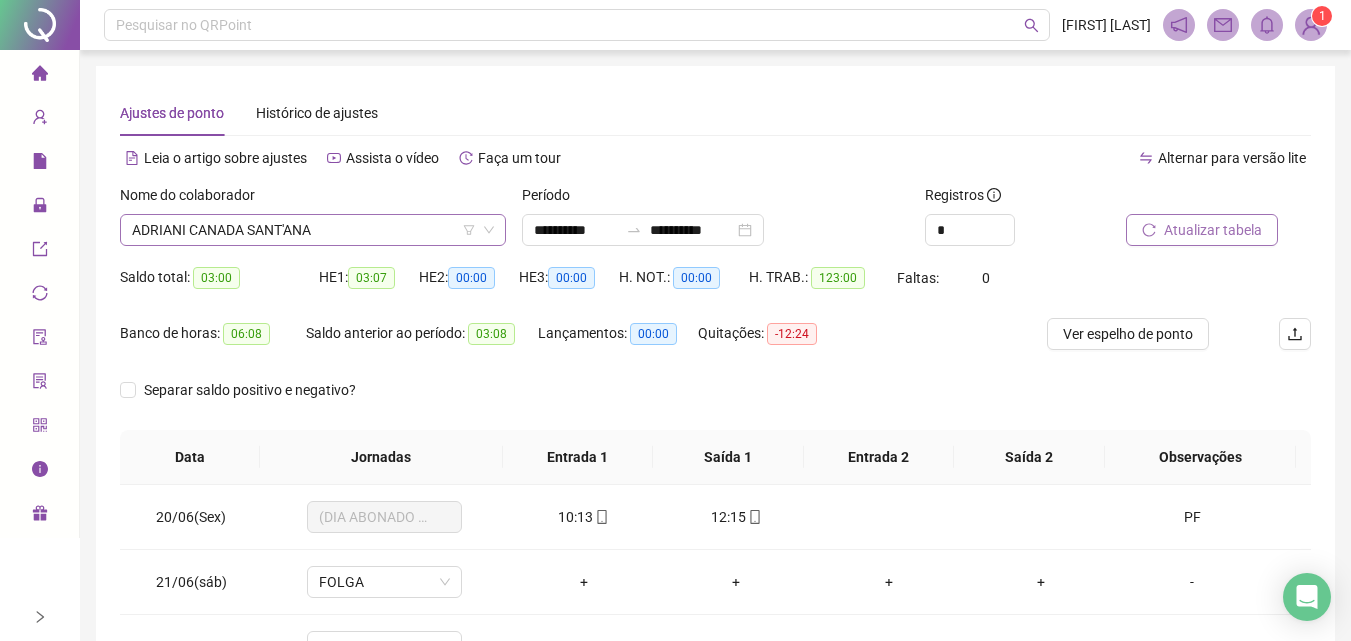 click on "ADRIANI CANADA SANT'ANA" at bounding box center (313, 230) 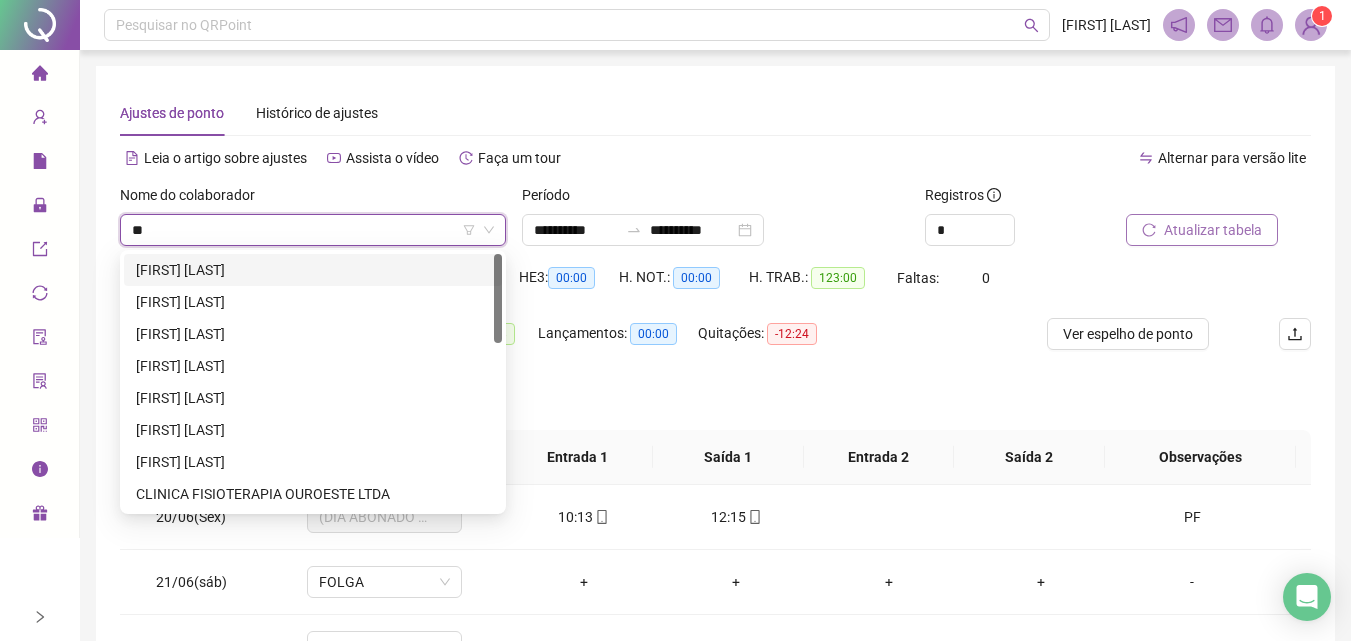 type on "***" 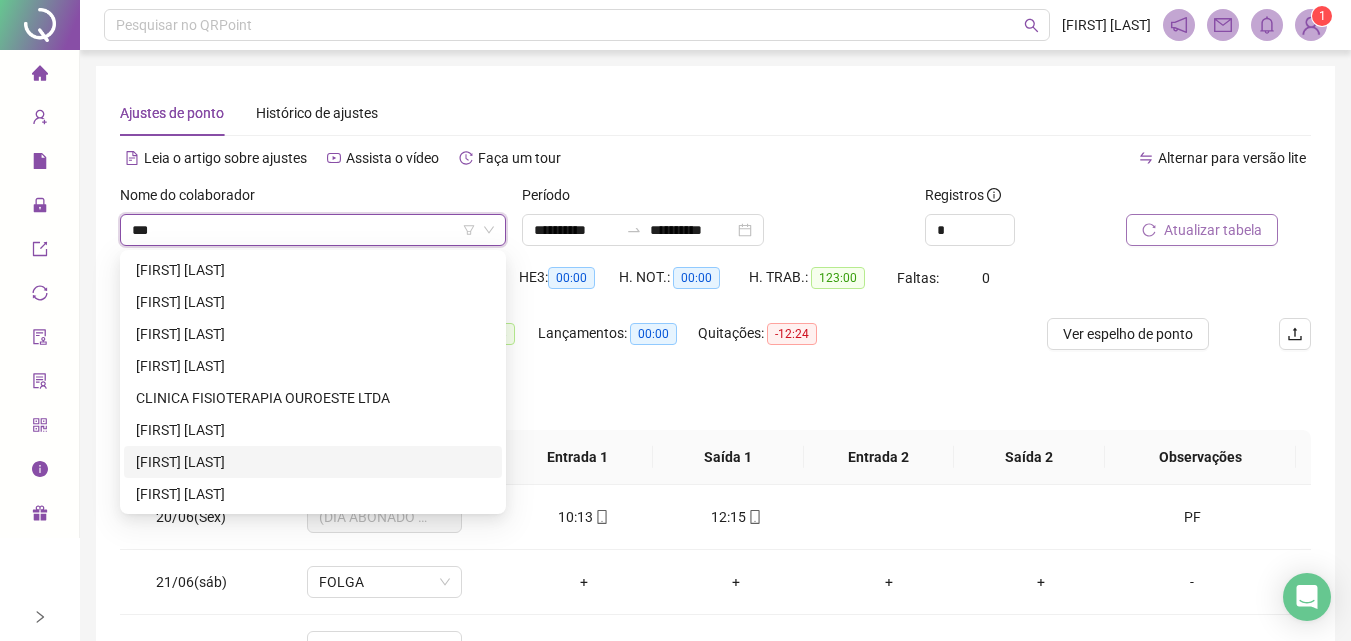 click on "[FIRST] [LAST]" at bounding box center (313, 462) 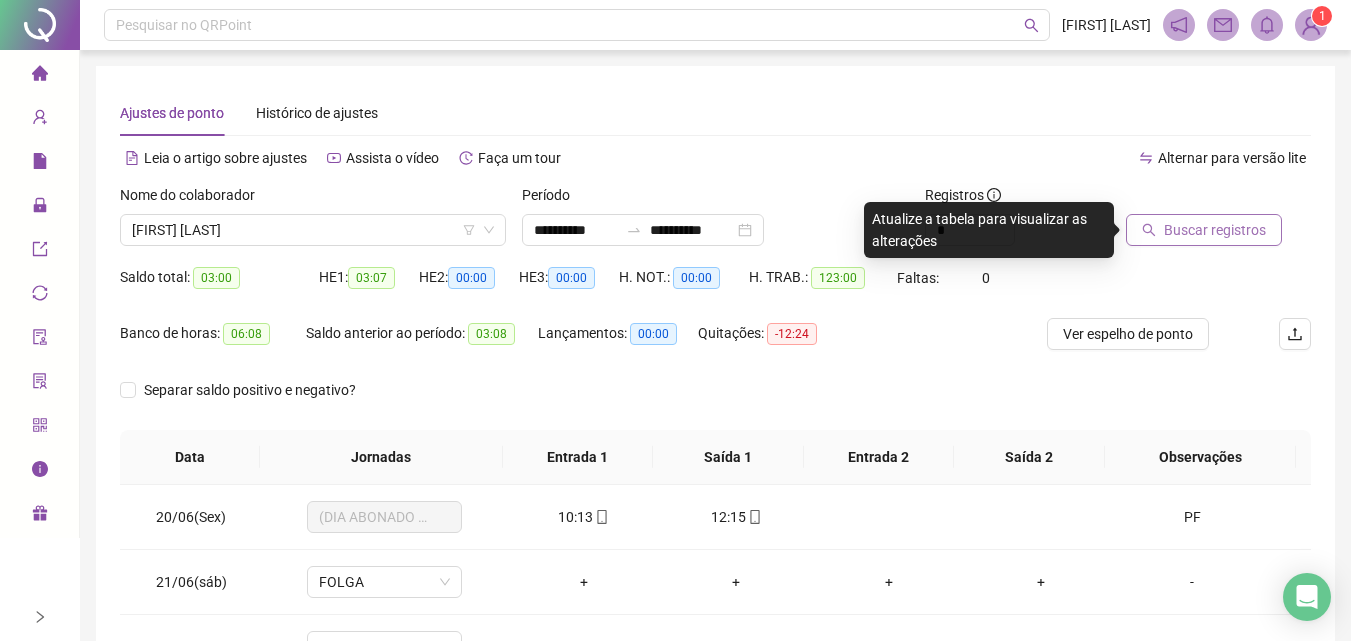 click on "Buscar registros" at bounding box center (1215, 230) 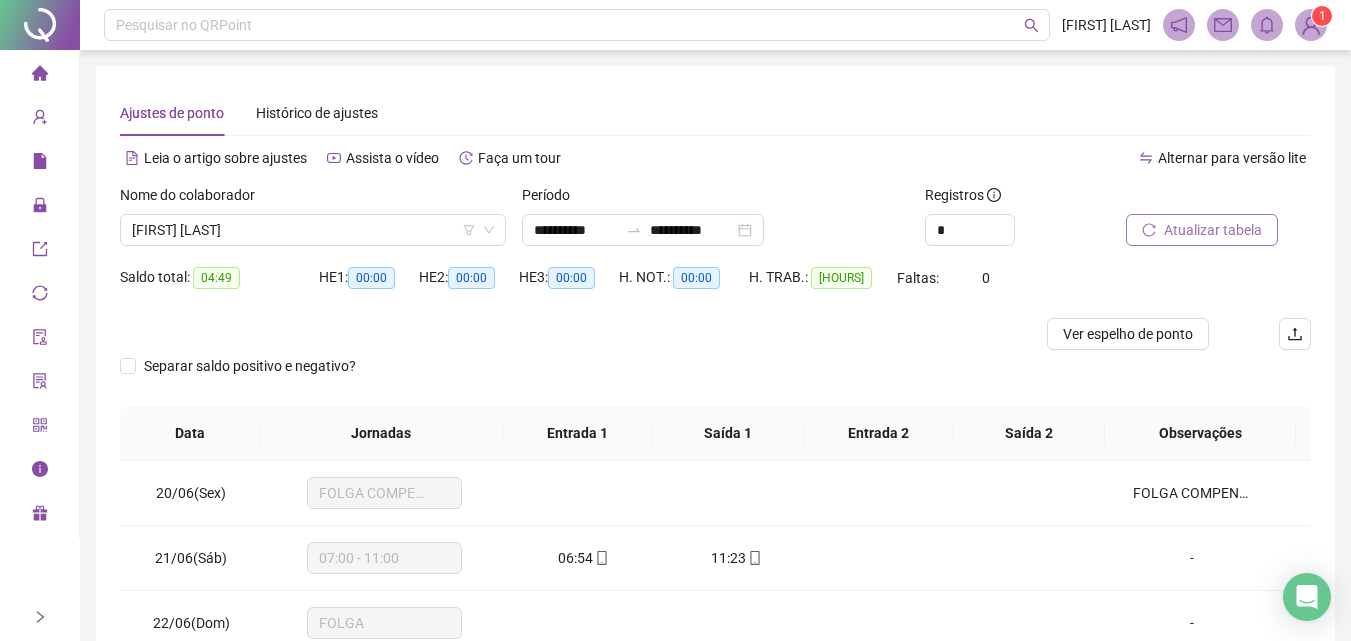 scroll, scrollTop: 300, scrollLeft: 0, axis: vertical 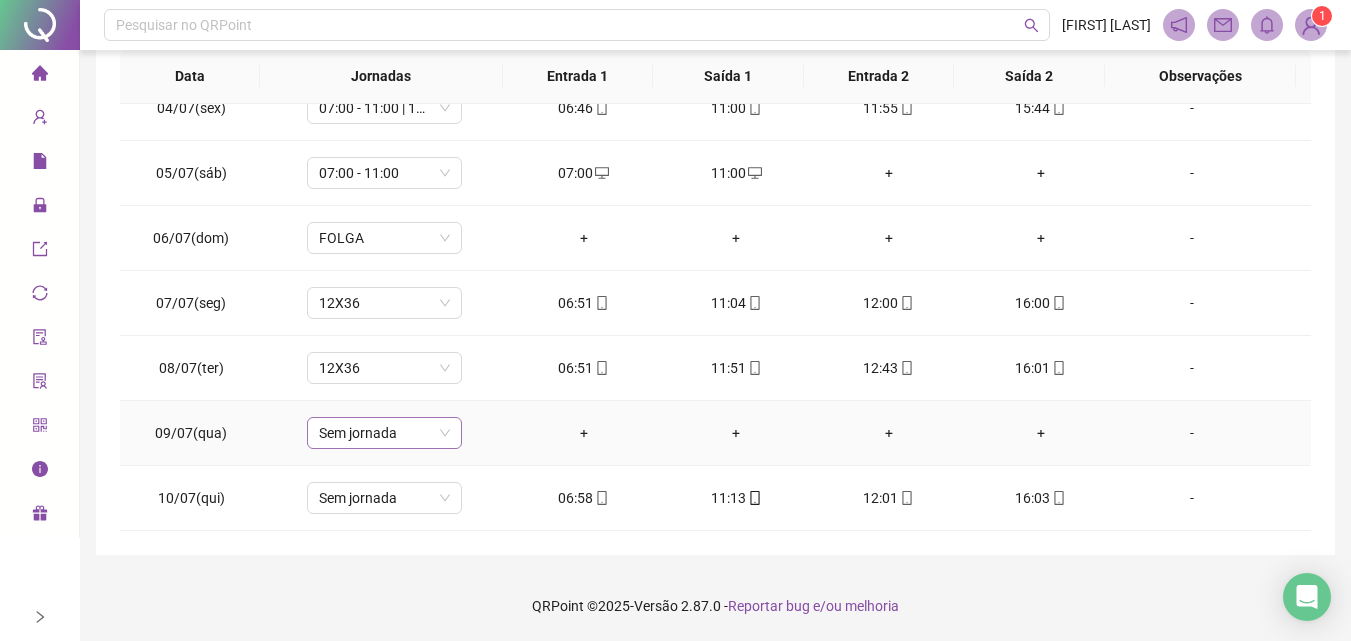 click on "Sem jornada" at bounding box center [384, 433] 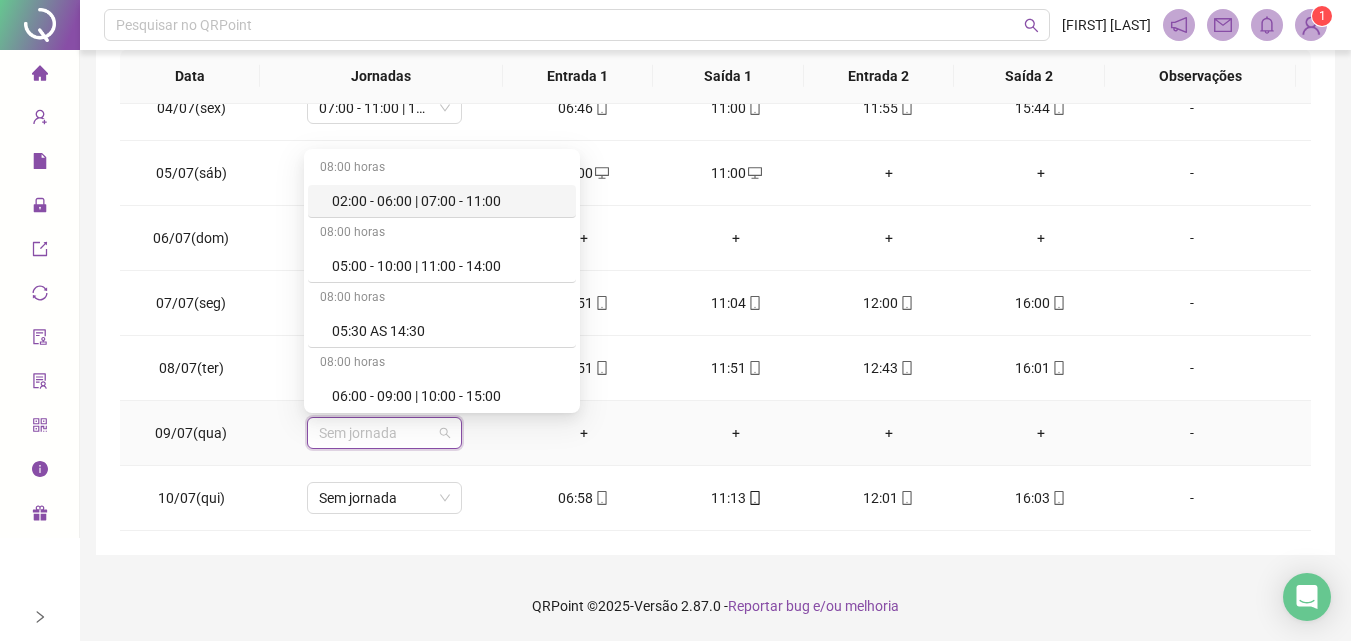 click on "-" at bounding box center (1192, 433) 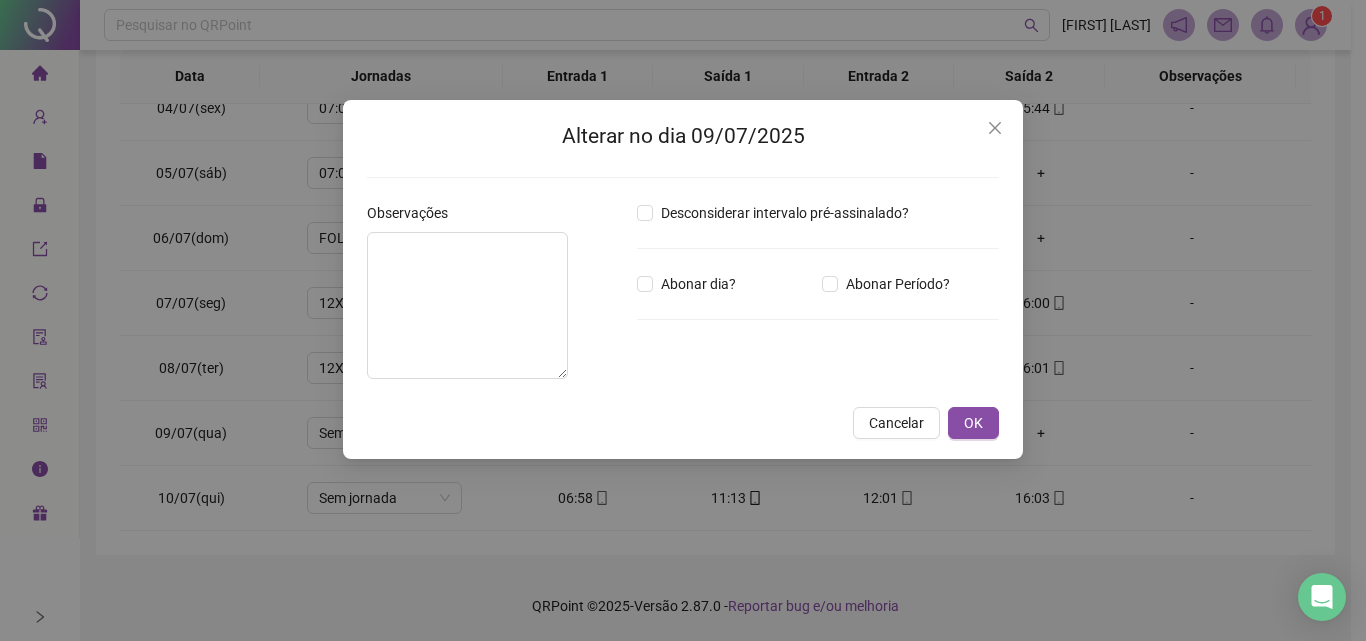 click on "Desconsiderar intervalo pré-assinalado? Abonar dia? Abonar Período? Horas a abonar ***** Aplicar regime de compensação" at bounding box center [818, 298] 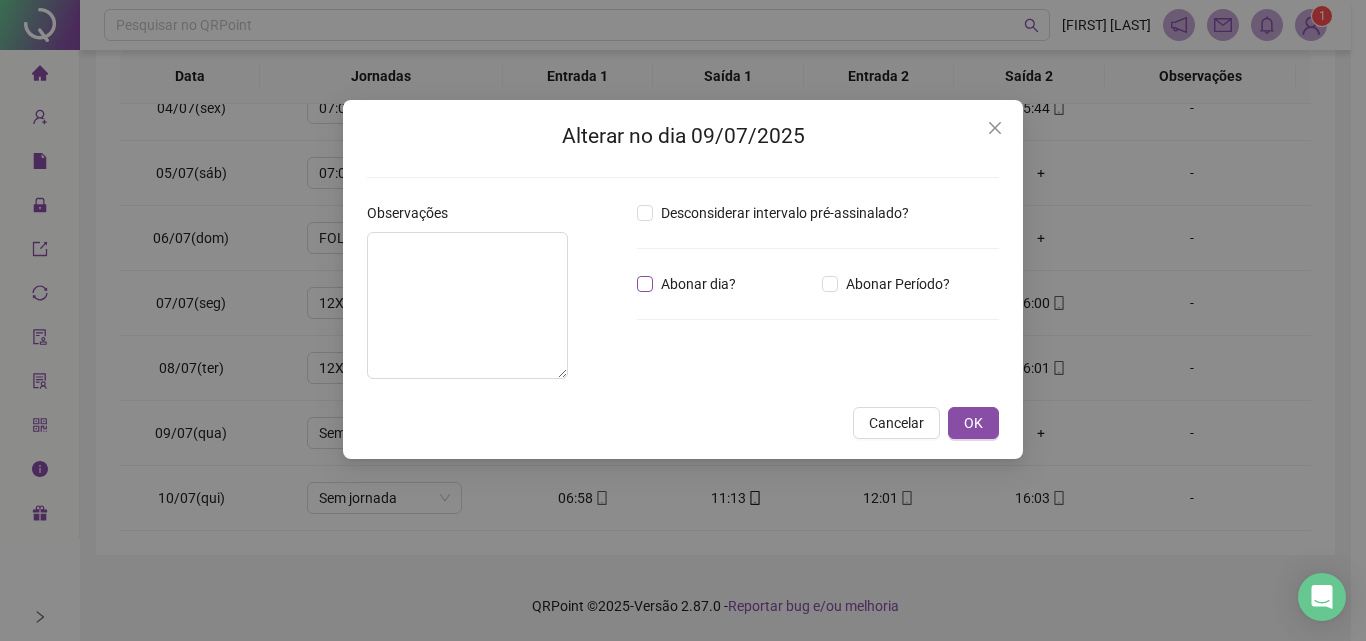 click on "Abonar dia?" at bounding box center (698, 284) 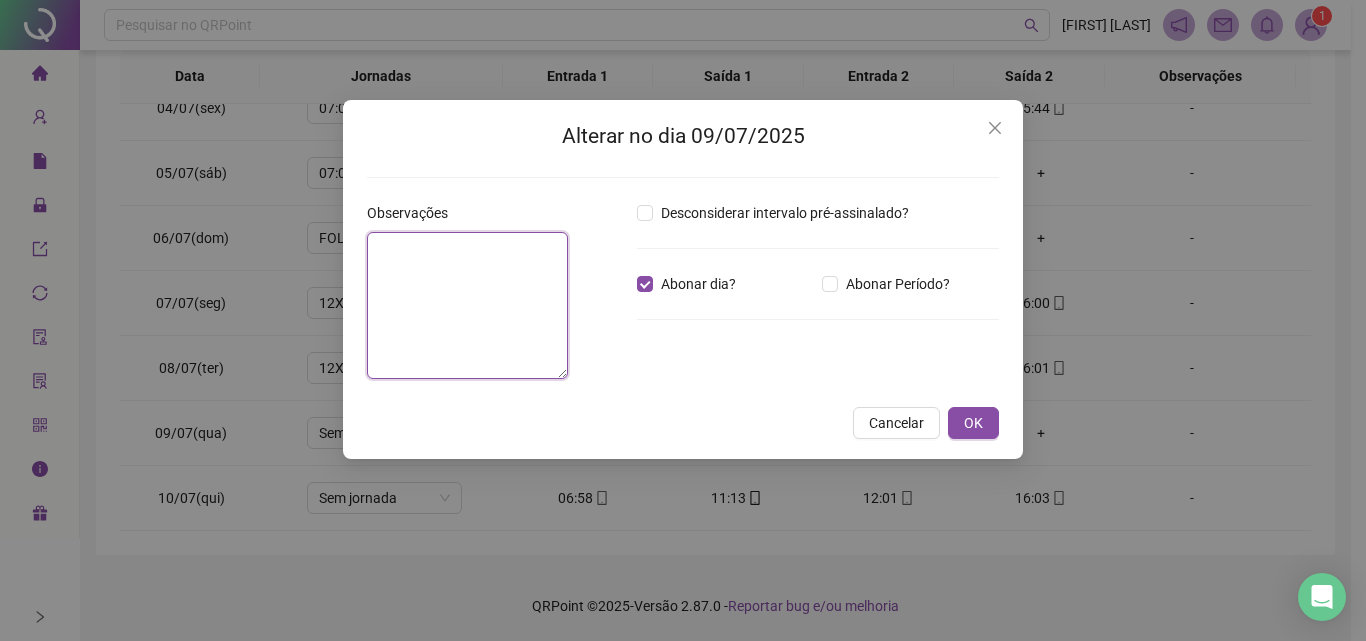 click at bounding box center (467, 305) 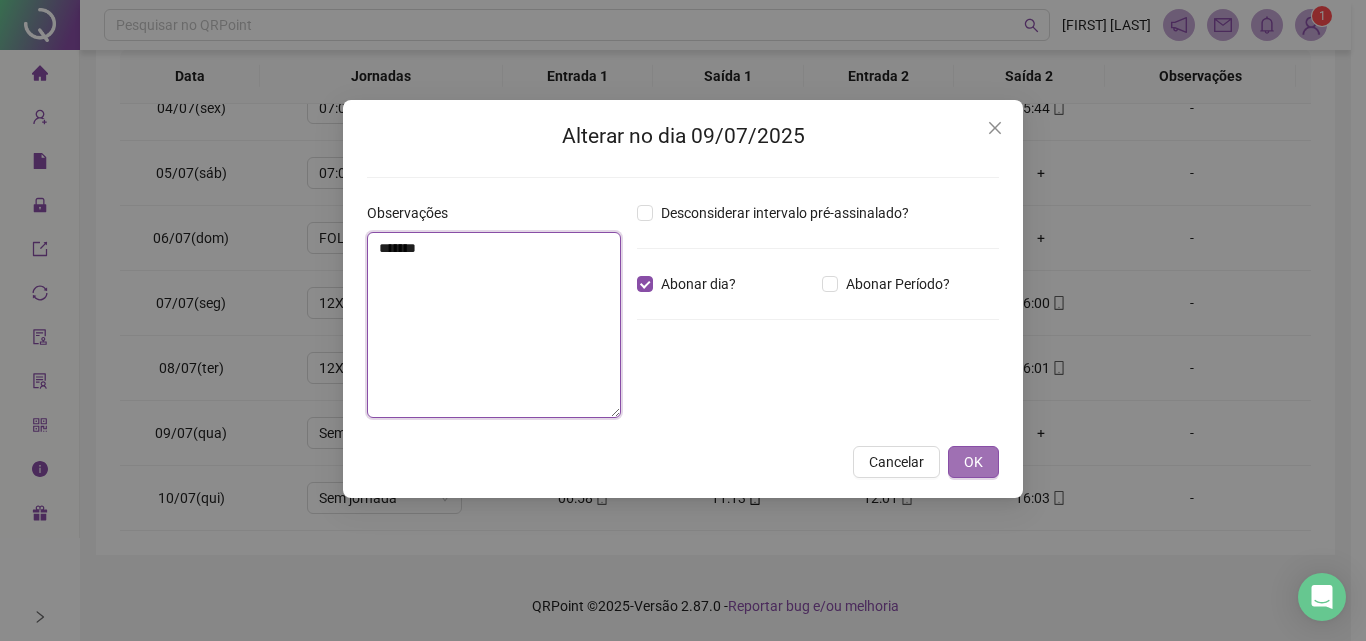 type on "*******" 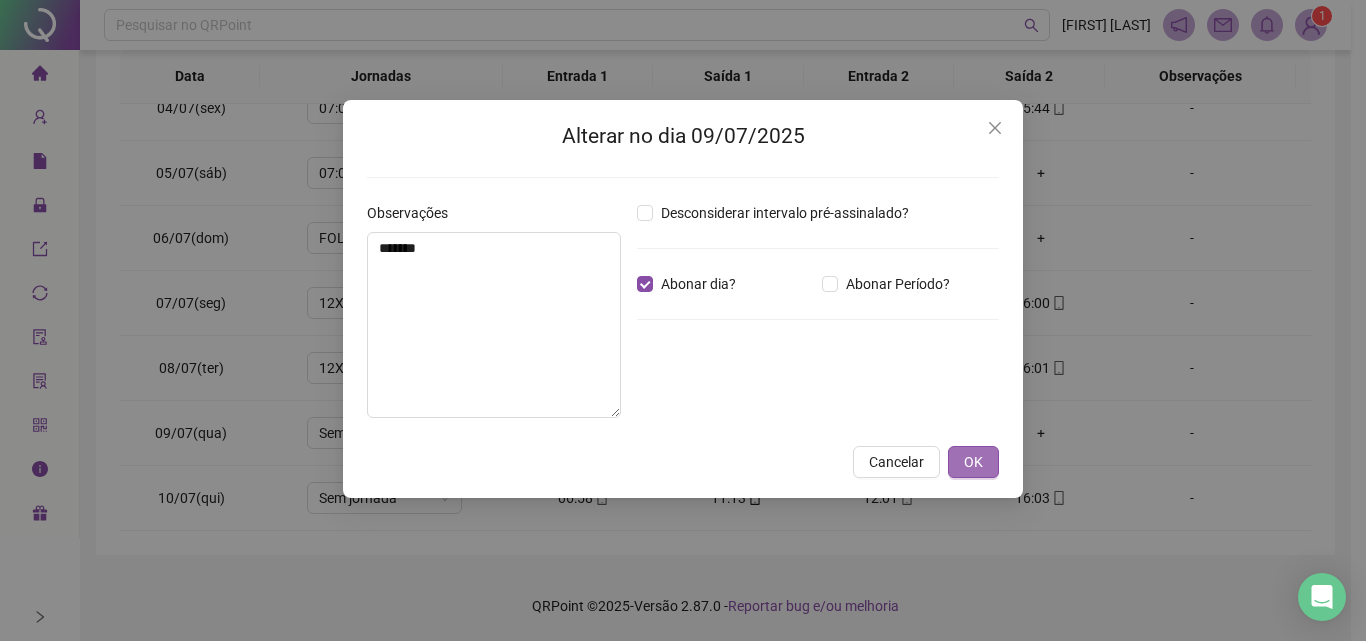 click on "OK" at bounding box center (973, 462) 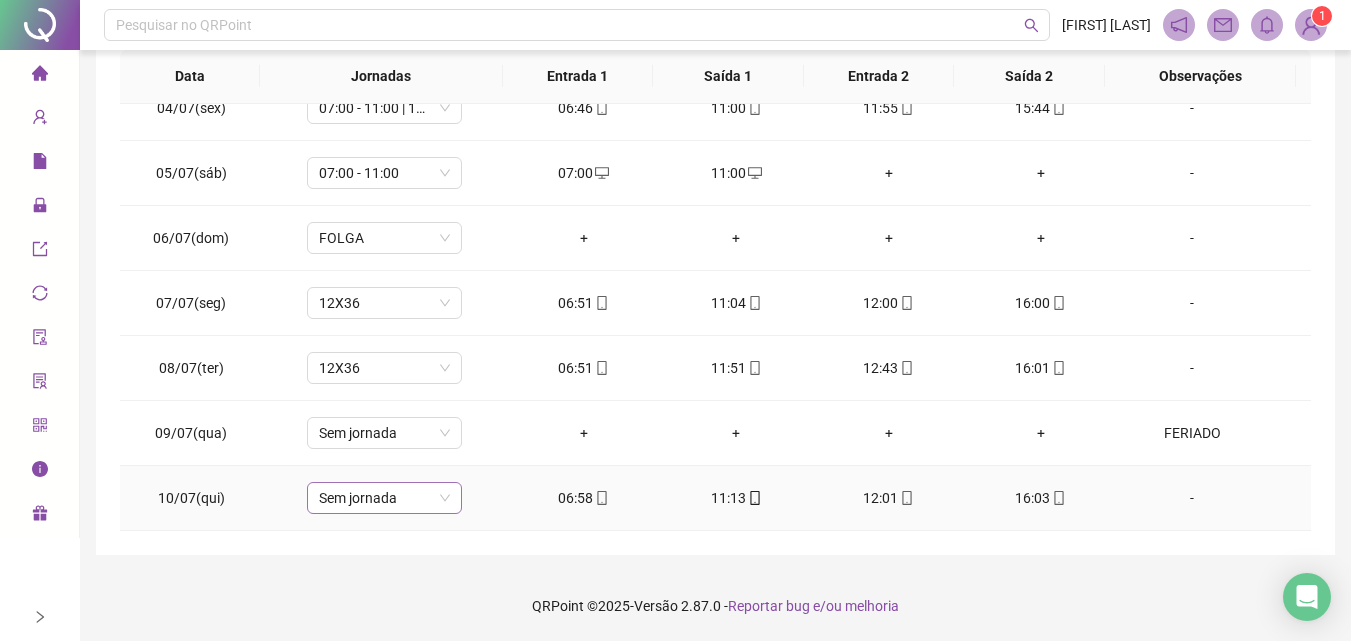 click on "Sem jornada" at bounding box center (384, 498) 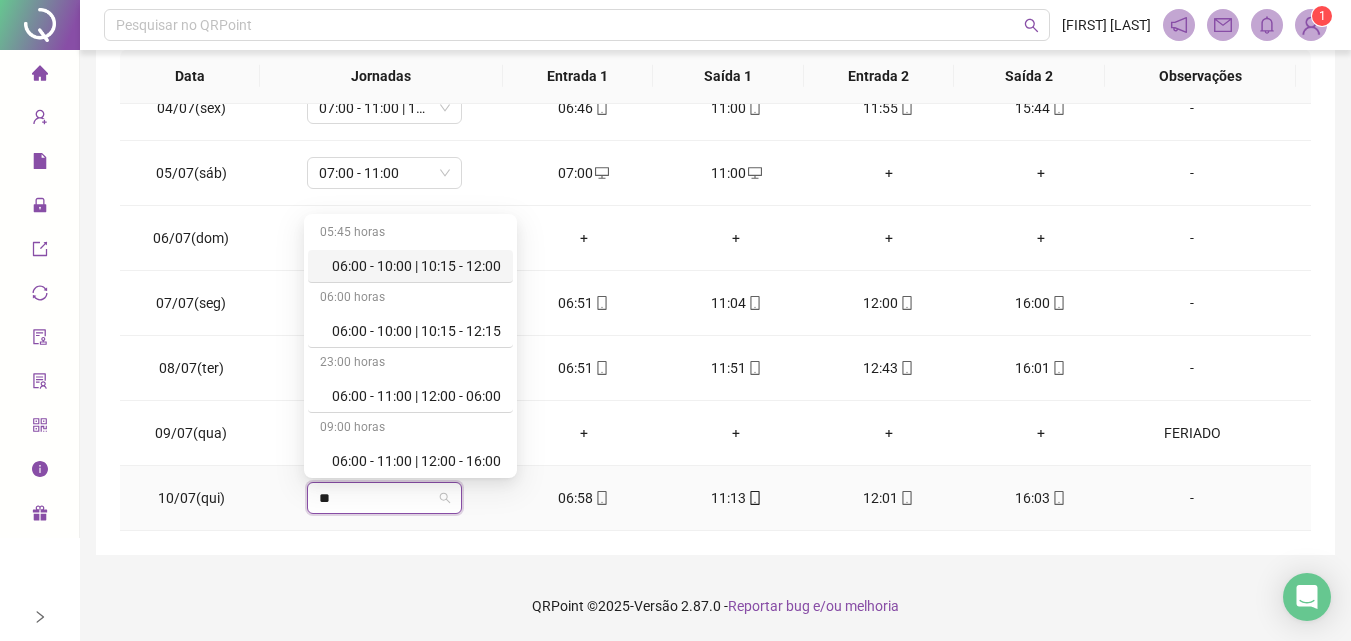 type on "***" 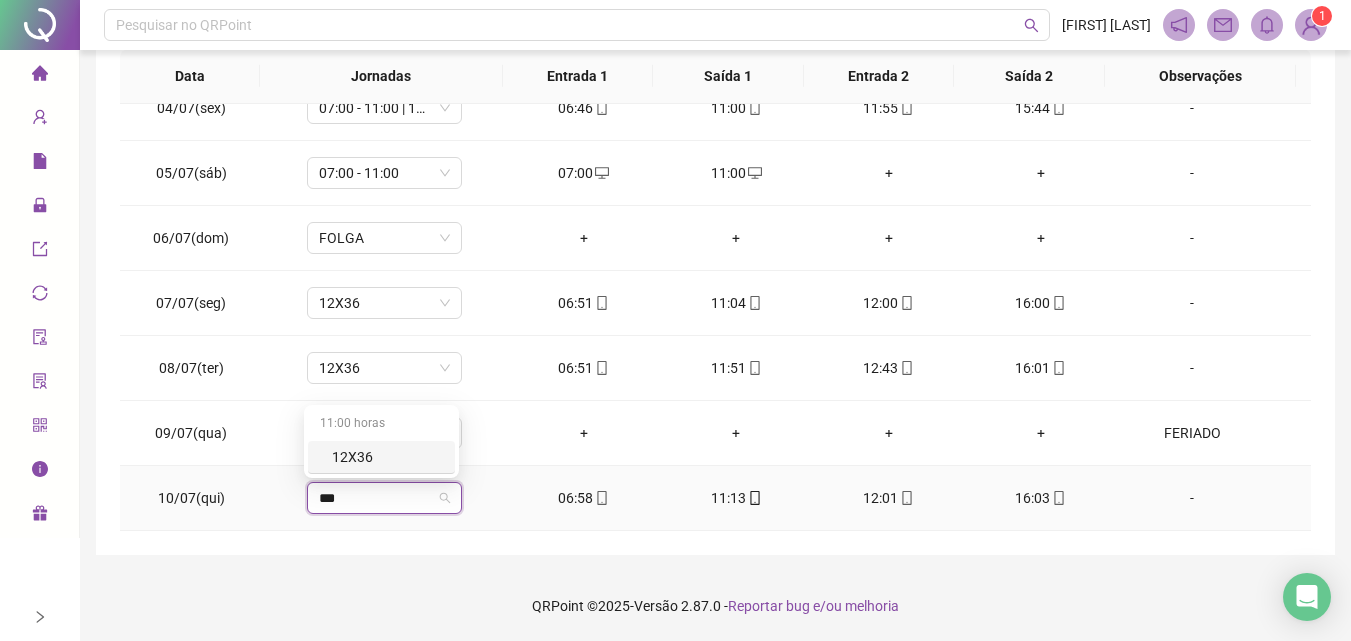 click on "12X36" at bounding box center (387, 457) 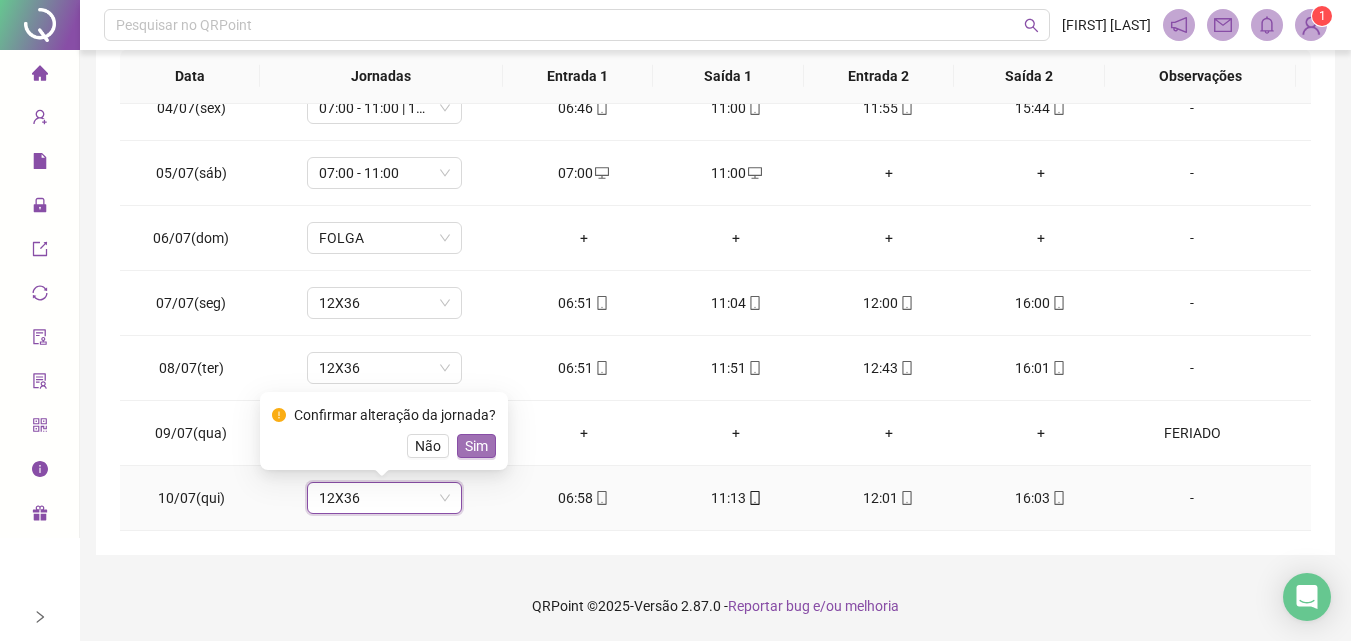 click on "Sim" at bounding box center (476, 446) 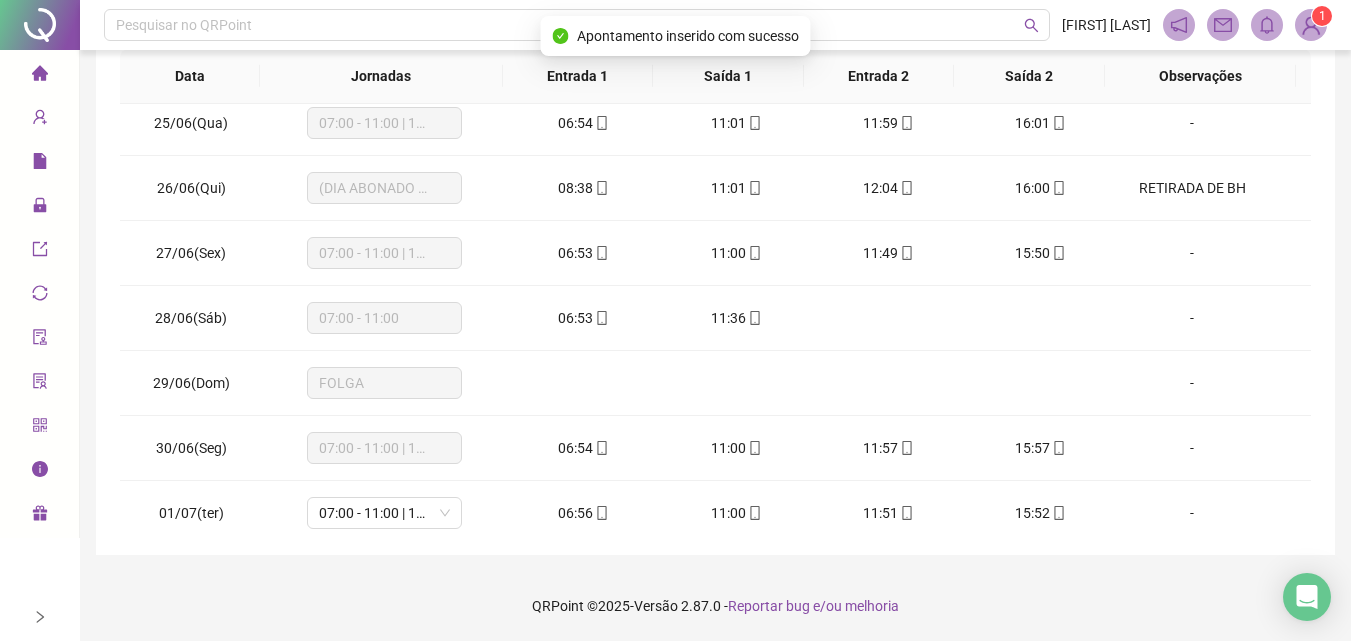 scroll, scrollTop: 0, scrollLeft: 0, axis: both 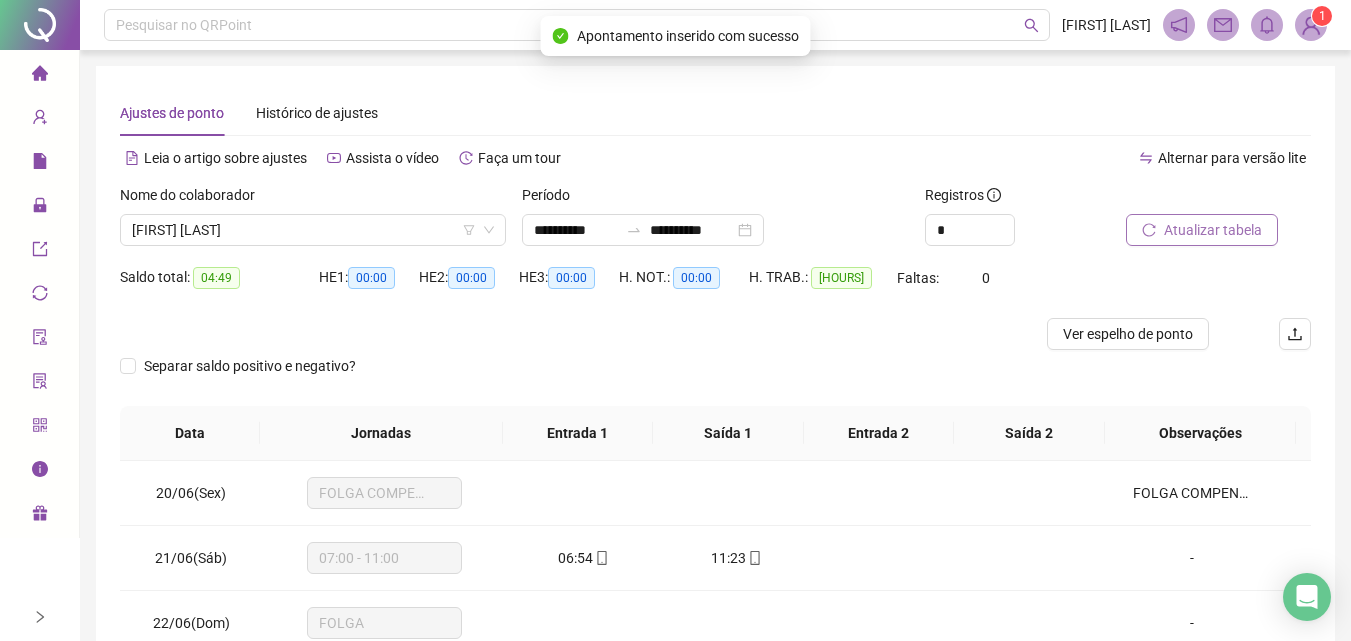 click on "Atualizar tabela" at bounding box center (1213, 230) 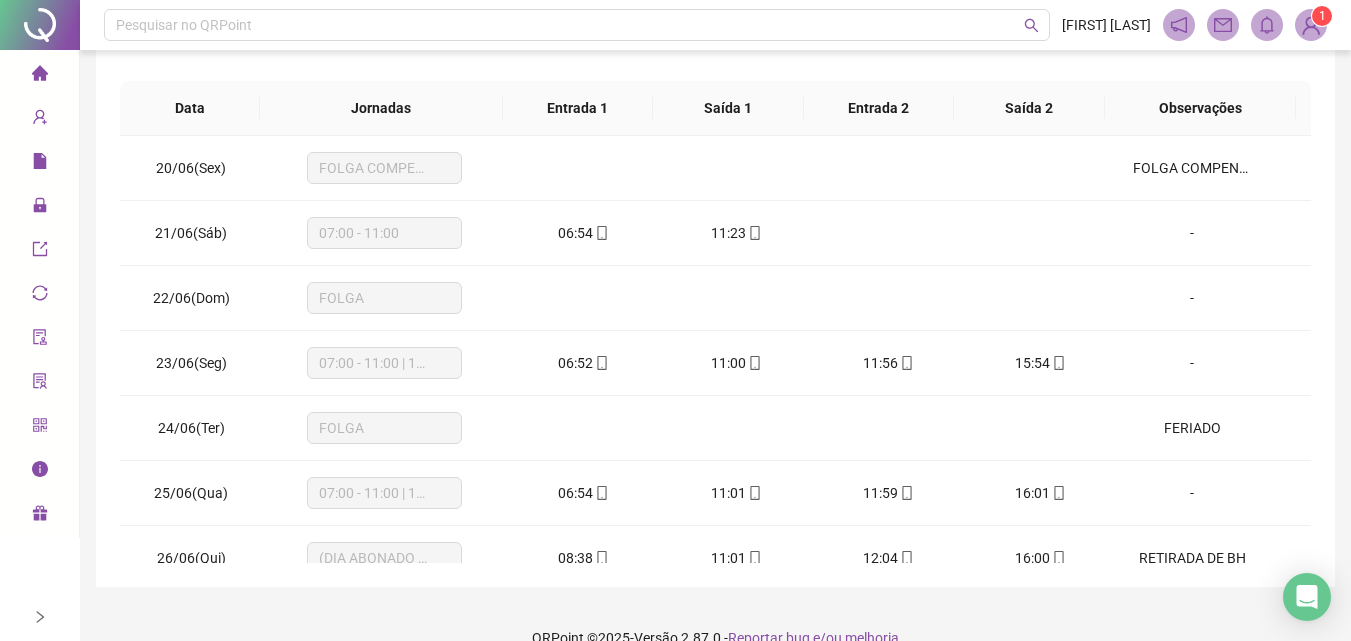 scroll, scrollTop: 357, scrollLeft: 0, axis: vertical 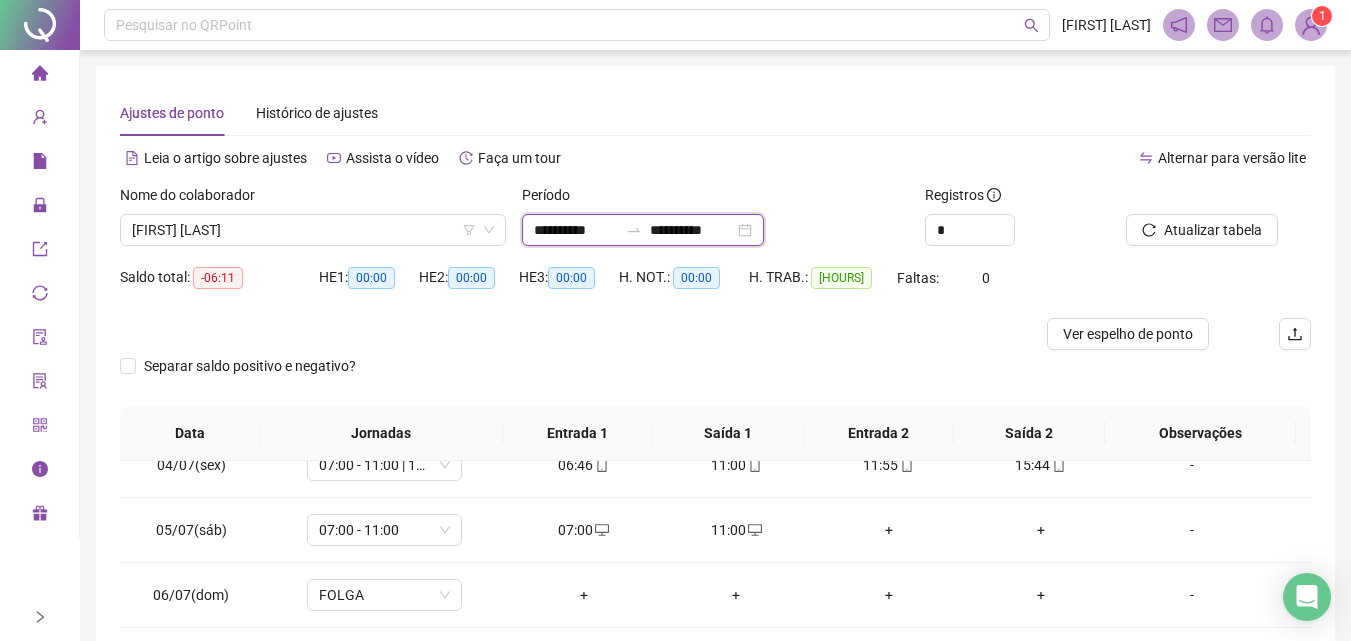 click on "**********" at bounding box center (692, 230) 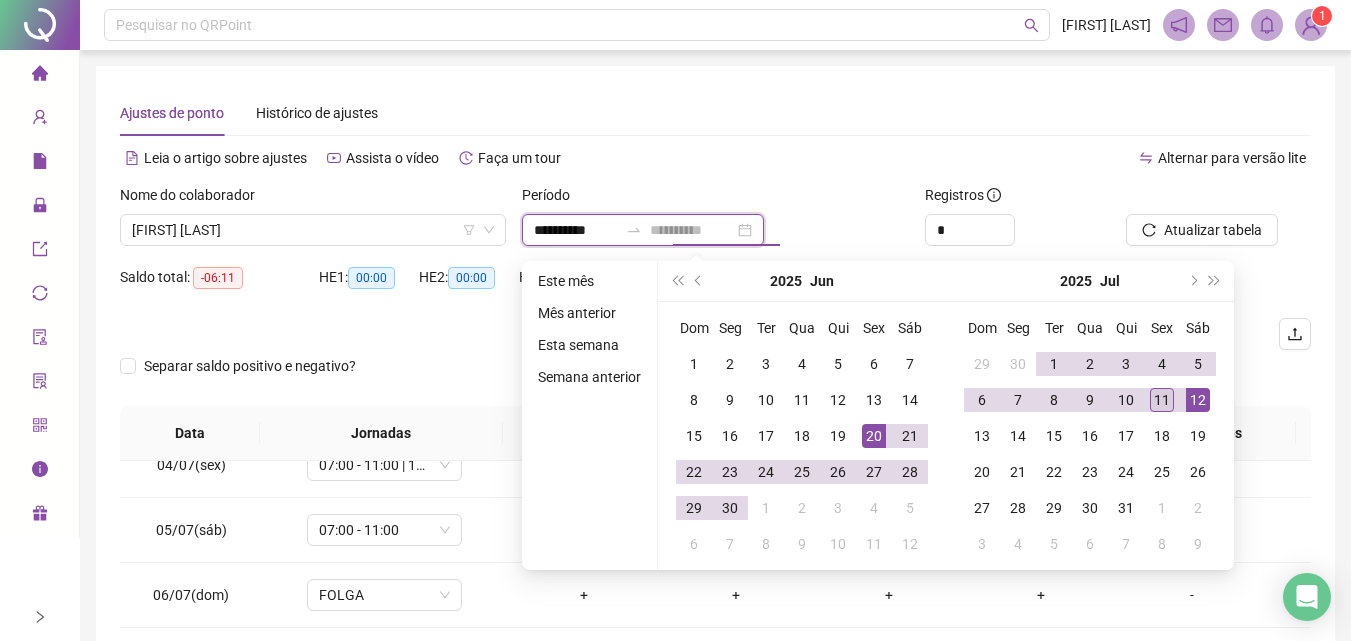 type on "**********" 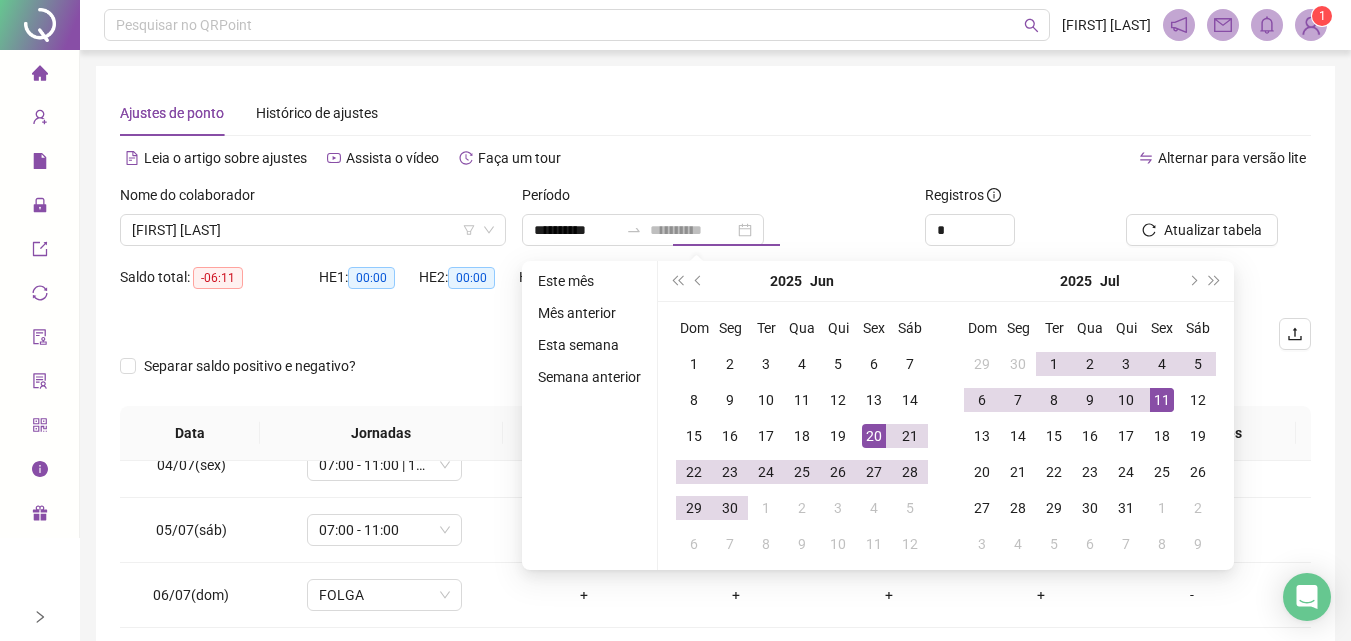 click on "11" at bounding box center (1162, 400) 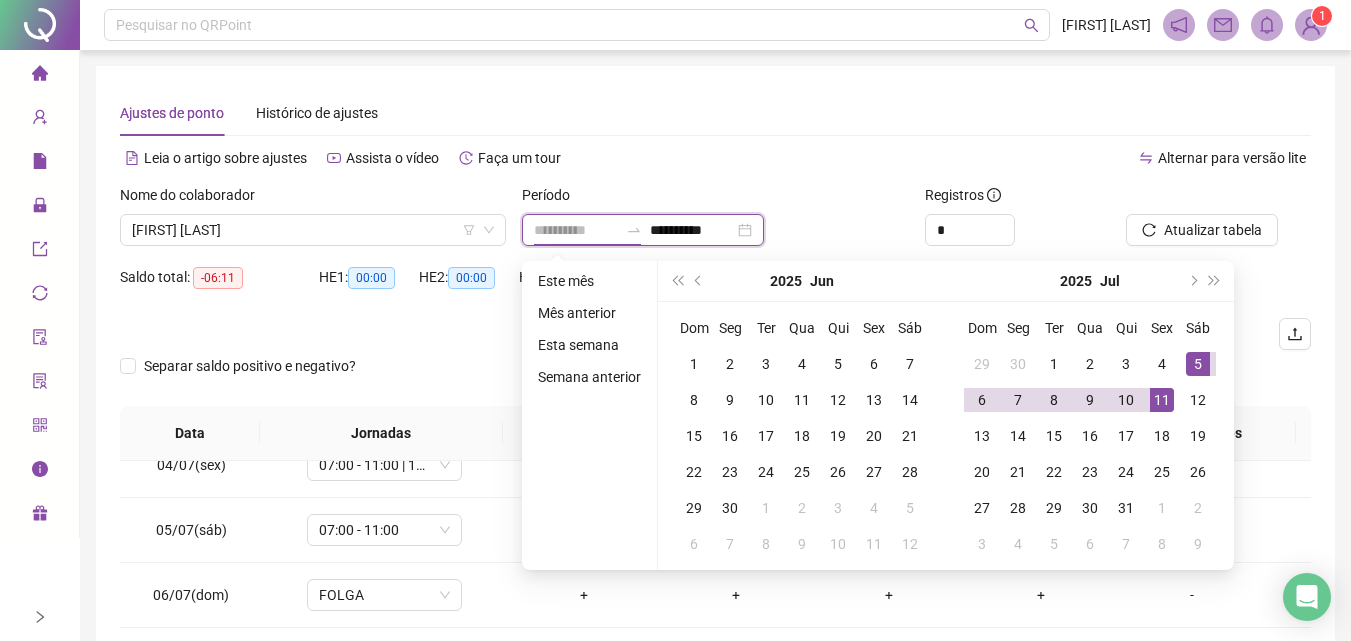 type on "**********" 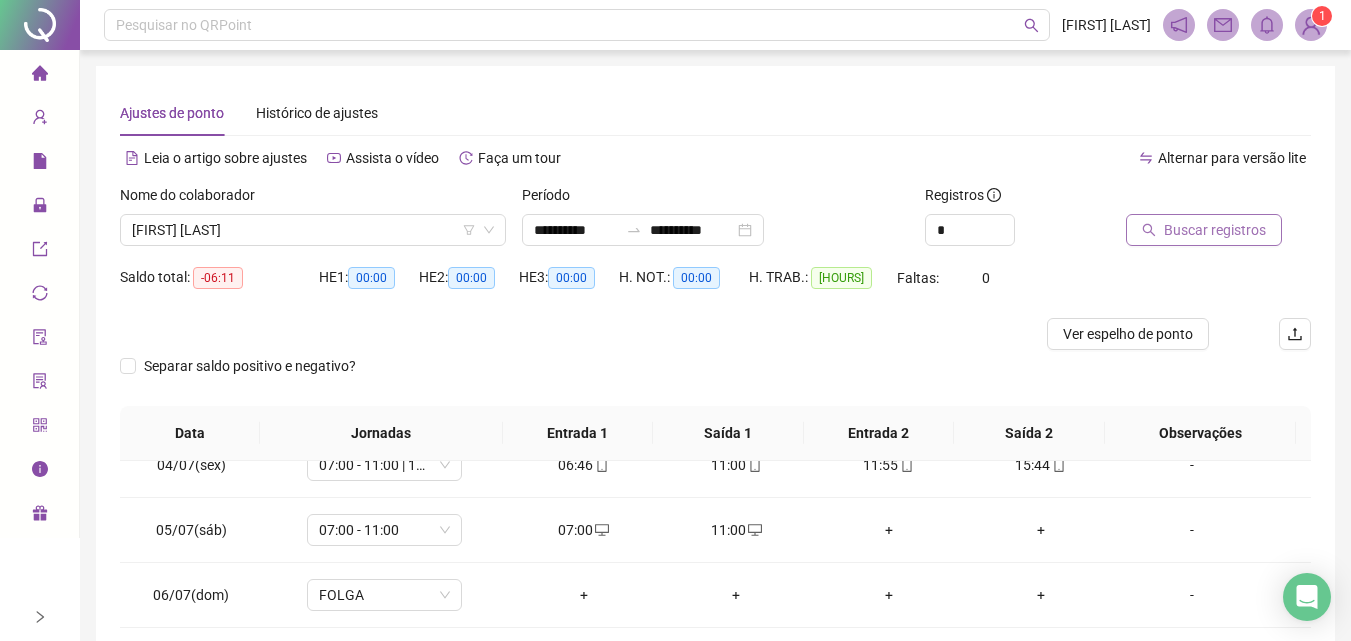 click on "Buscar registros" at bounding box center (1215, 230) 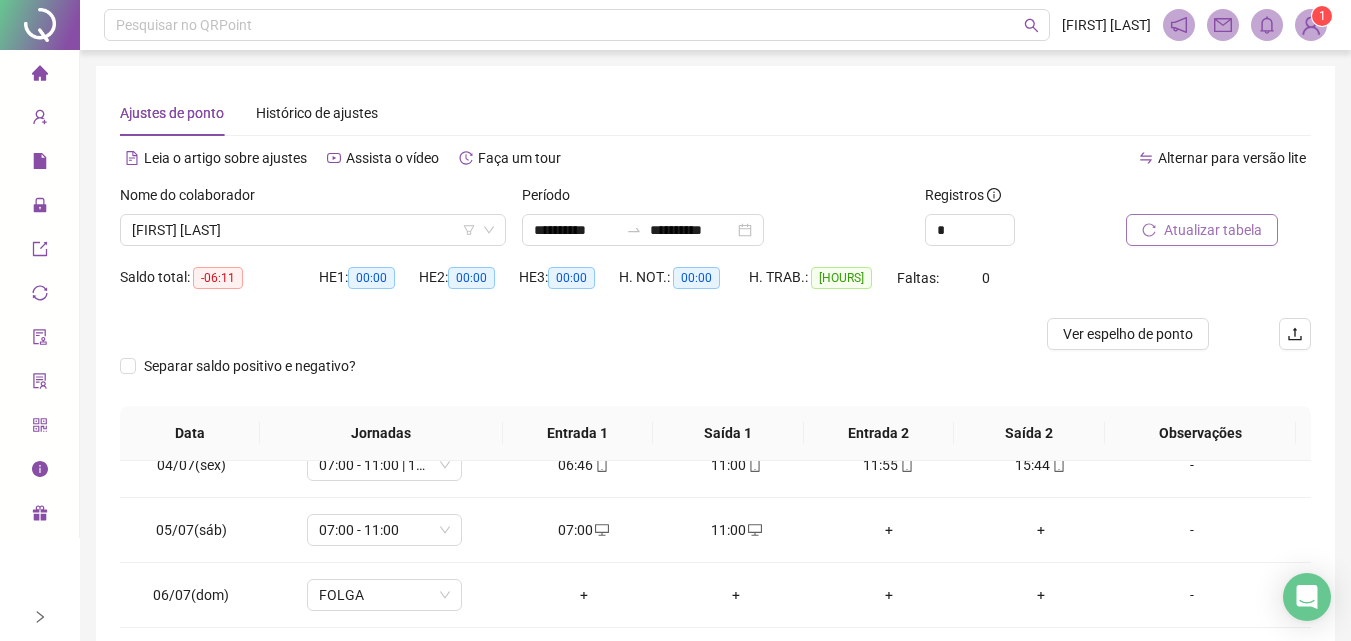 scroll, scrollTop: 357, scrollLeft: 0, axis: vertical 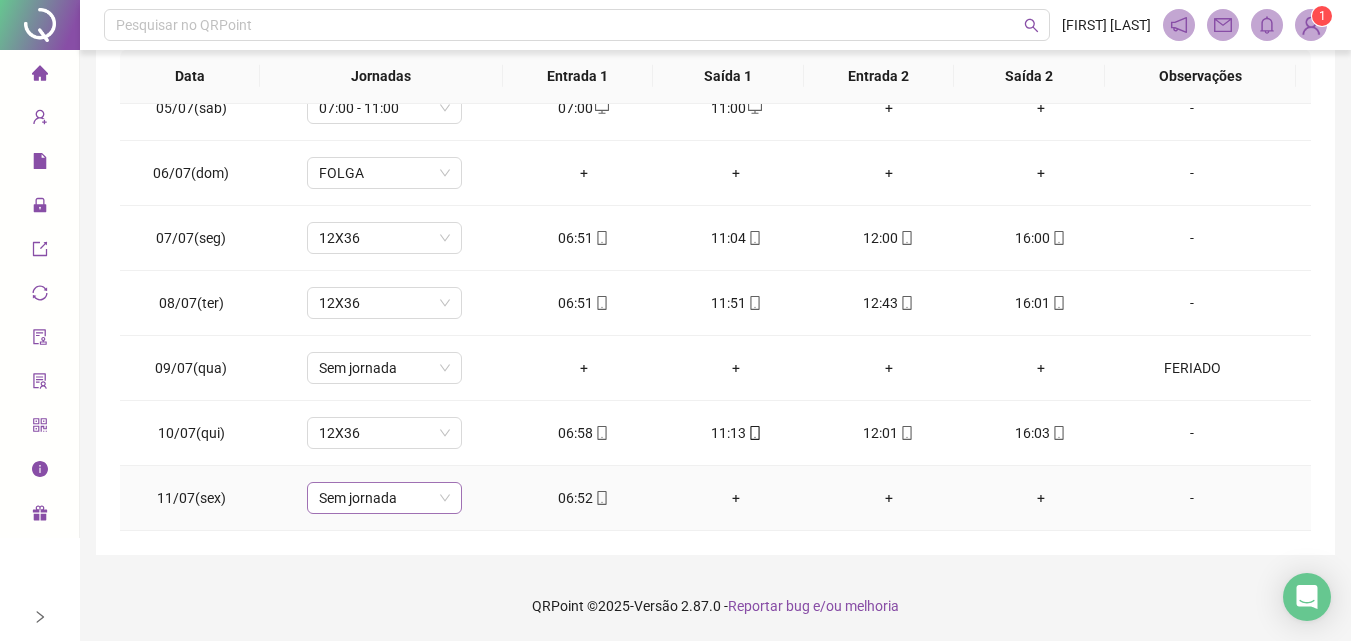 click on "Sem jornada" at bounding box center (384, 498) 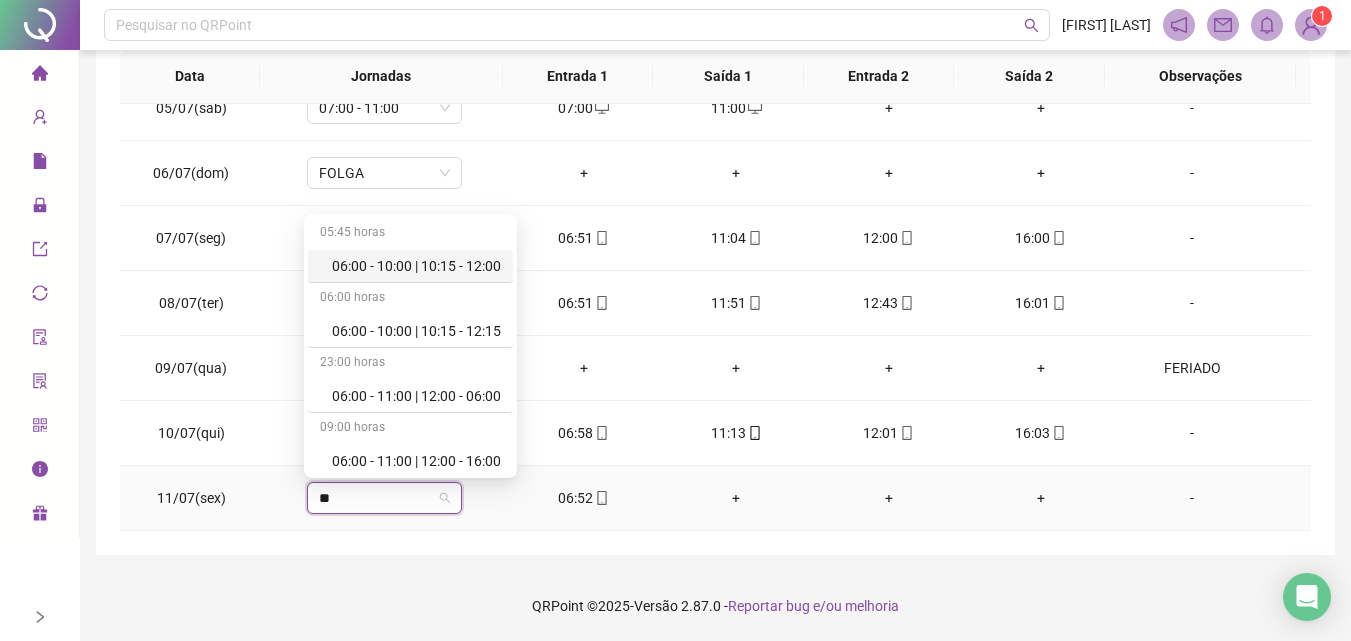 type on "***" 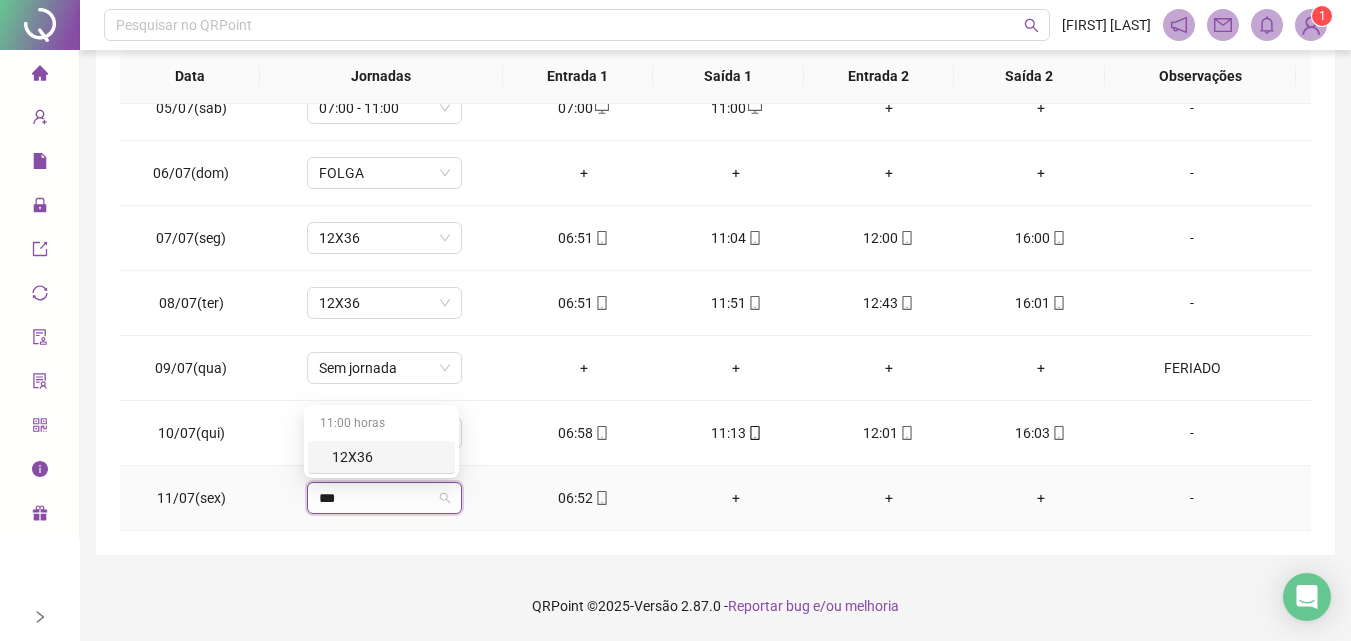 click on "12X36" at bounding box center [387, 457] 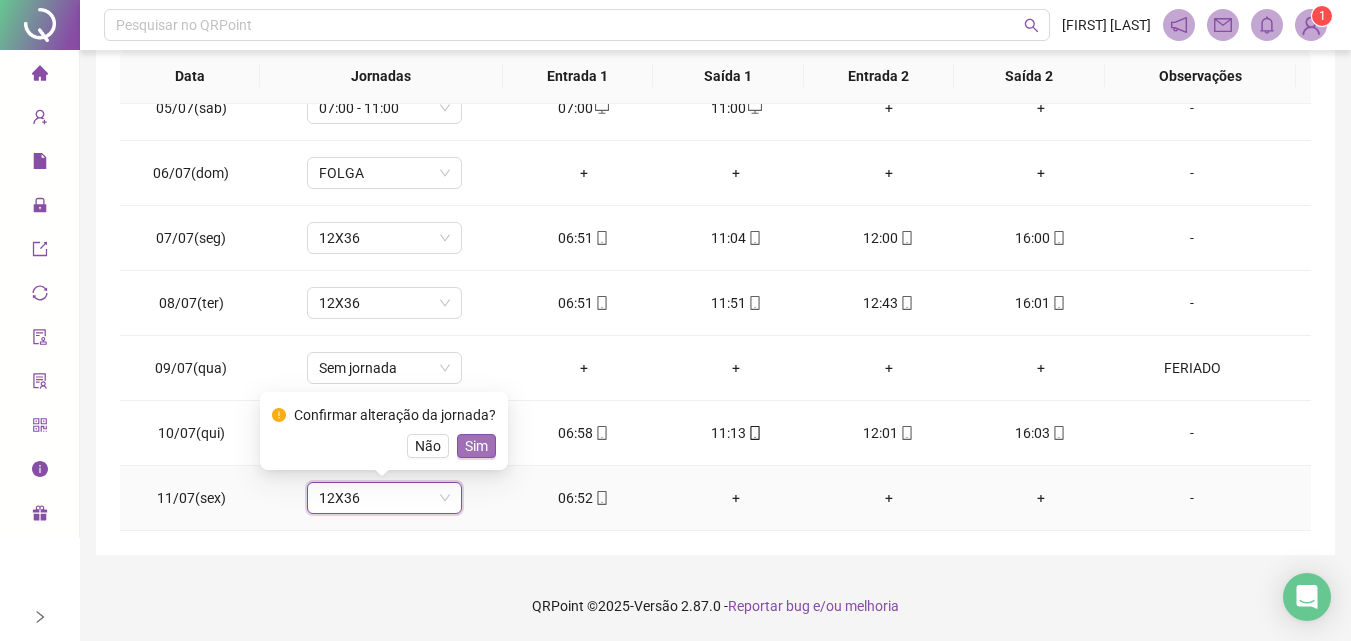 click on "Sim" at bounding box center [476, 446] 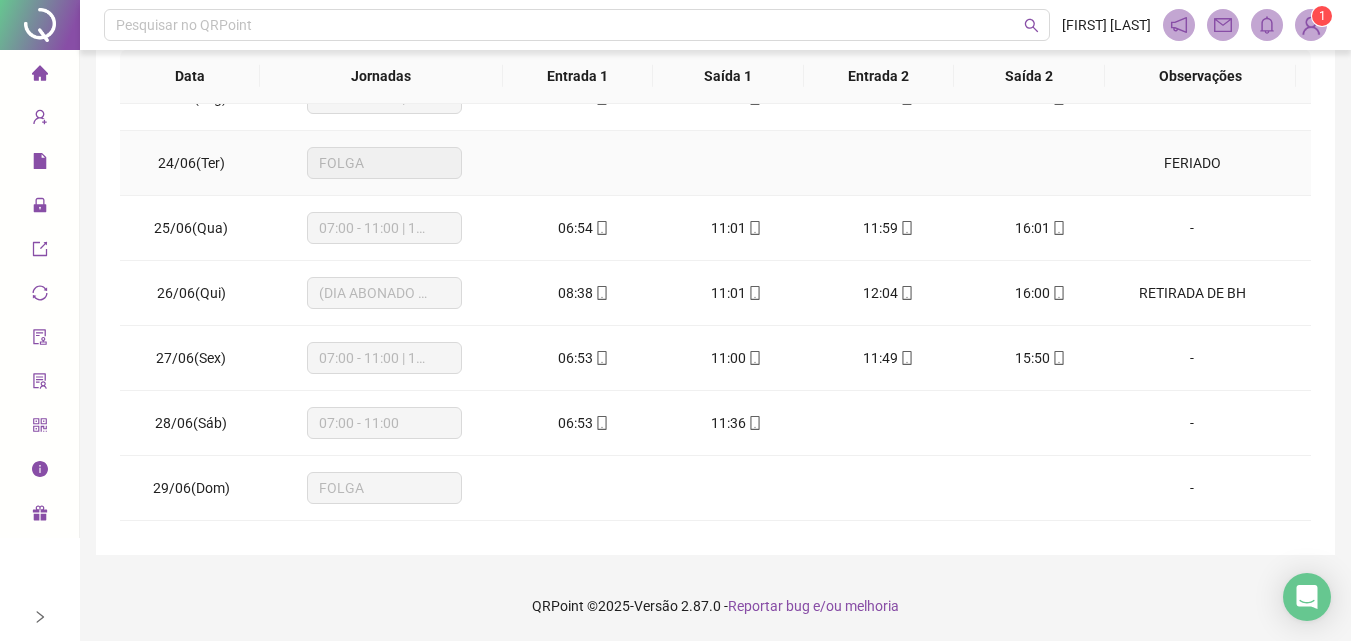 scroll, scrollTop: 0, scrollLeft: 0, axis: both 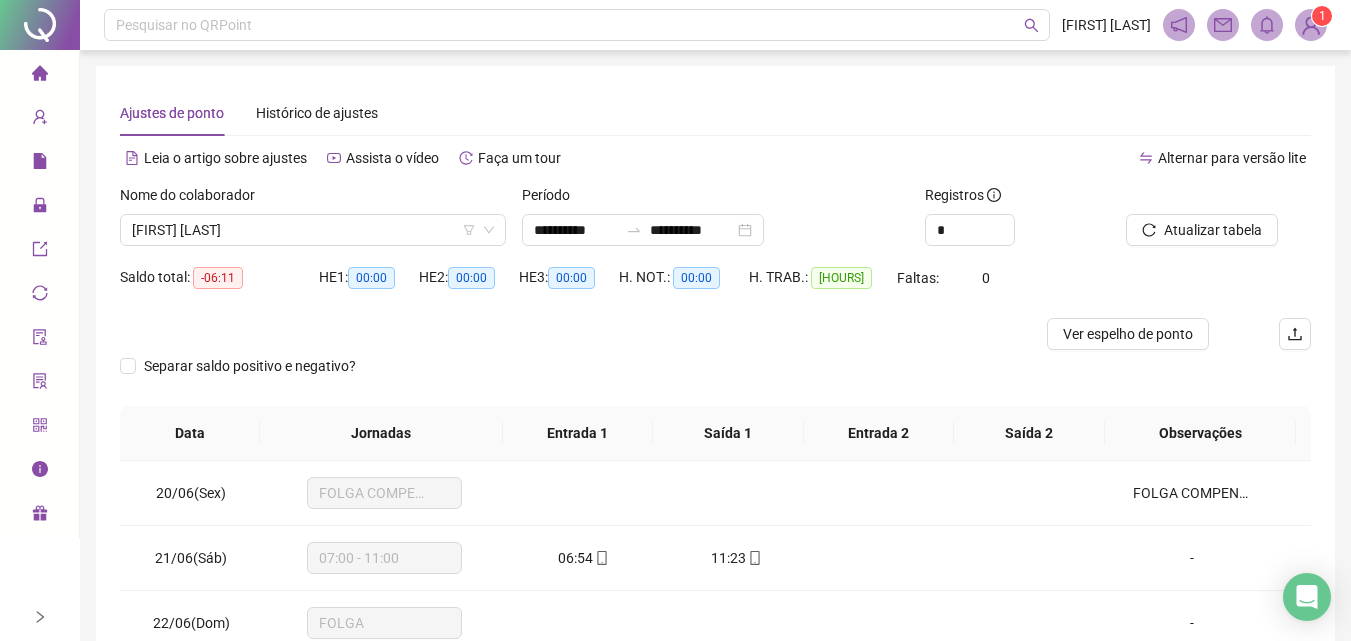 drag, startPoint x: 1217, startPoint y: 220, endPoint x: 1180, endPoint y: 177, distance: 56.727417 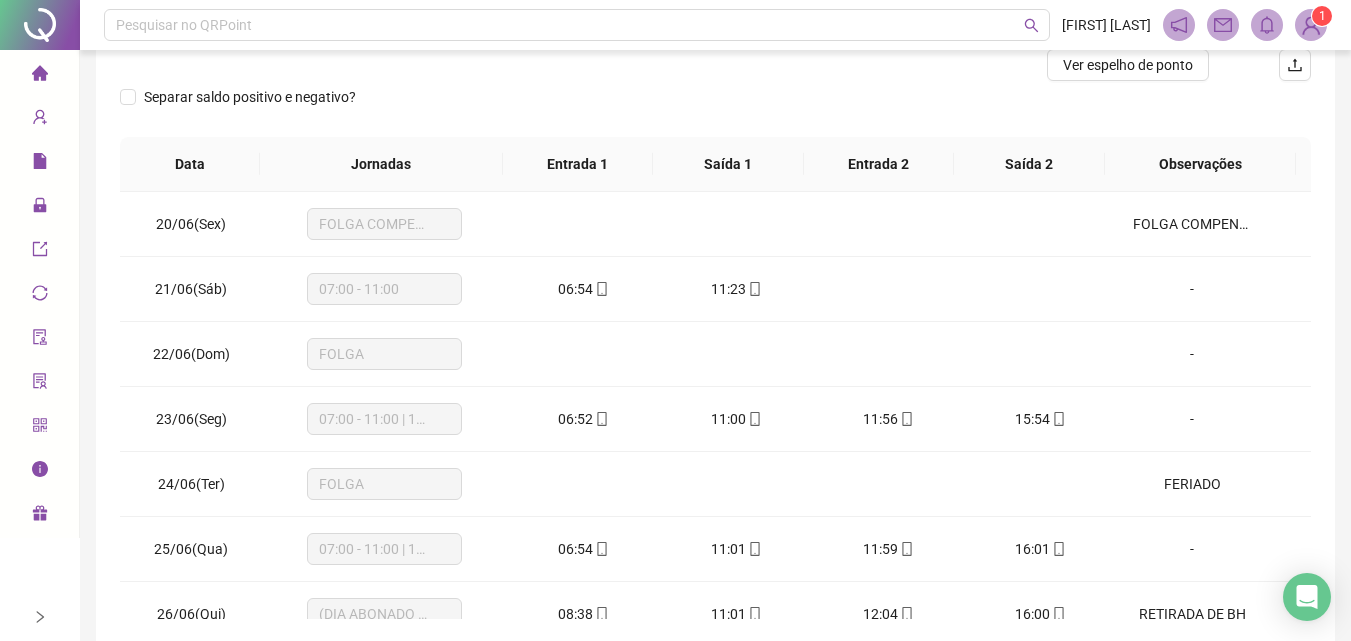 scroll, scrollTop: 300, scrollLeft: 0, axis: vertical 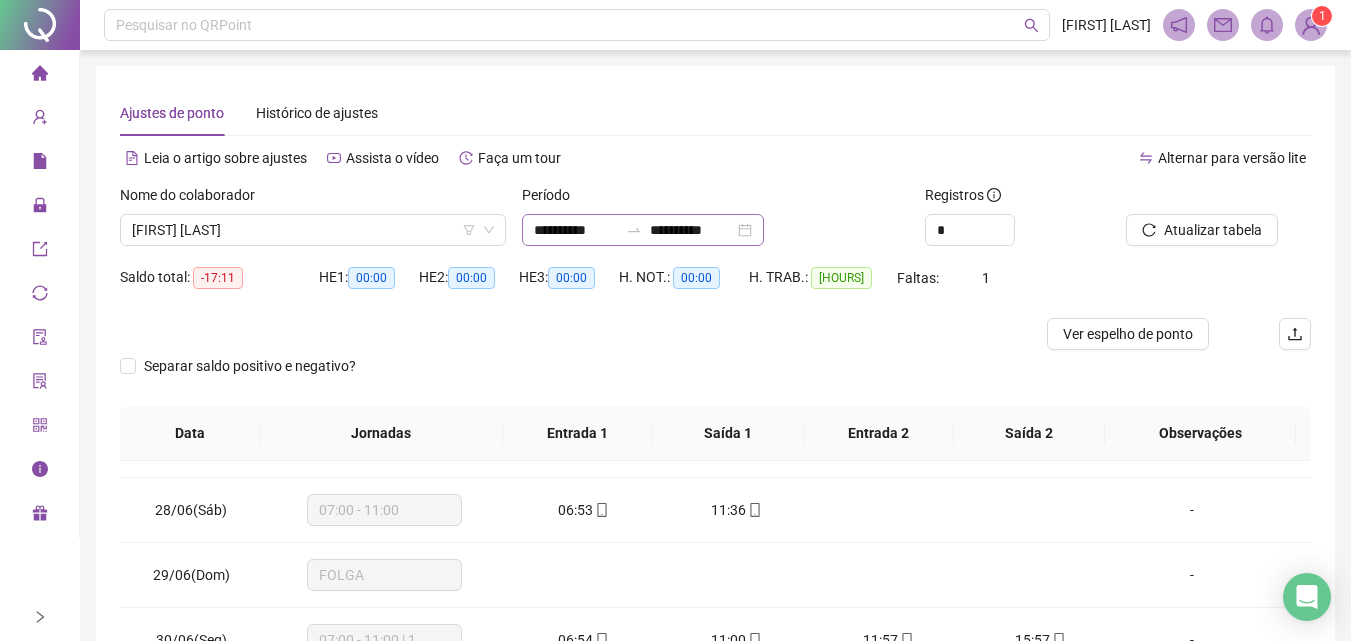 click on "**********" at bounding box center [643, 230] 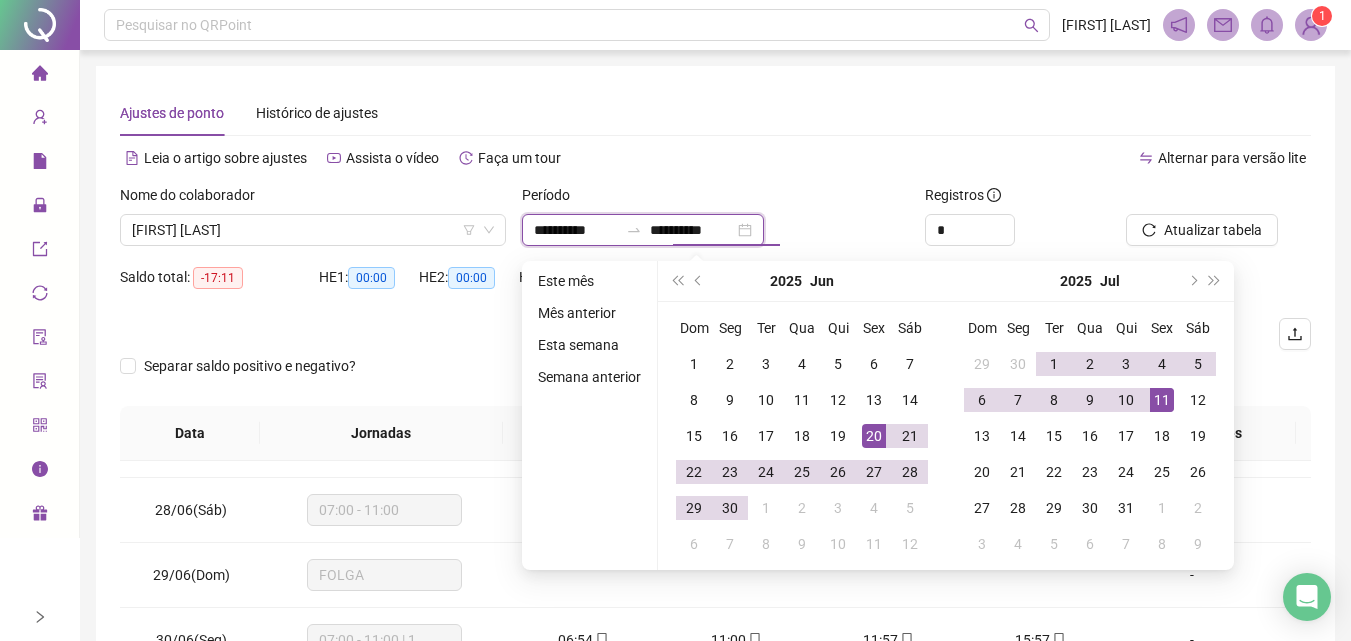 click on "**********" at bounding box center (692, 230) 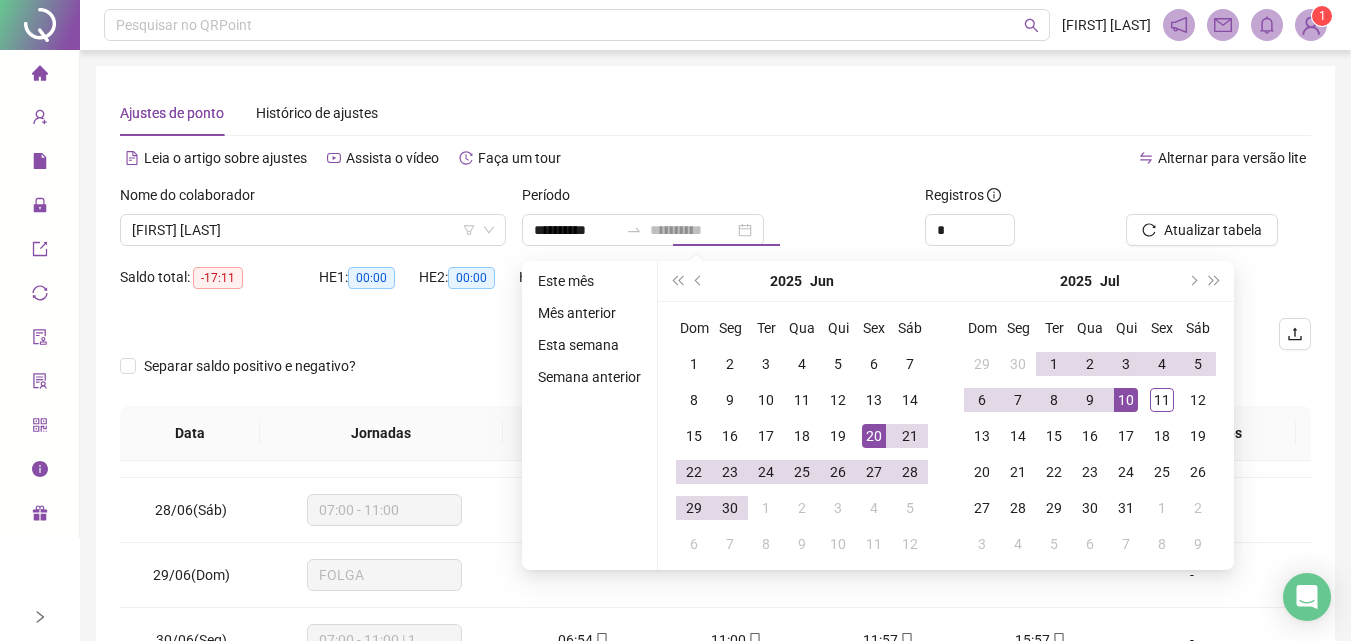 click on "10" at bounding box center [1126, 400] 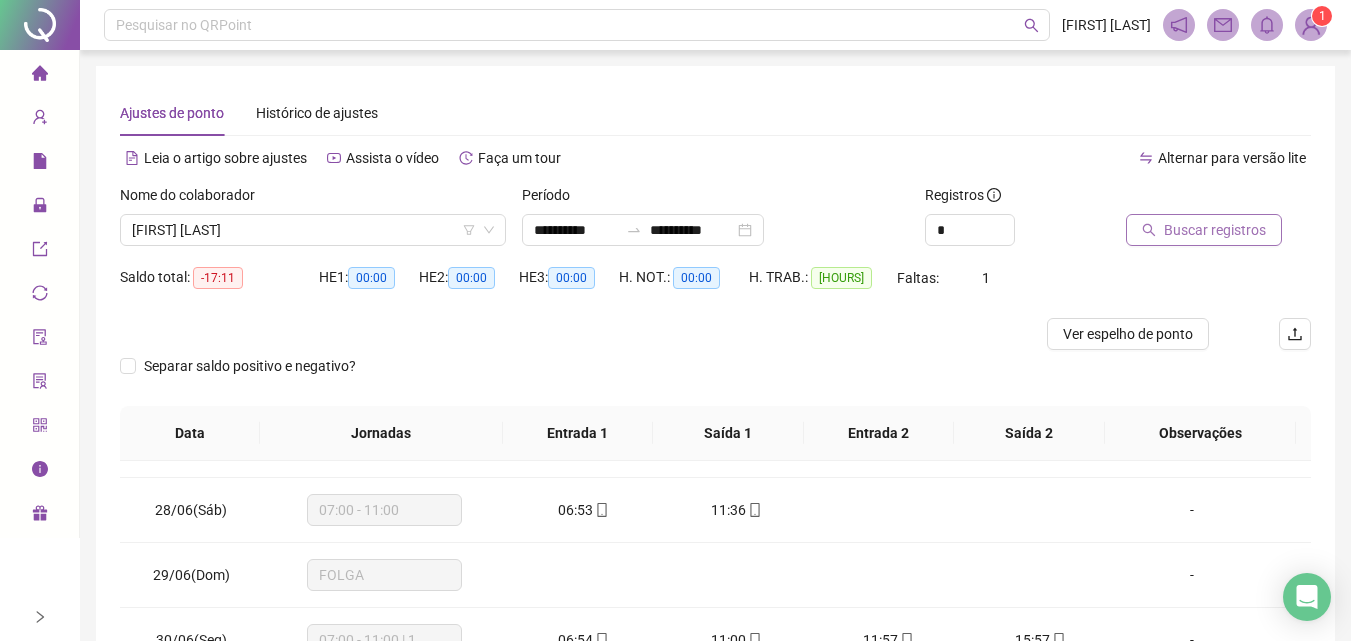 click on "Buscar registros" at bounding box center (1204, 230) 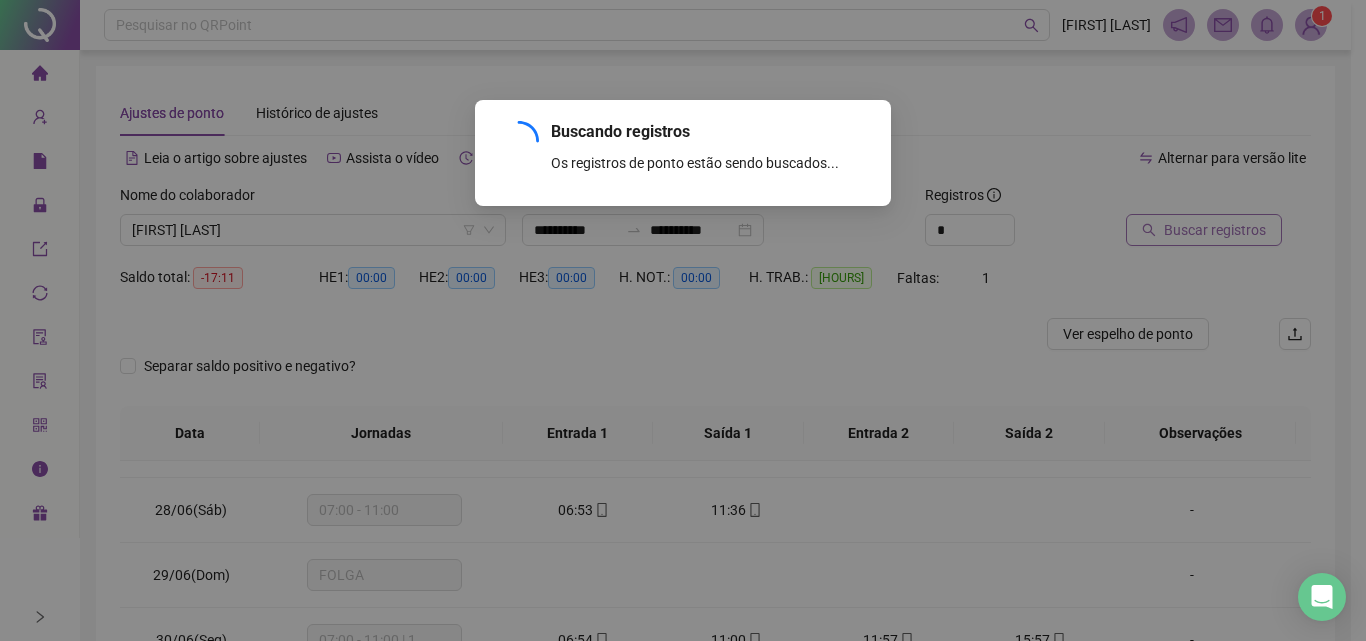 click on "Buscando registros Os registros de ponto estão sendo buscados... OK" at bounding box center [683, 320] 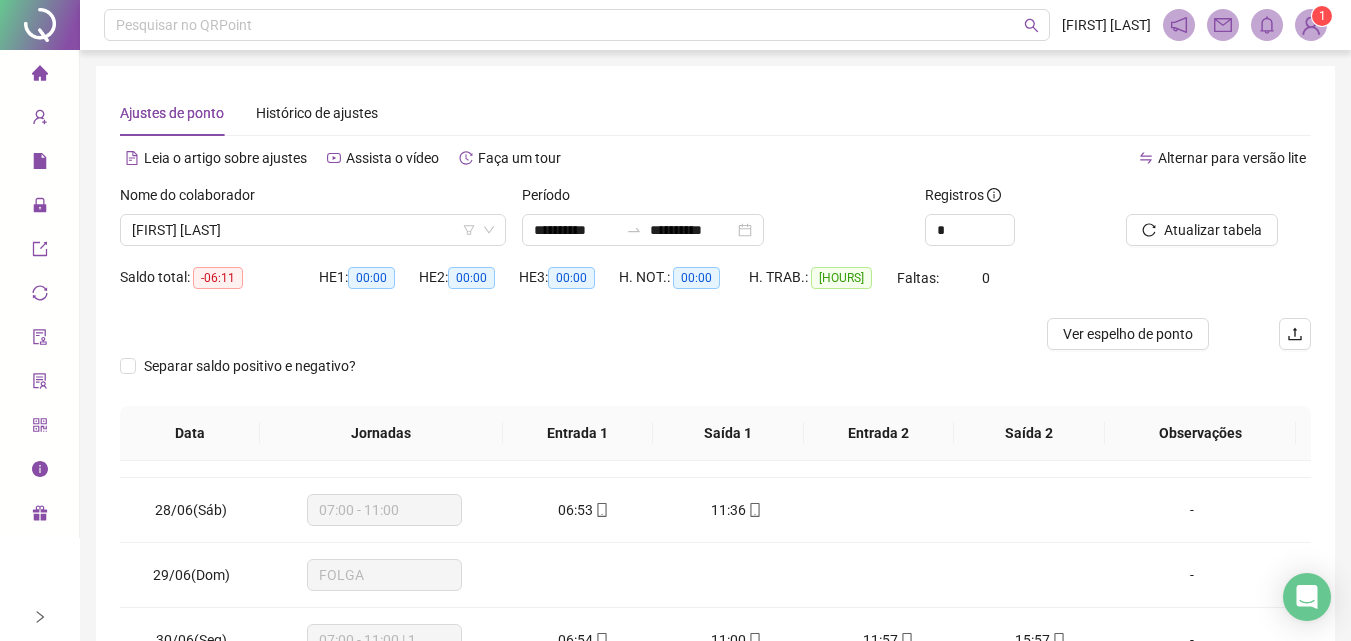 scroll, scrollTop: 200, scrollLeft: 0, axis: vertical 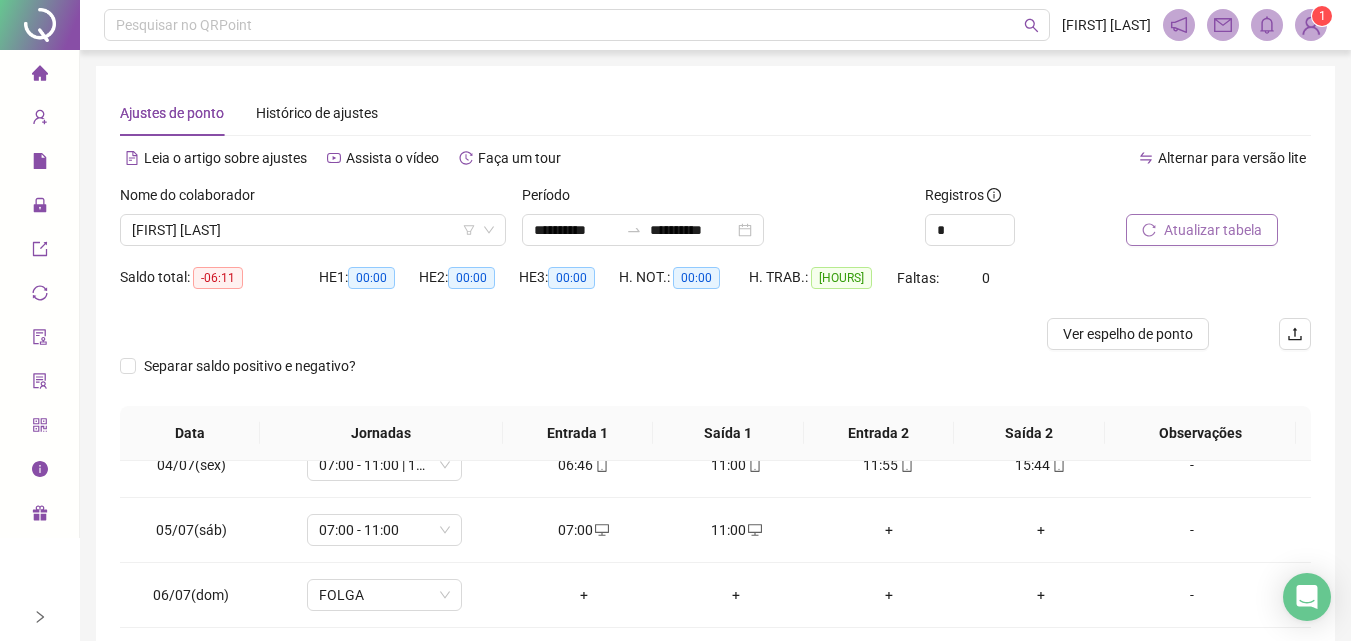 click on "Atualizar tabela" at bounding box center (1213, 230) 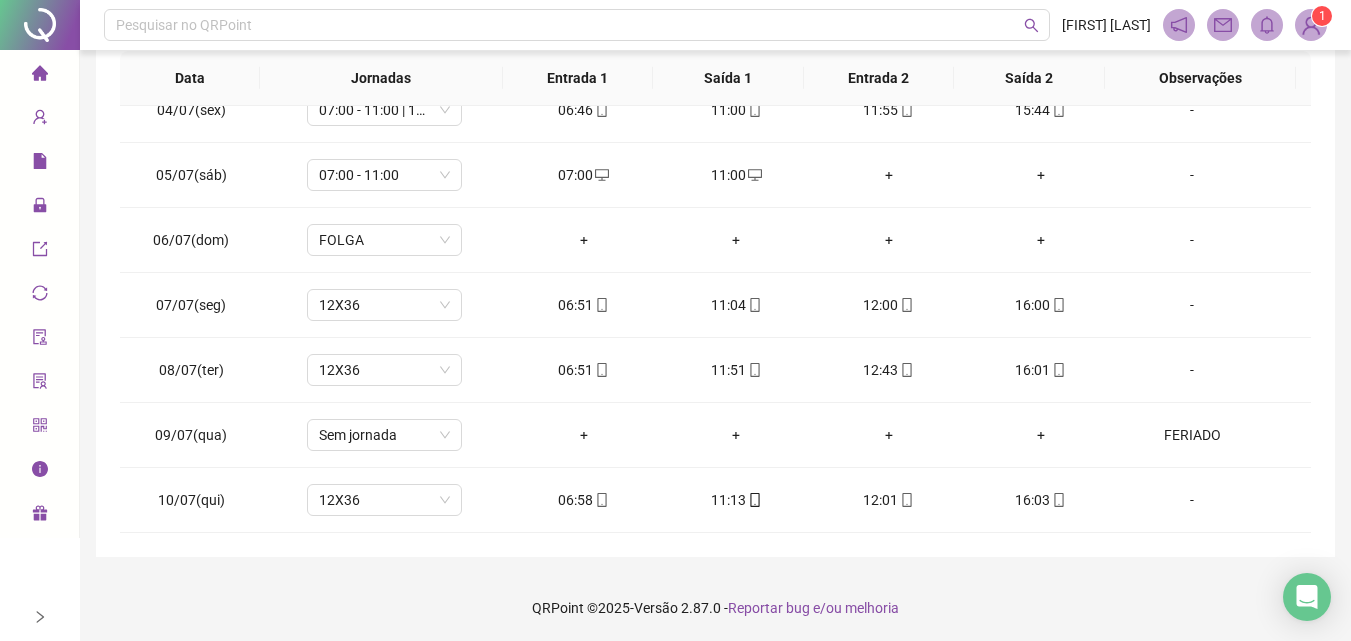 scroll, scrollTop: 357, scrollLeft: 0, axis: vertical 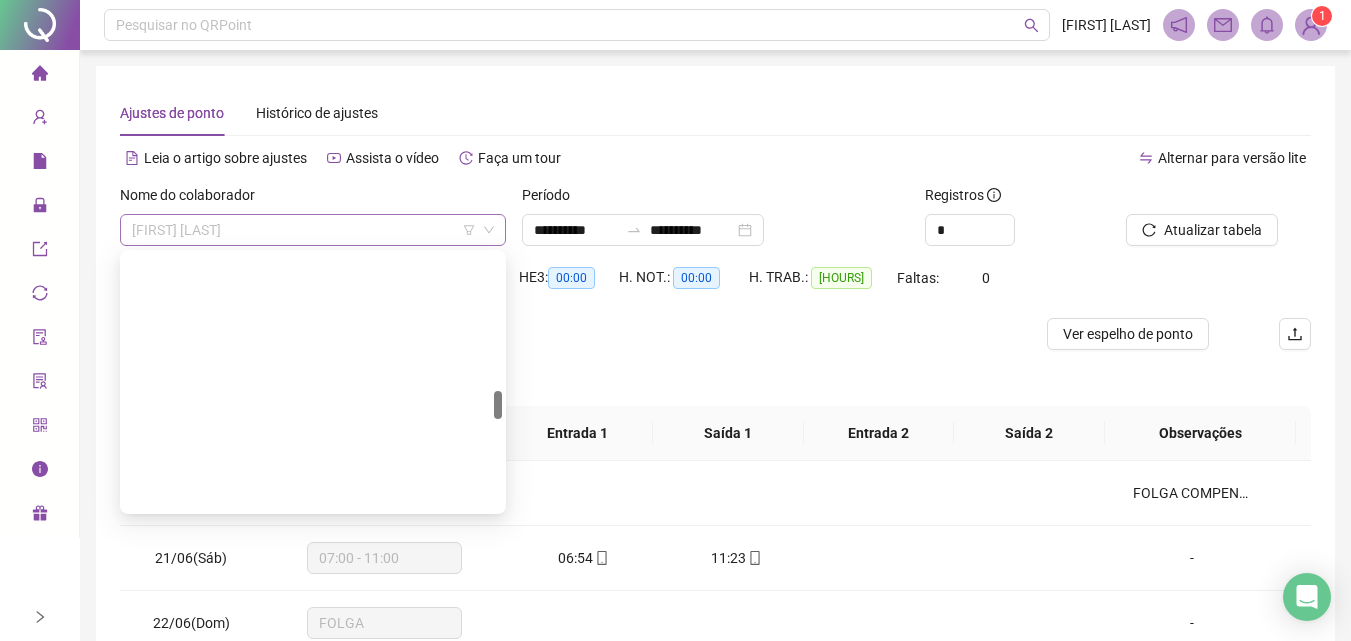 click on "[FIRST] [LAST]" at bounding box center (313, 230) 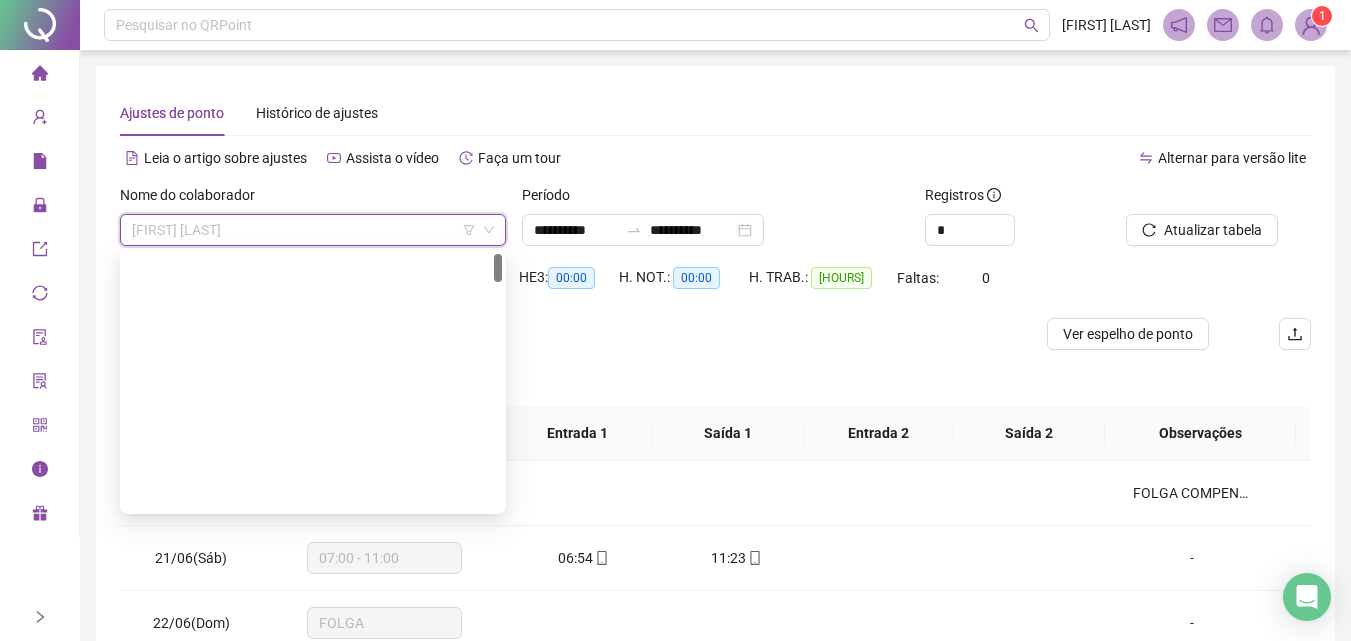 scroll, scrollTop: 0, scrollLeft: 0, axis: both 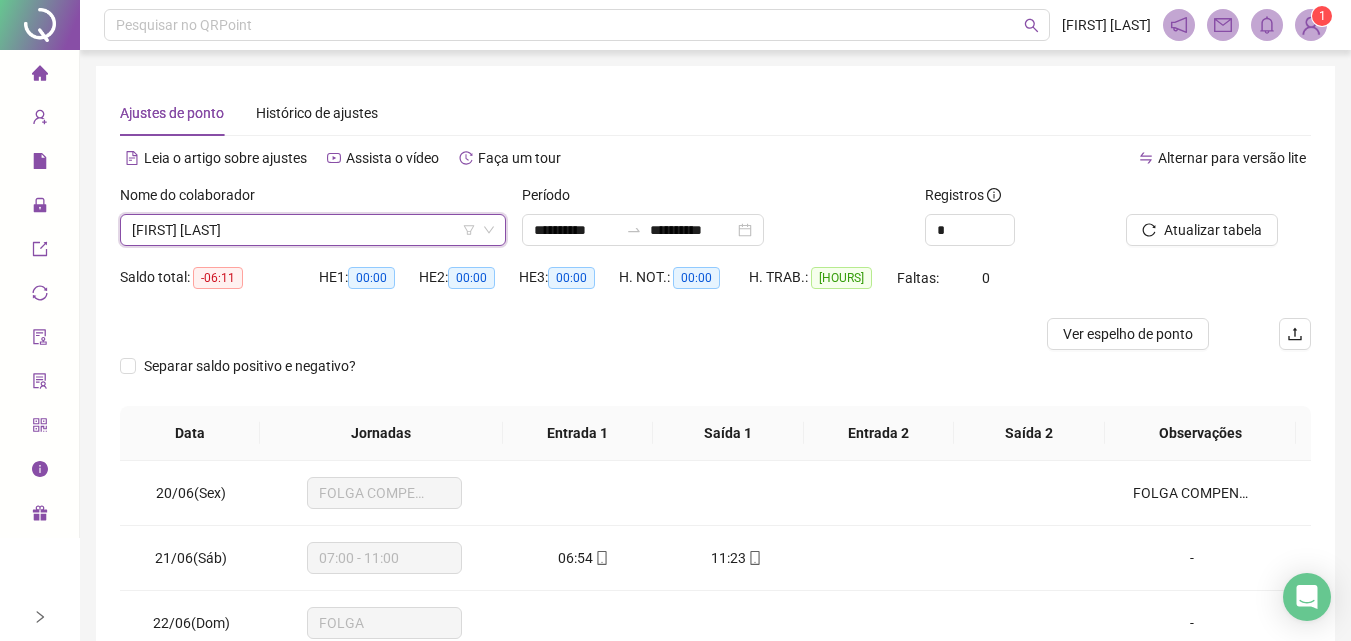 click on "[FIRST] [LAST]" at bounding box center [313, 230] 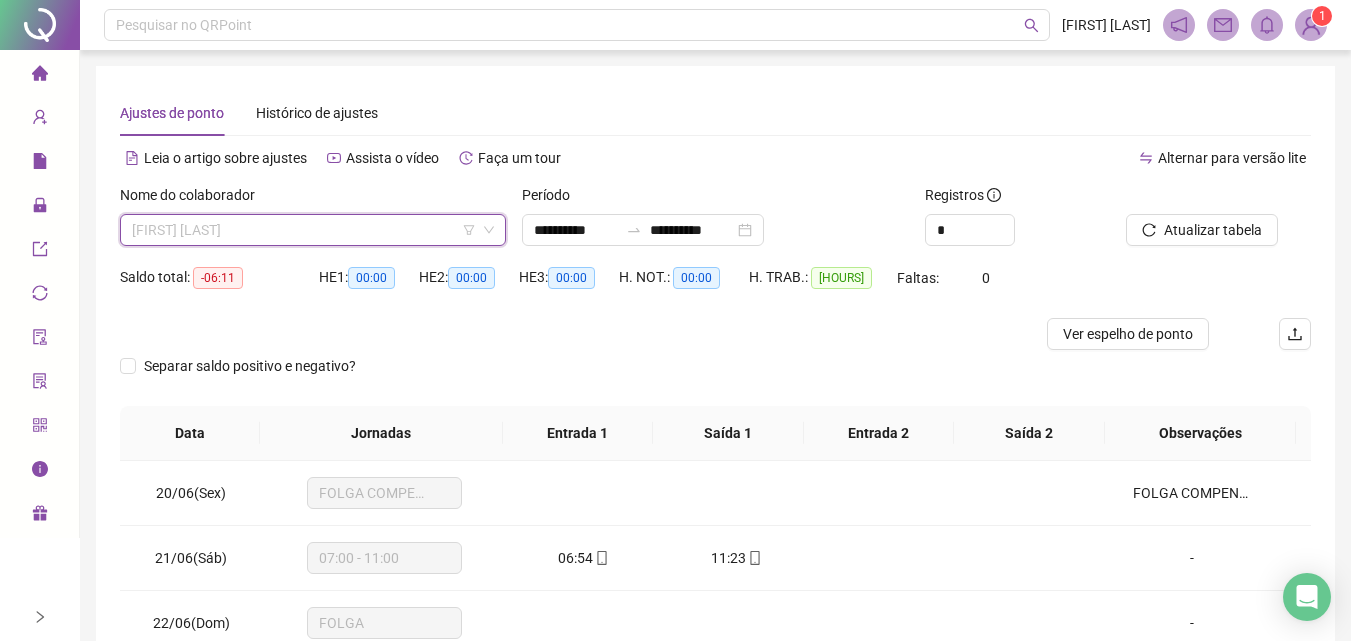 click on "[FIRST] [LAST]" at bounding box center [313, 230] 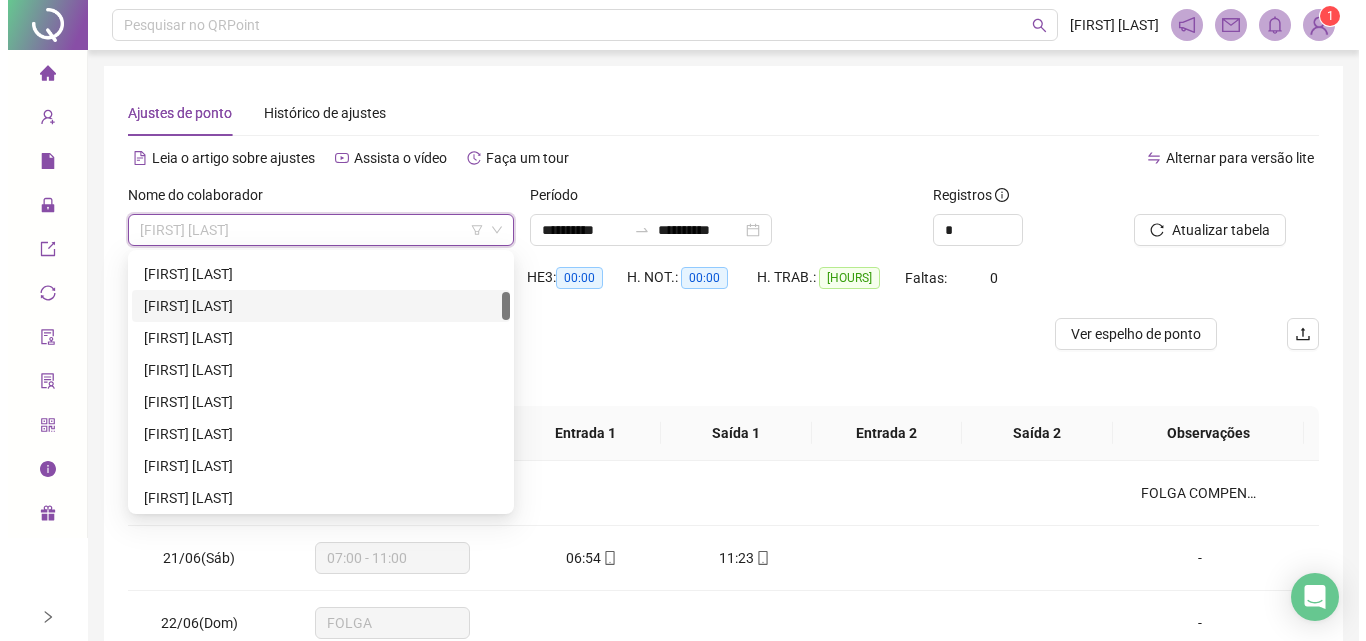 scroll, scrollTop: 0, scrollLeft: 0, axis: both 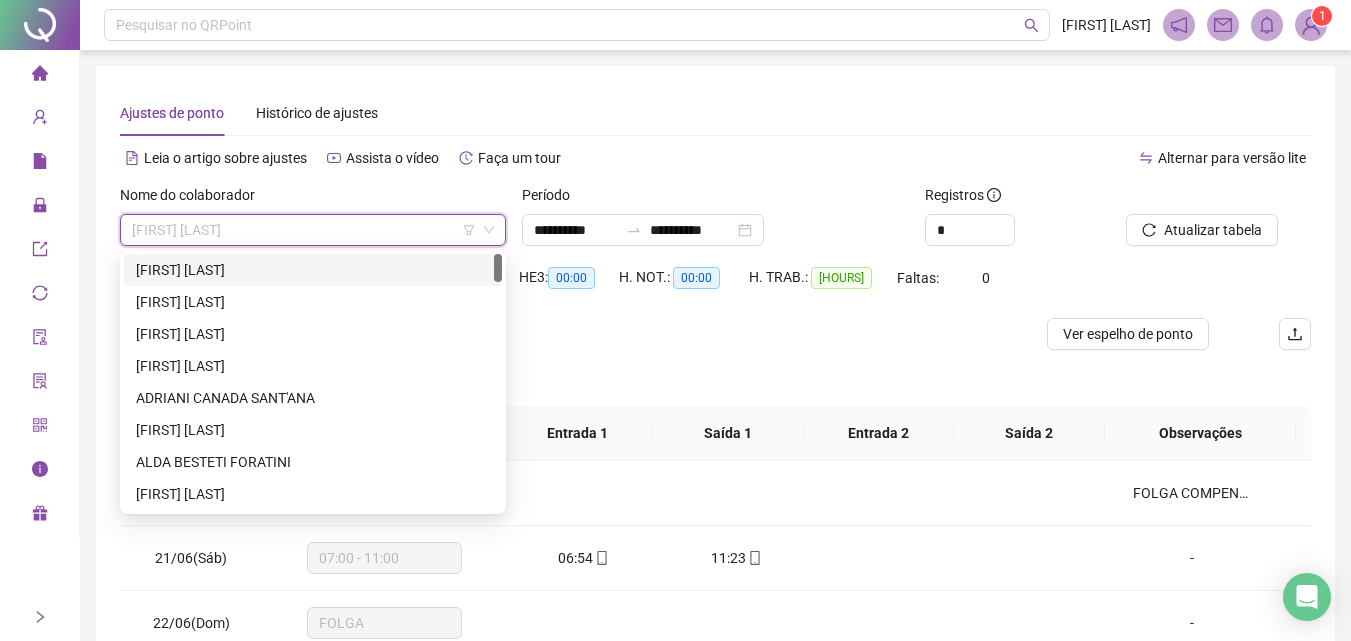 click on "[FIRST] [LAST]" at bounding box center (313, 270) 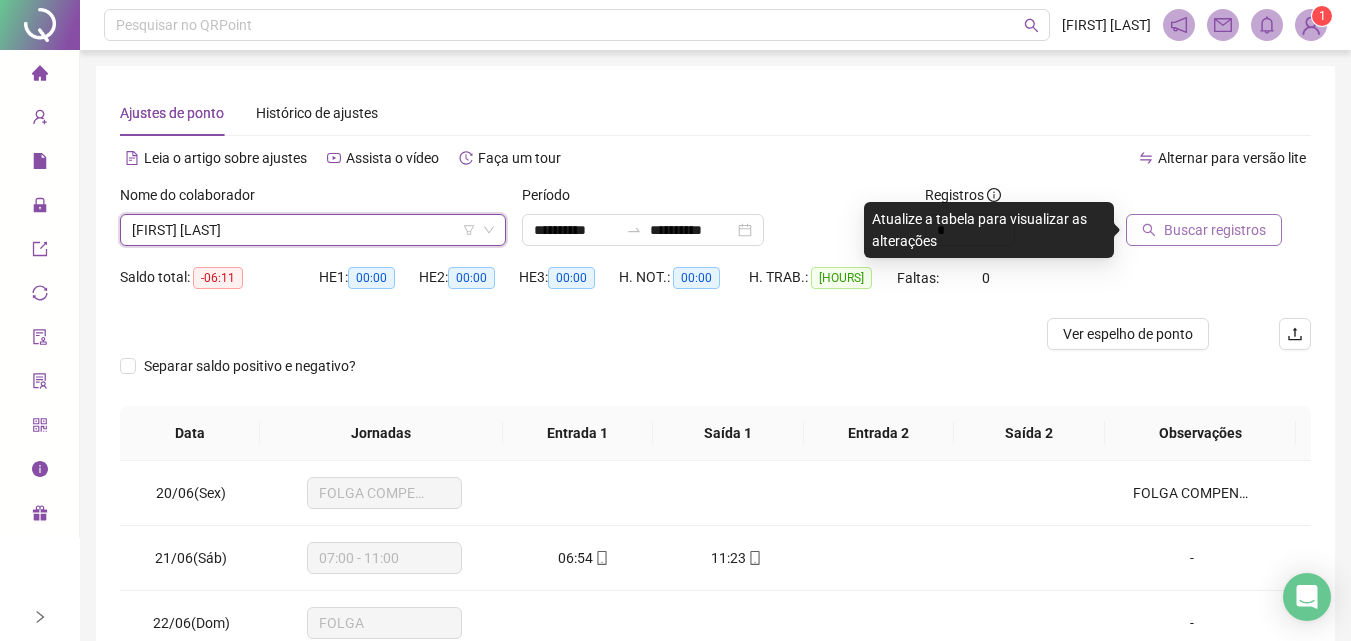 click on "Buscar registros" at bounding box center [1215, 230] 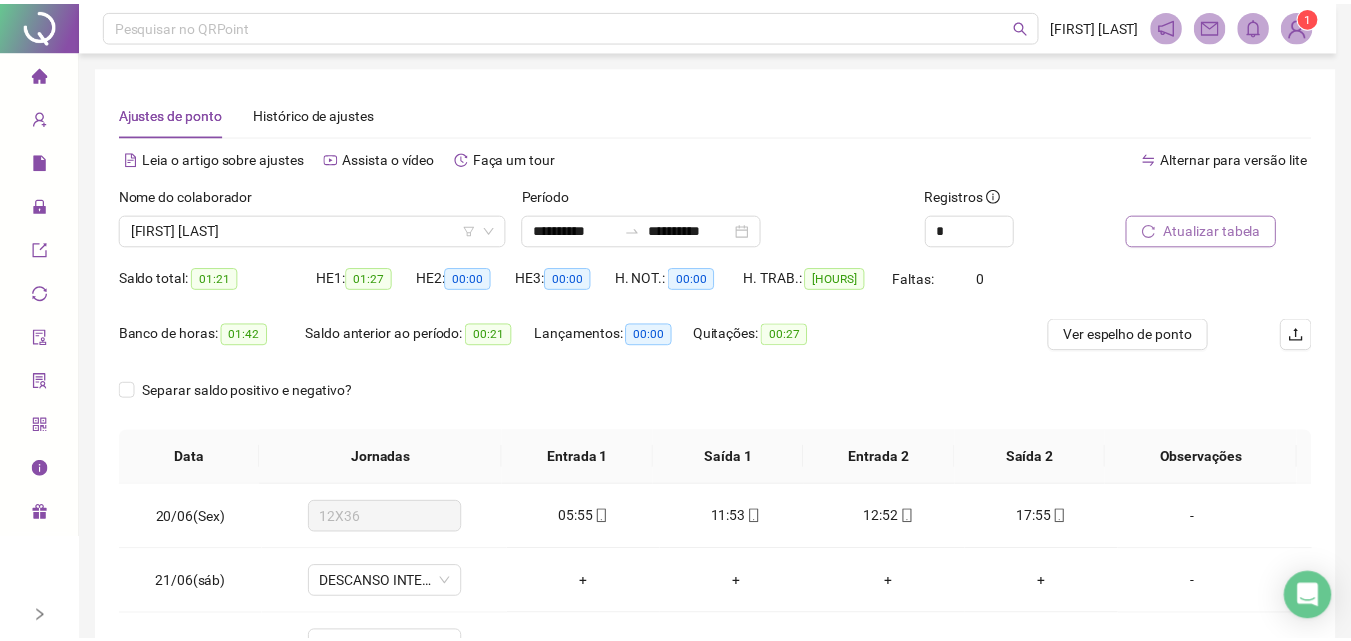 scroll, scrollTop: 300, scrollLeft: 0, axis: vertical 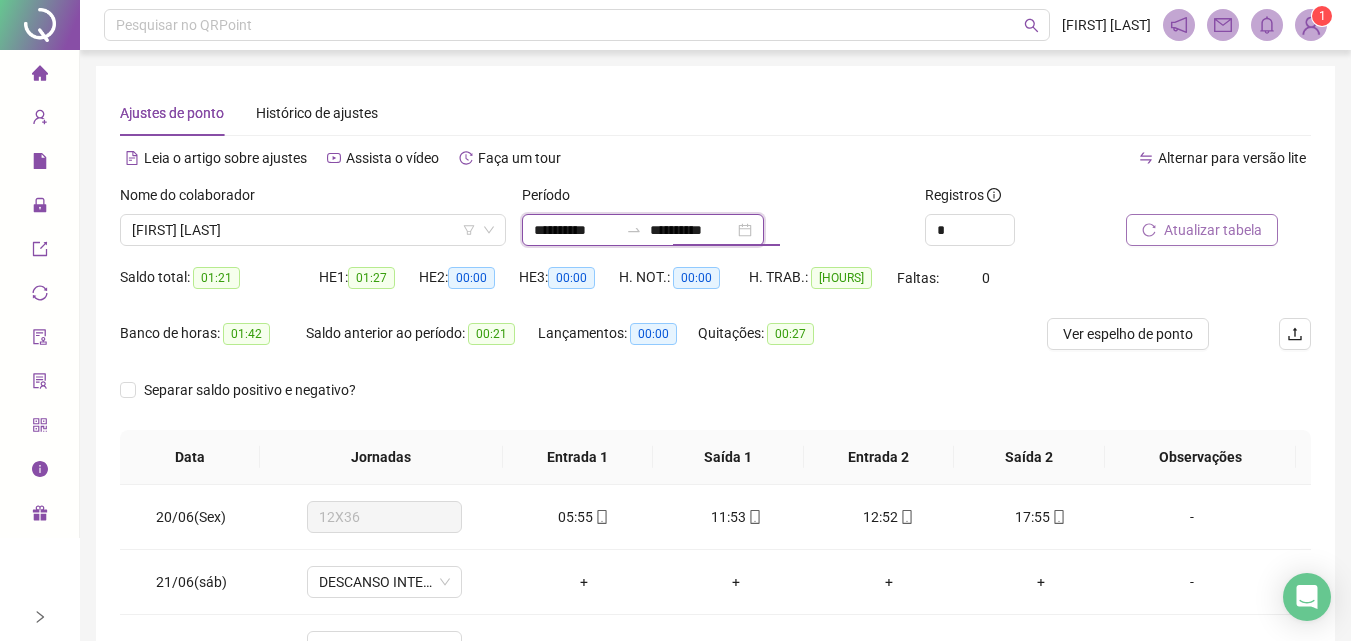 click on "**********" at bounding box center (692, 230) 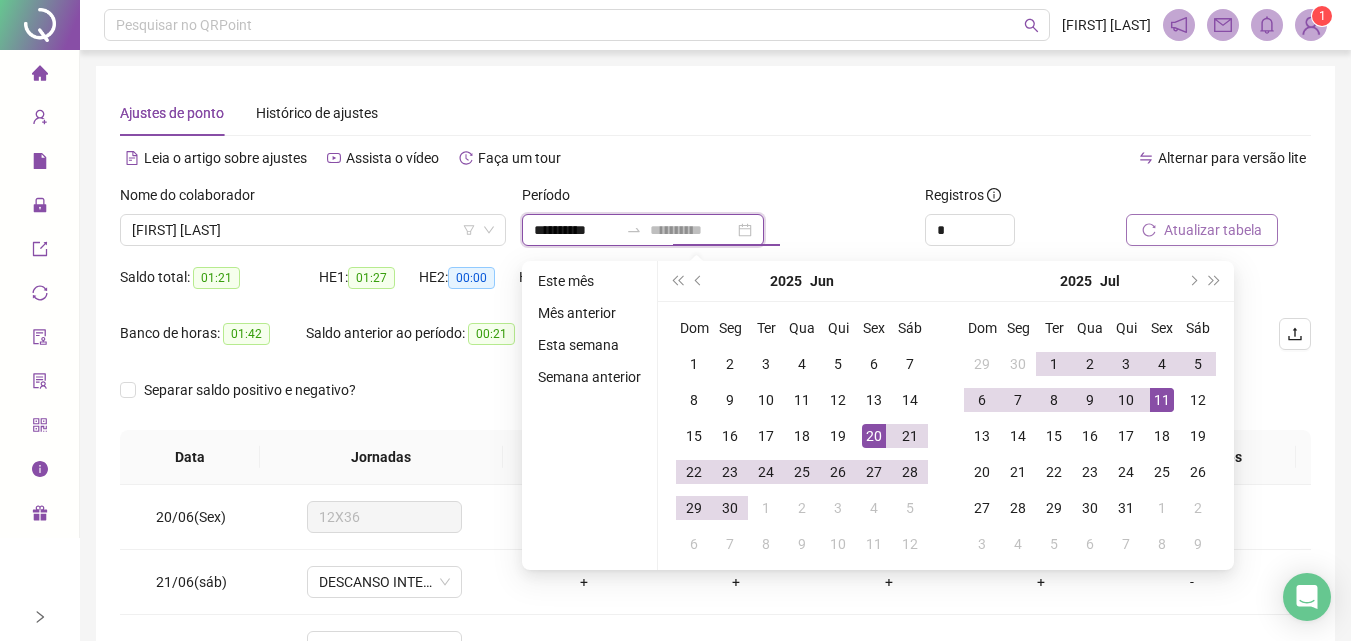 type on "**********" 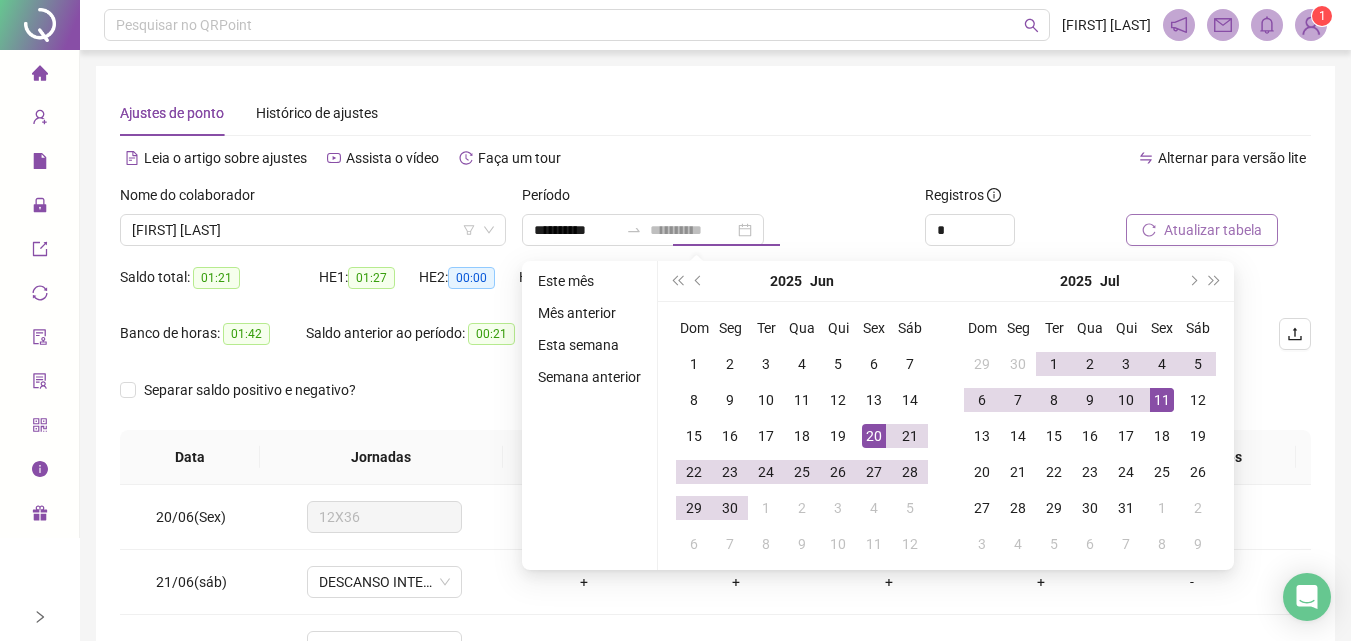 click on "11" at bounding box center [1162, 400] 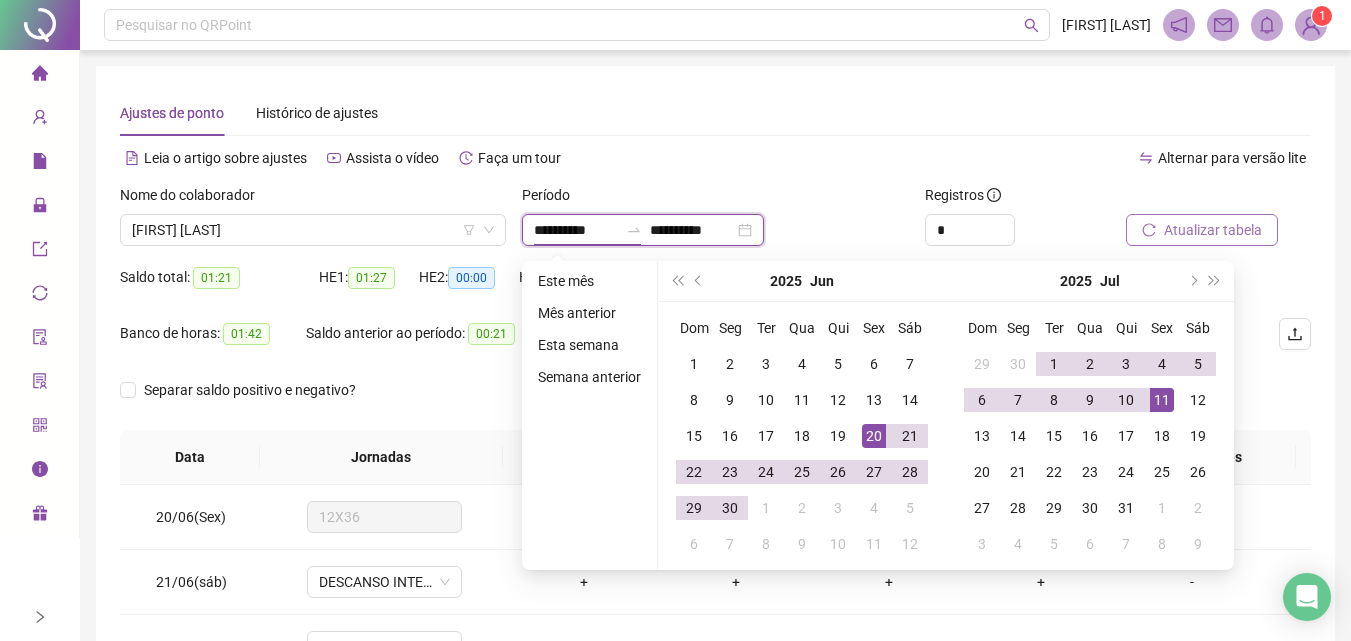 type on "**********" 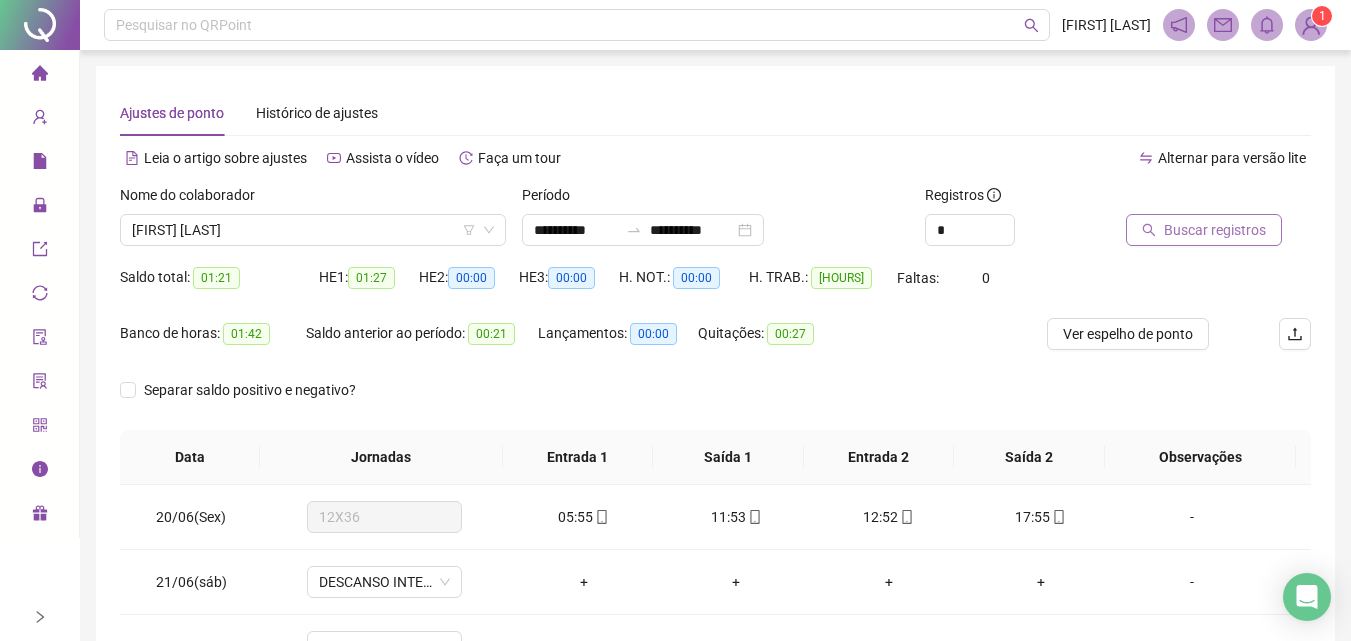 click on "Buscar registros" at bounding box center (1215, 230) 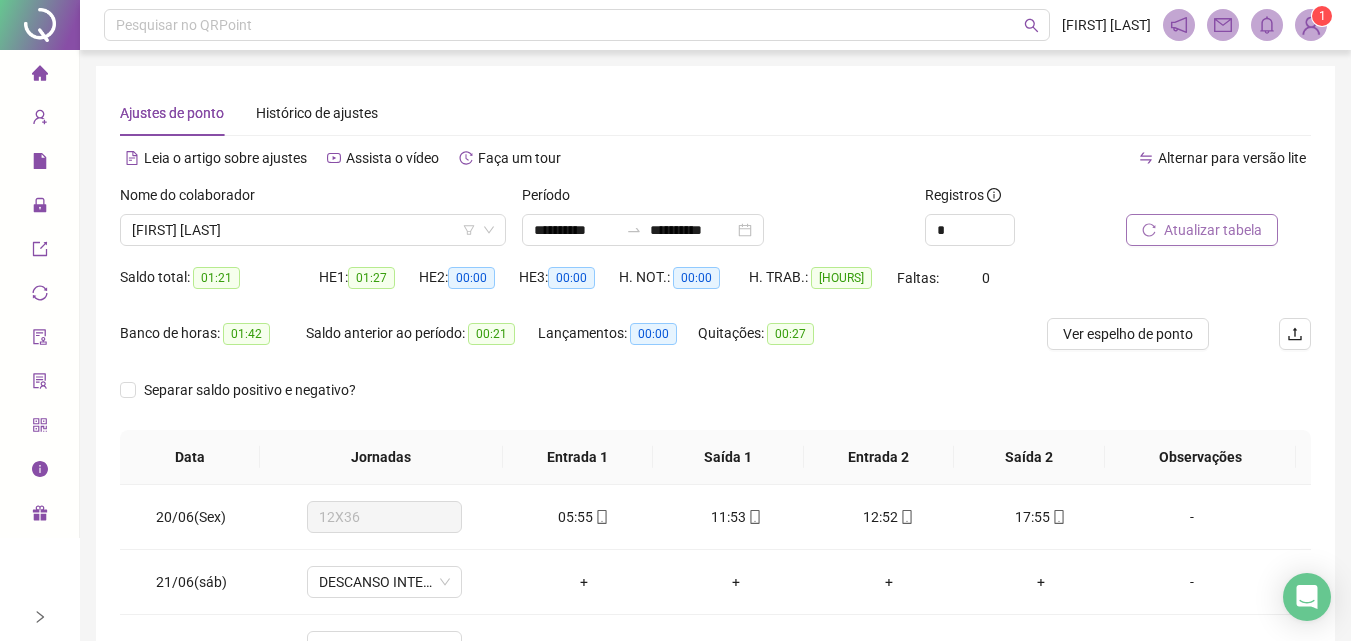 scroll, scrollTop: 300, scrollLeft: 0, axis: vertical 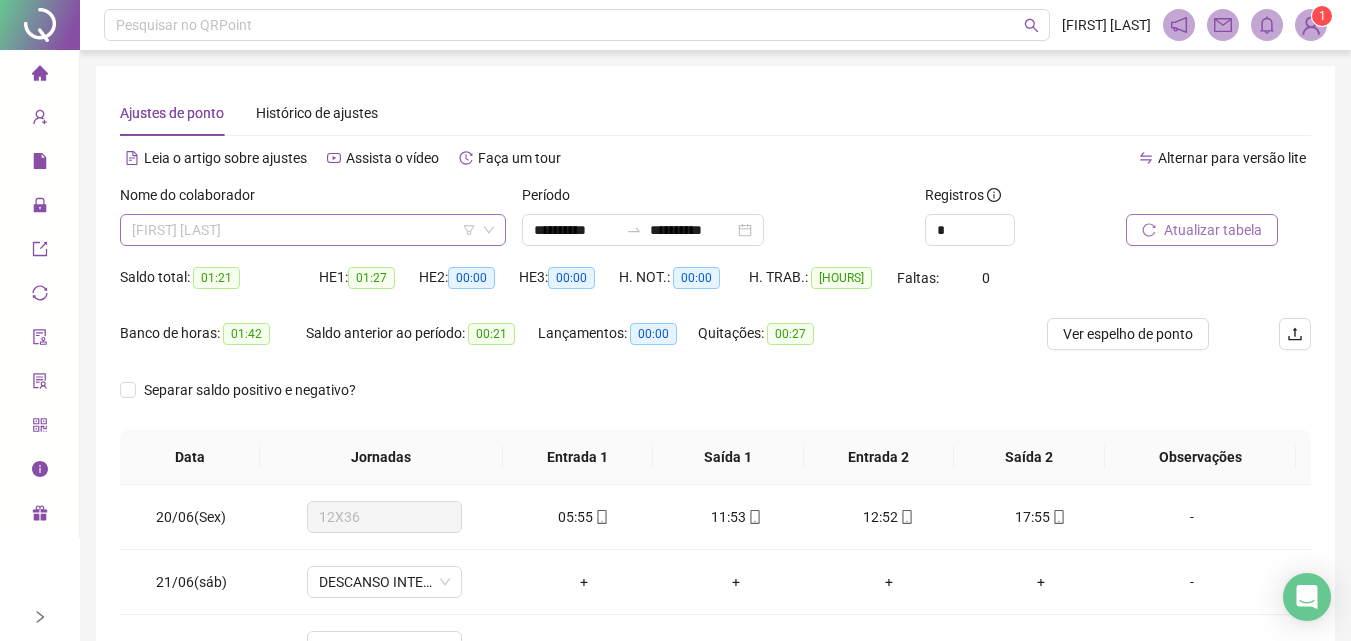 click on "[FIRST] [LAST]" at bounding box center (313, 230) 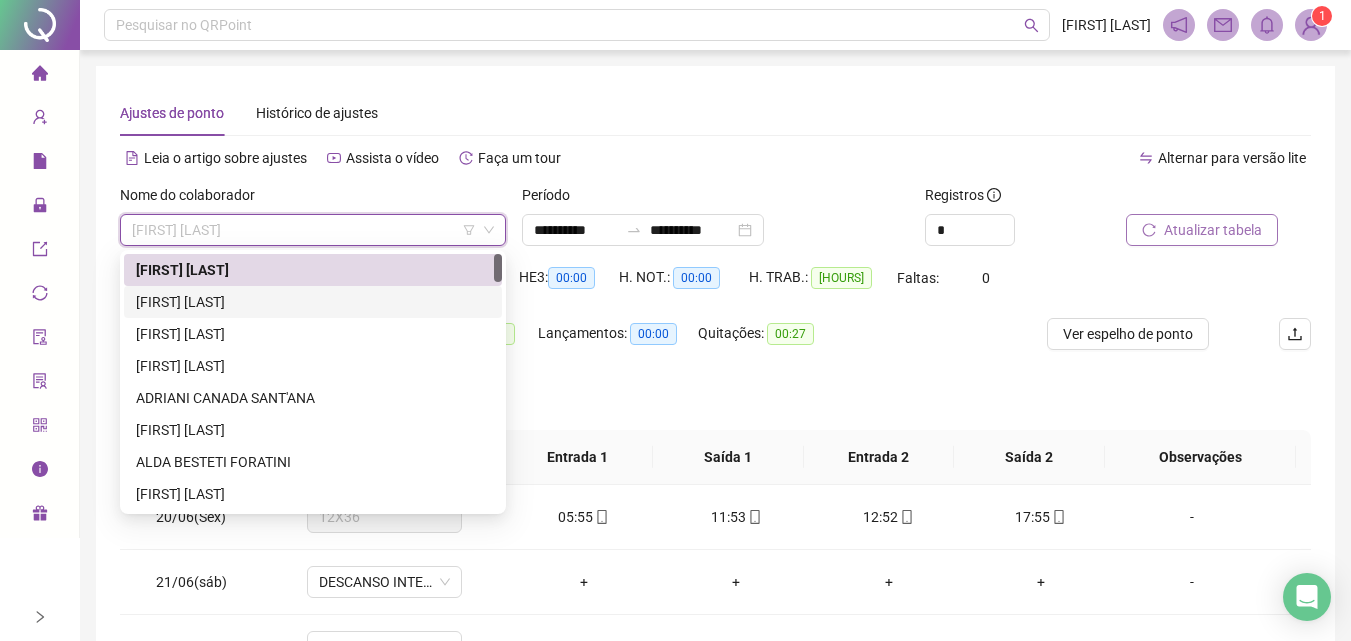click on "[FIRST] [LAST]" at bounding box center [313, 302] 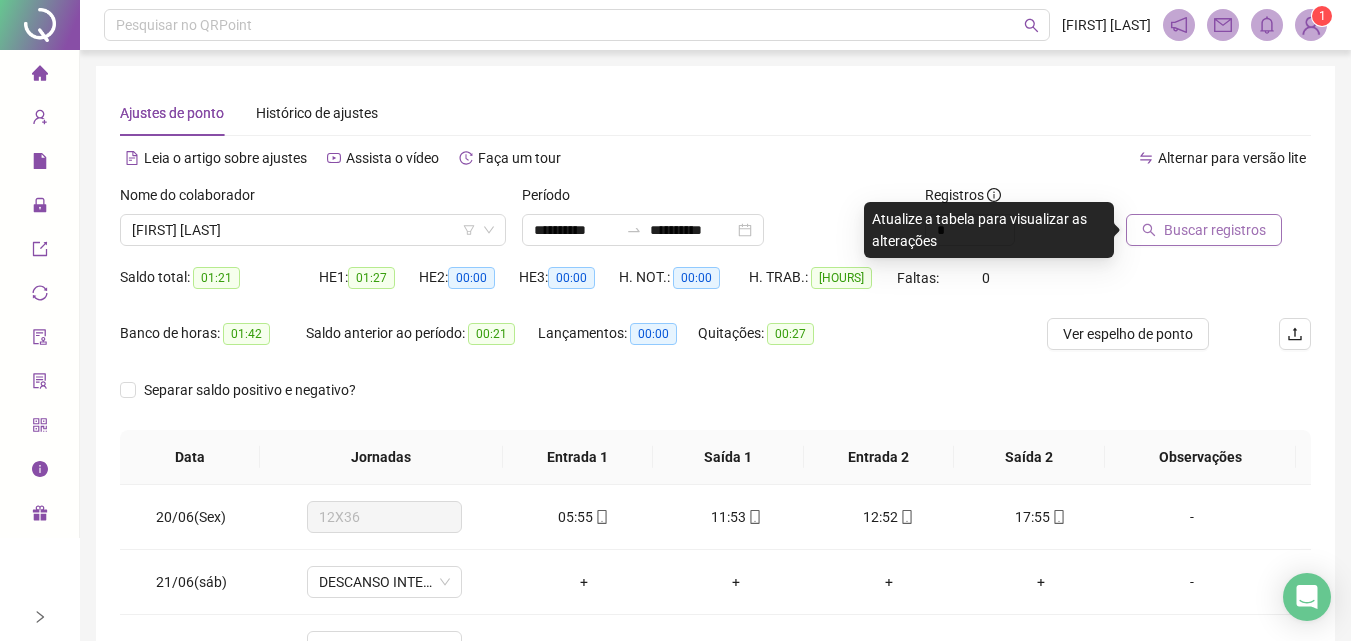 click on "Buscar registros" at bounding box center (1218, 215) 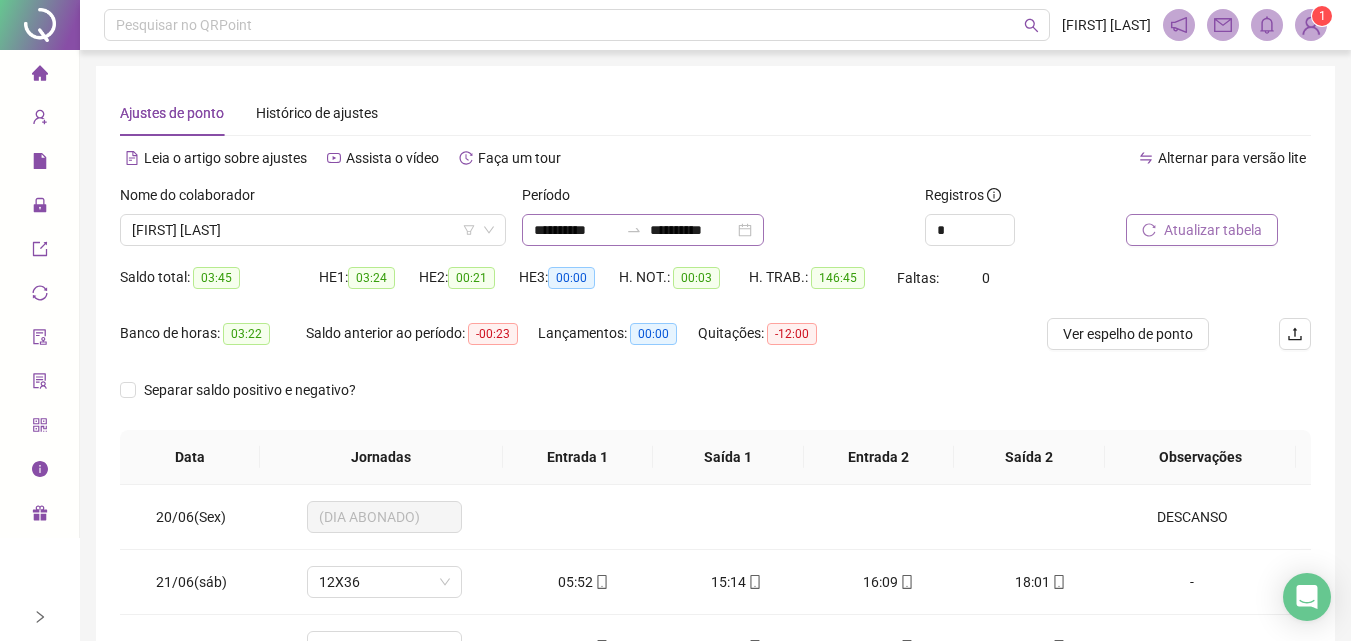 scroll, scrollTop: 300, scrollLeft: 0, axis: vertical 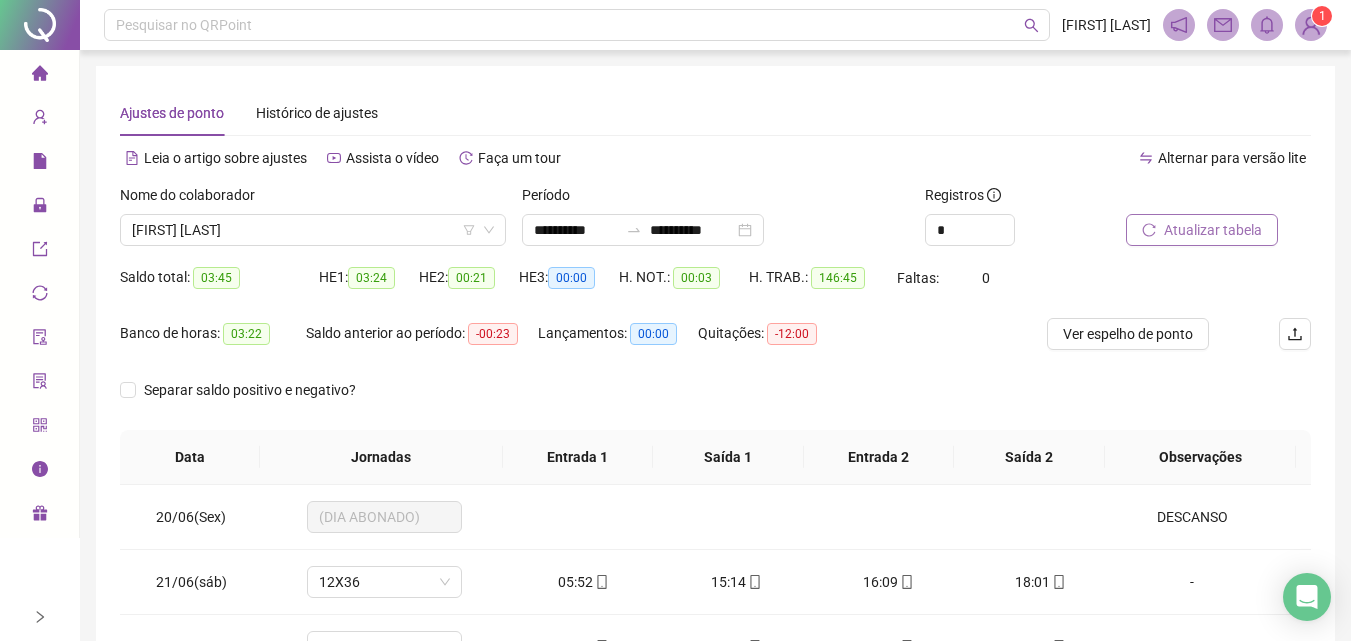 click on "Separar saldo positivo e negativo?" at bounding box center [715, 402] 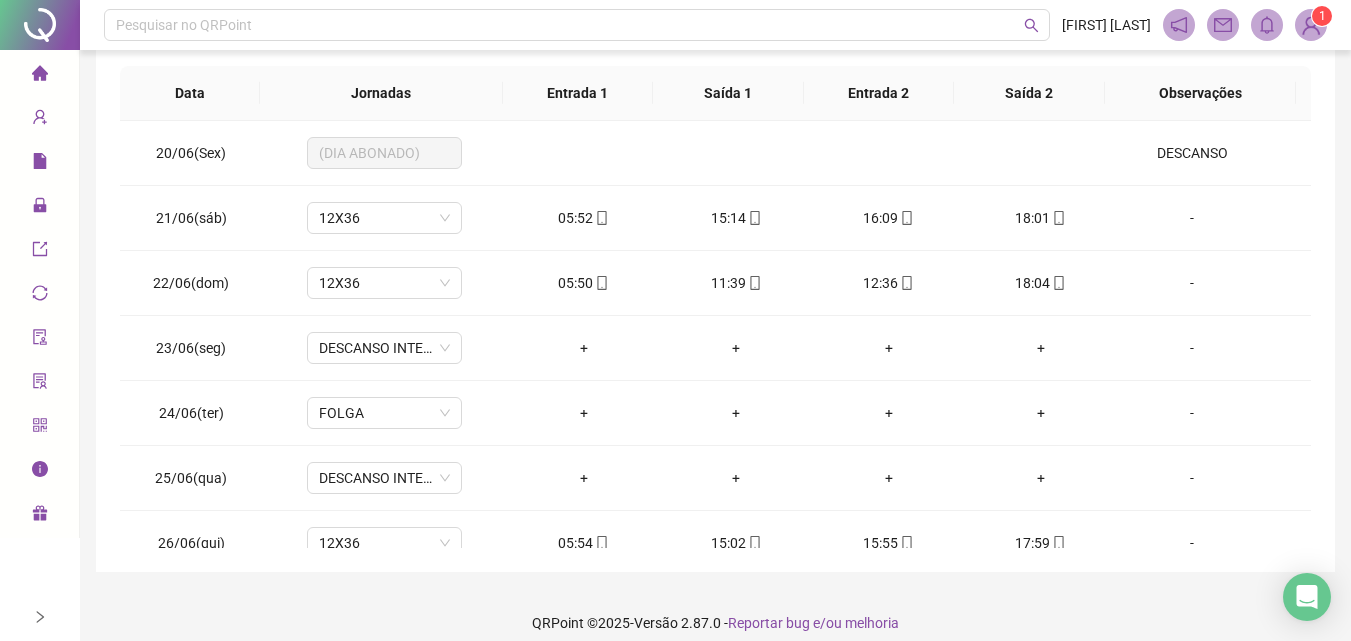 scroll, scrollTop: 381, scrollLeft: 0, axis: vertical 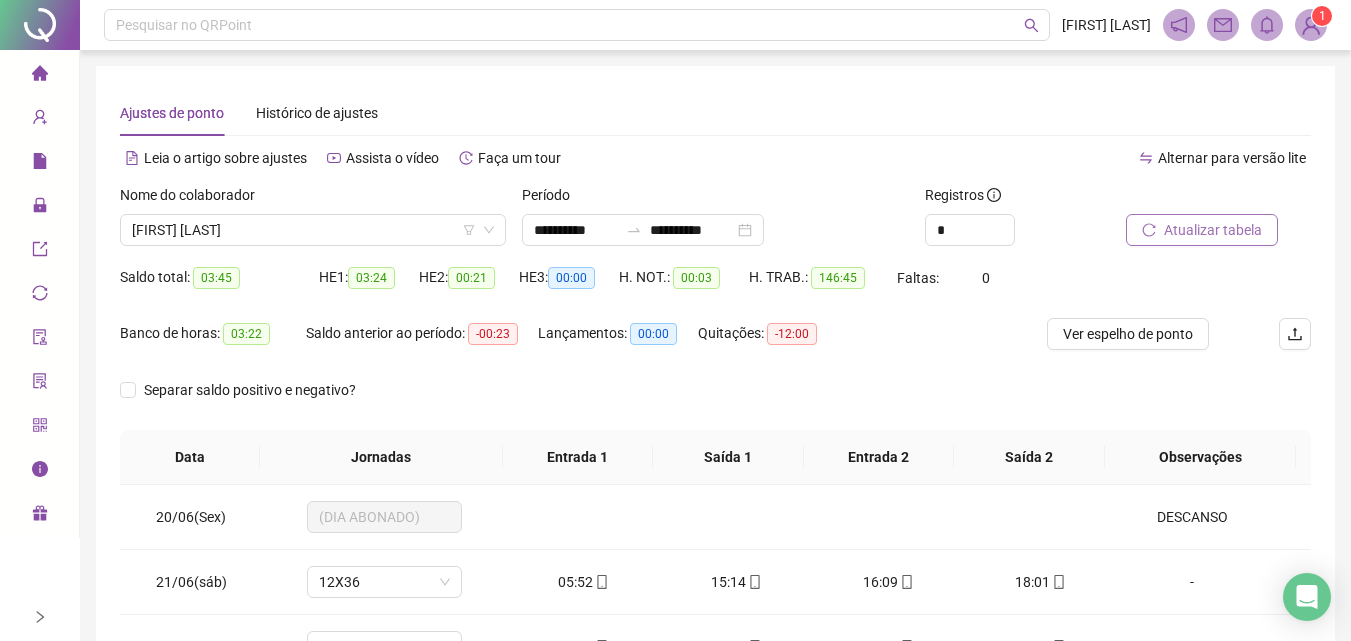 click on "1" at bounding box center [1311, 25] 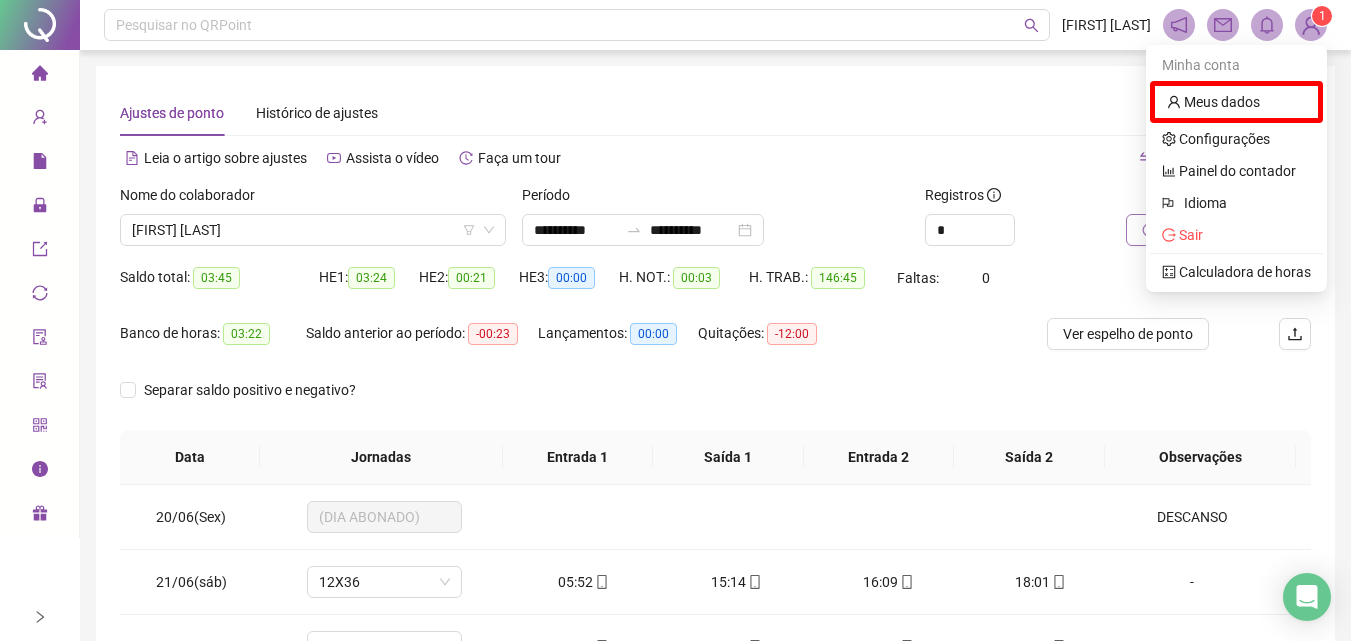 click at bounding box center [1311, 25] 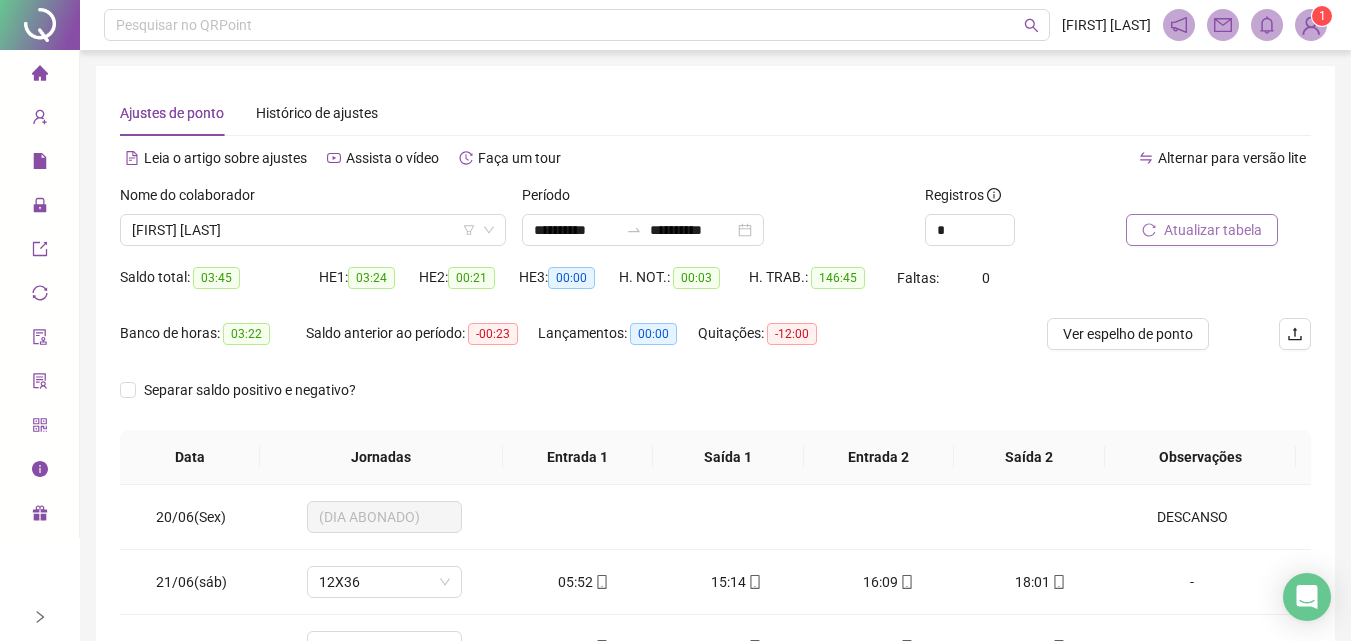 click at bounding box center (1311, 25) 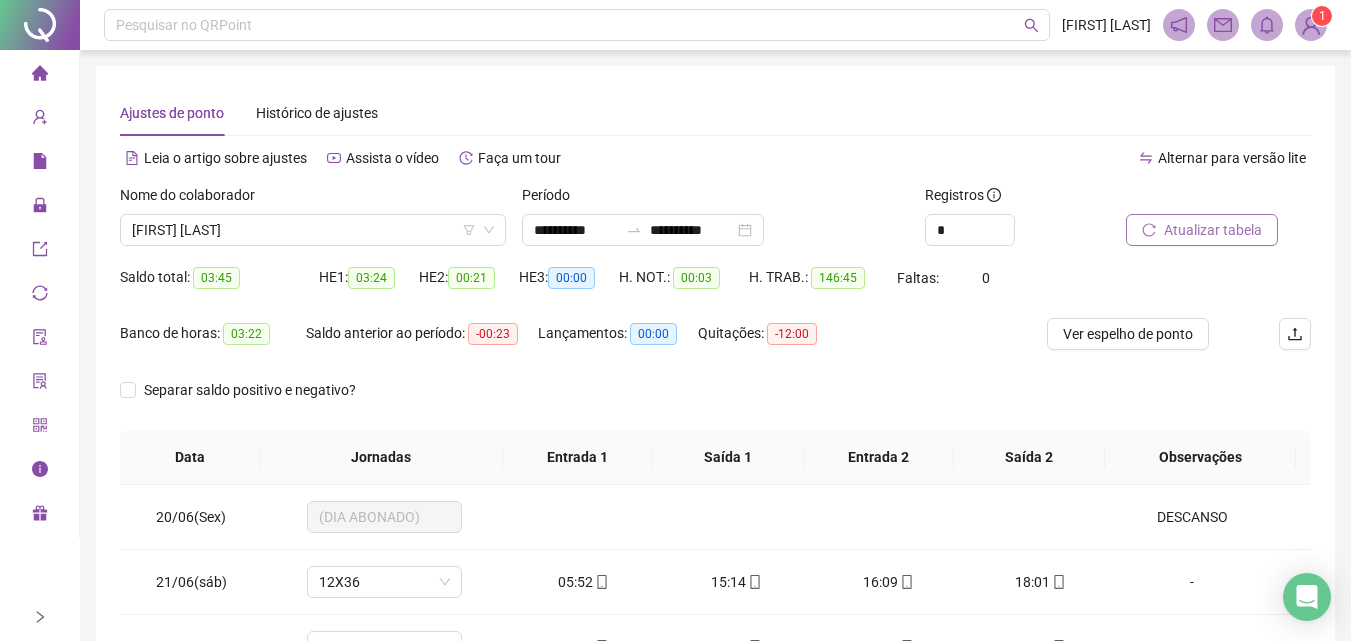 click on "**********" at bounding box center [715, 501] 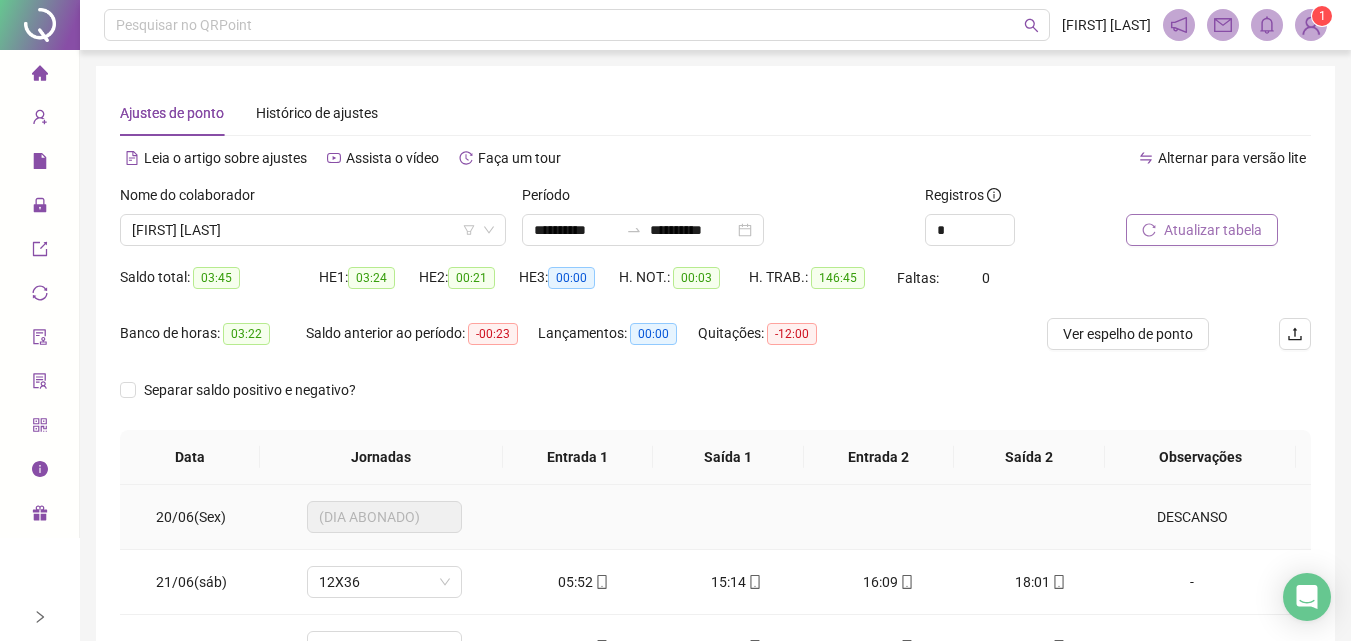 scroll, scrollTop: 300, scrollLeft: 0, axis: vertical 